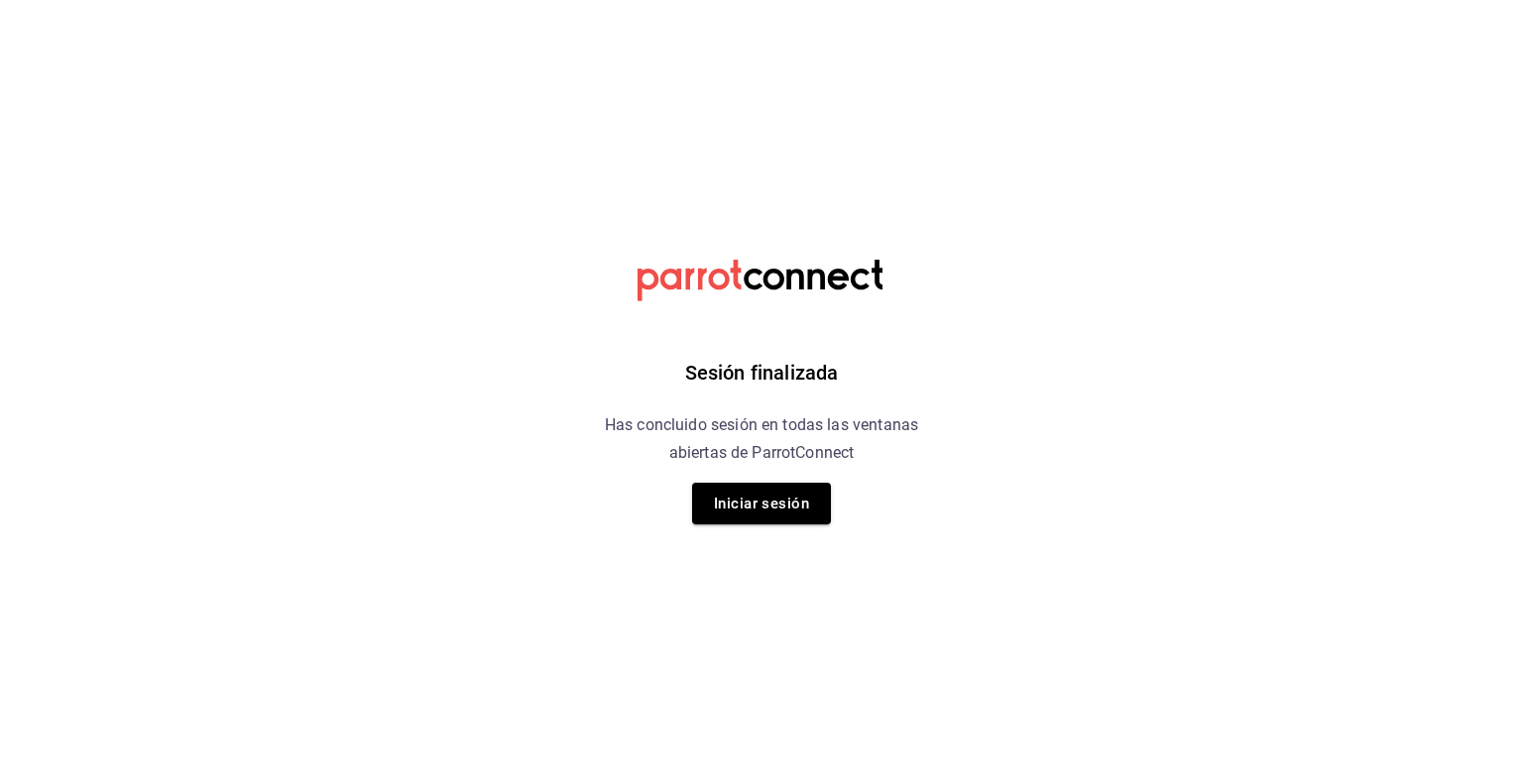 scroll, scrollTop: 0, scrollLeft: 0, axis: both 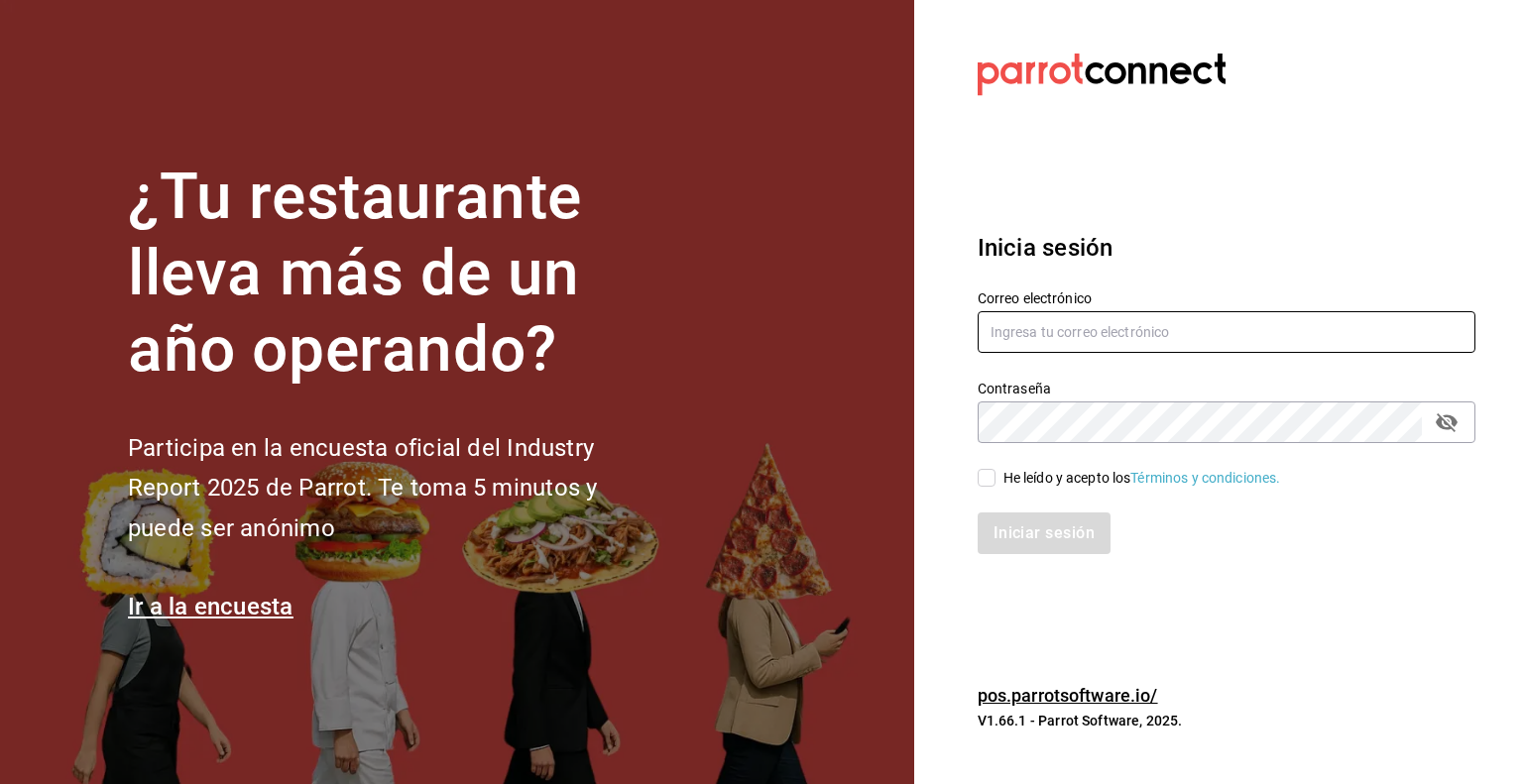 click at bounding box center (1227, 332) 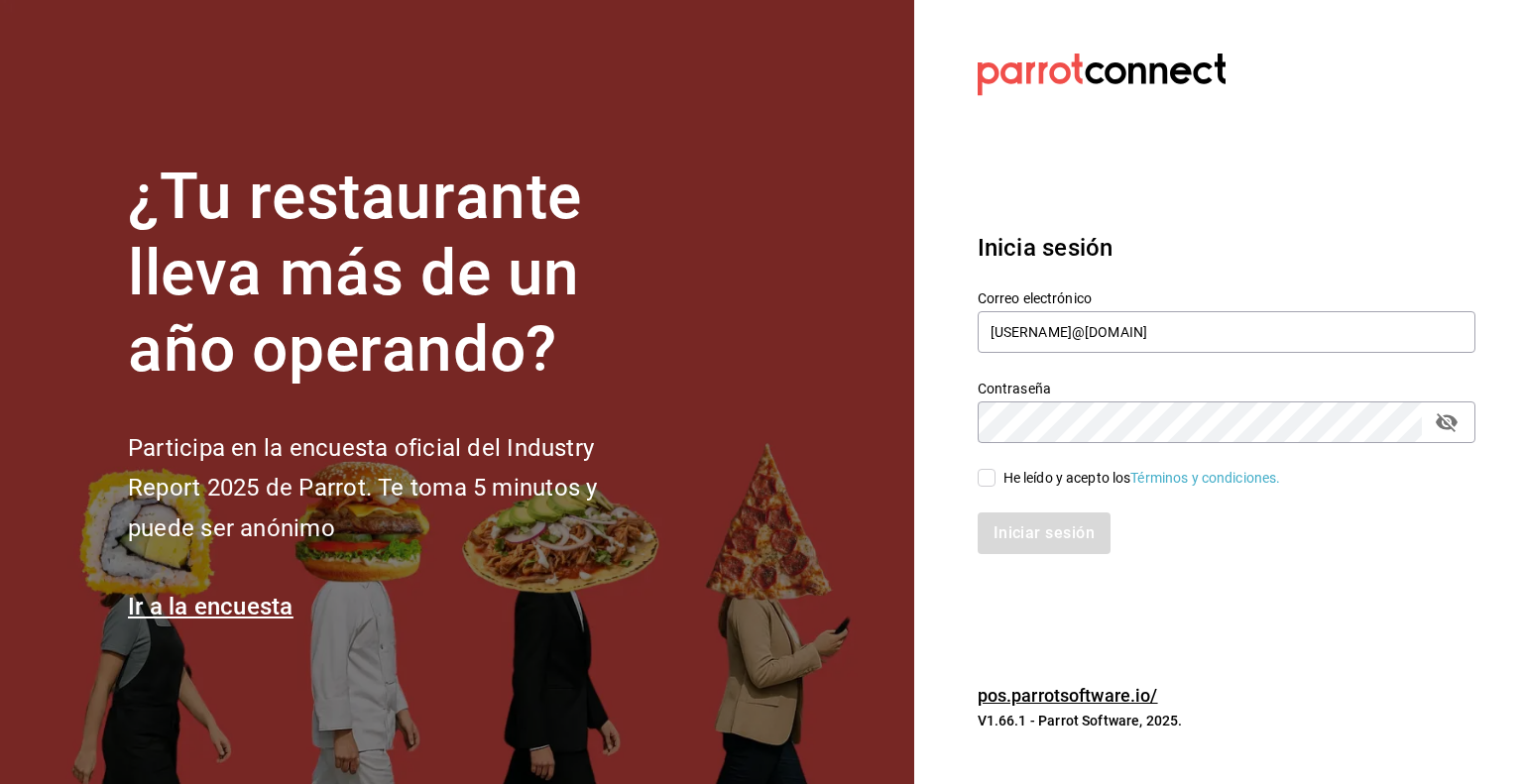 click on "He leído y acepto los  Términos y condiciones." at bounding box center [987, 478] 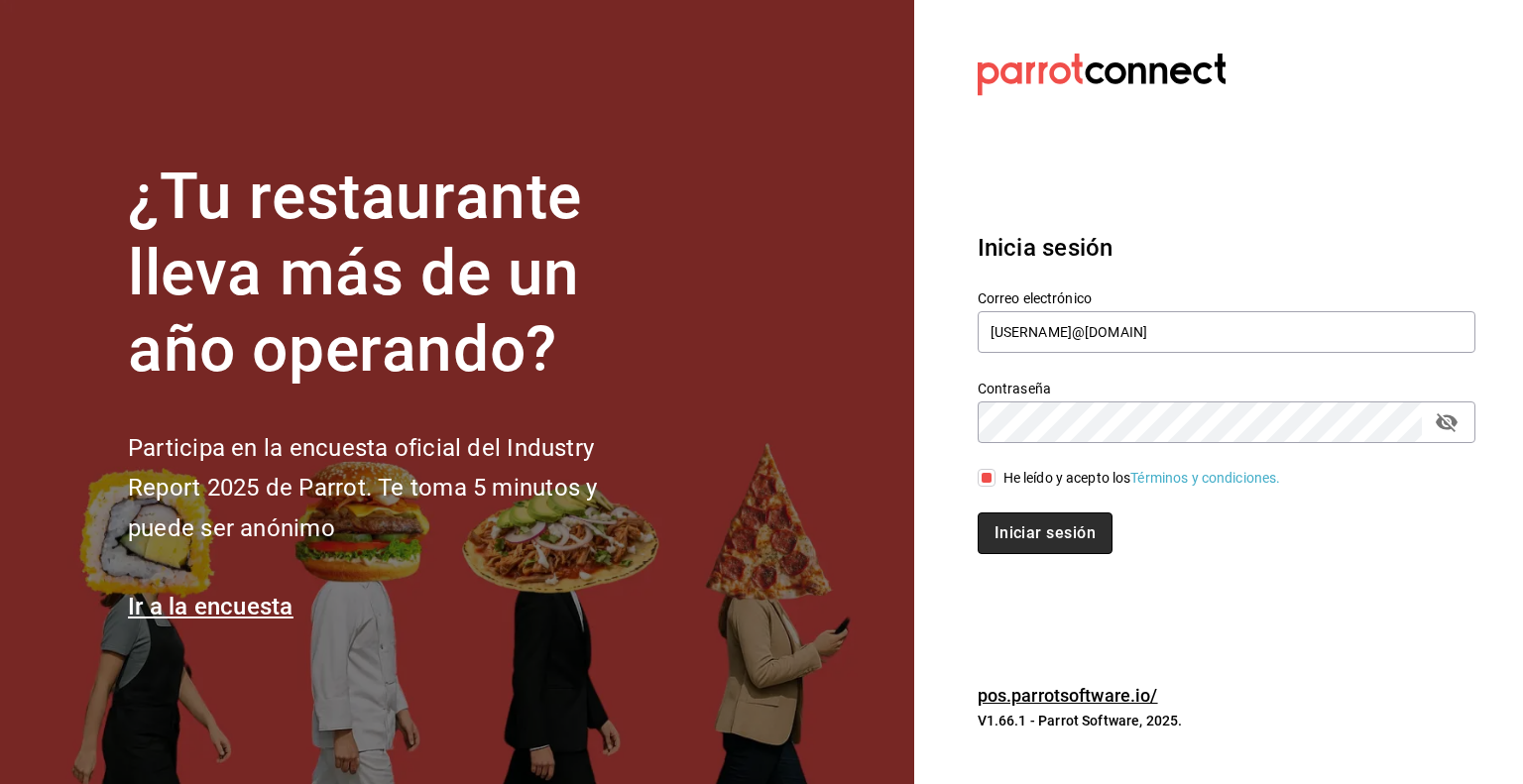 click on "Iniciar sesión" at bounding box center (1045, 533) 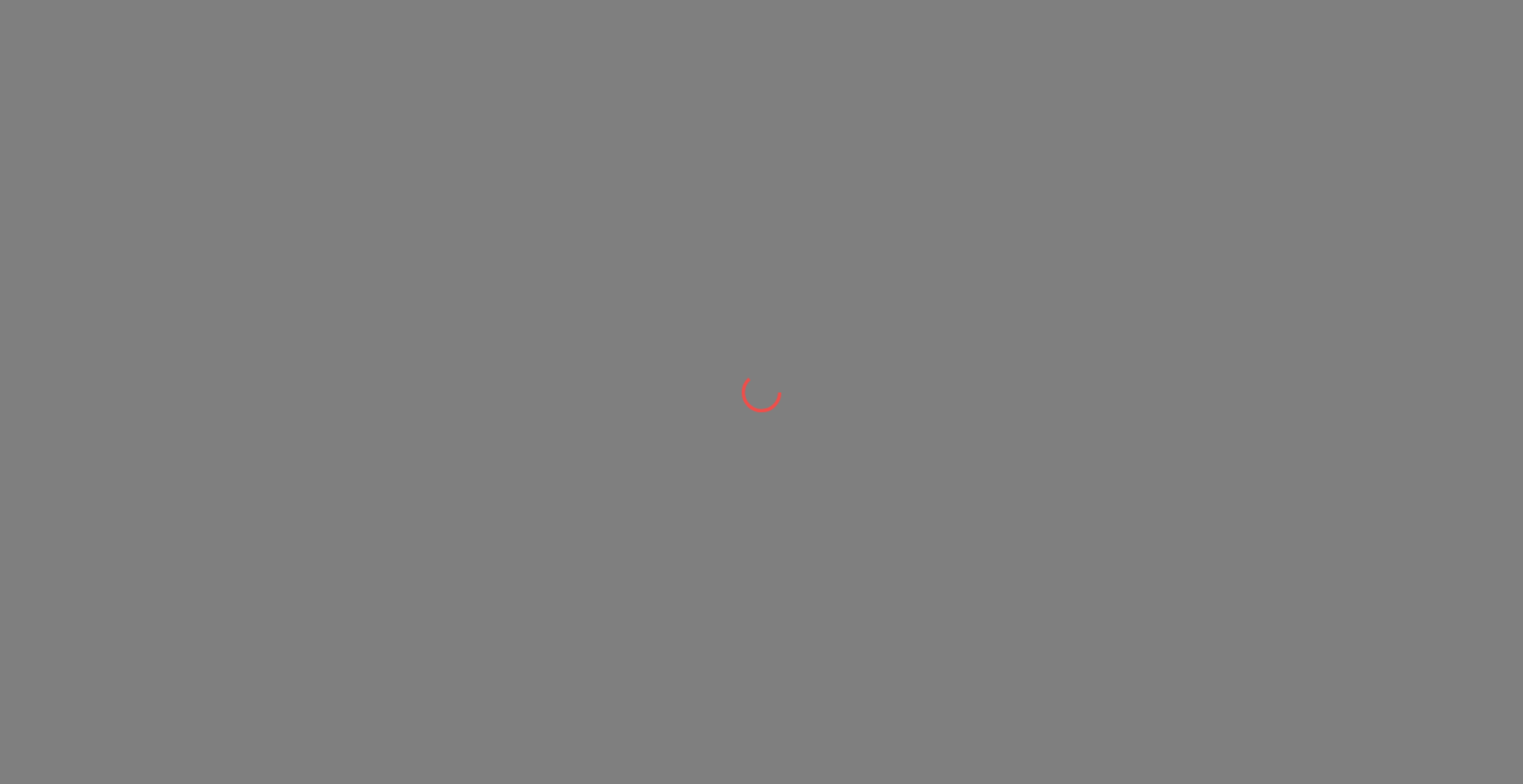 scroll, scrollTop: 0, scrollLeft: 0, axis: both 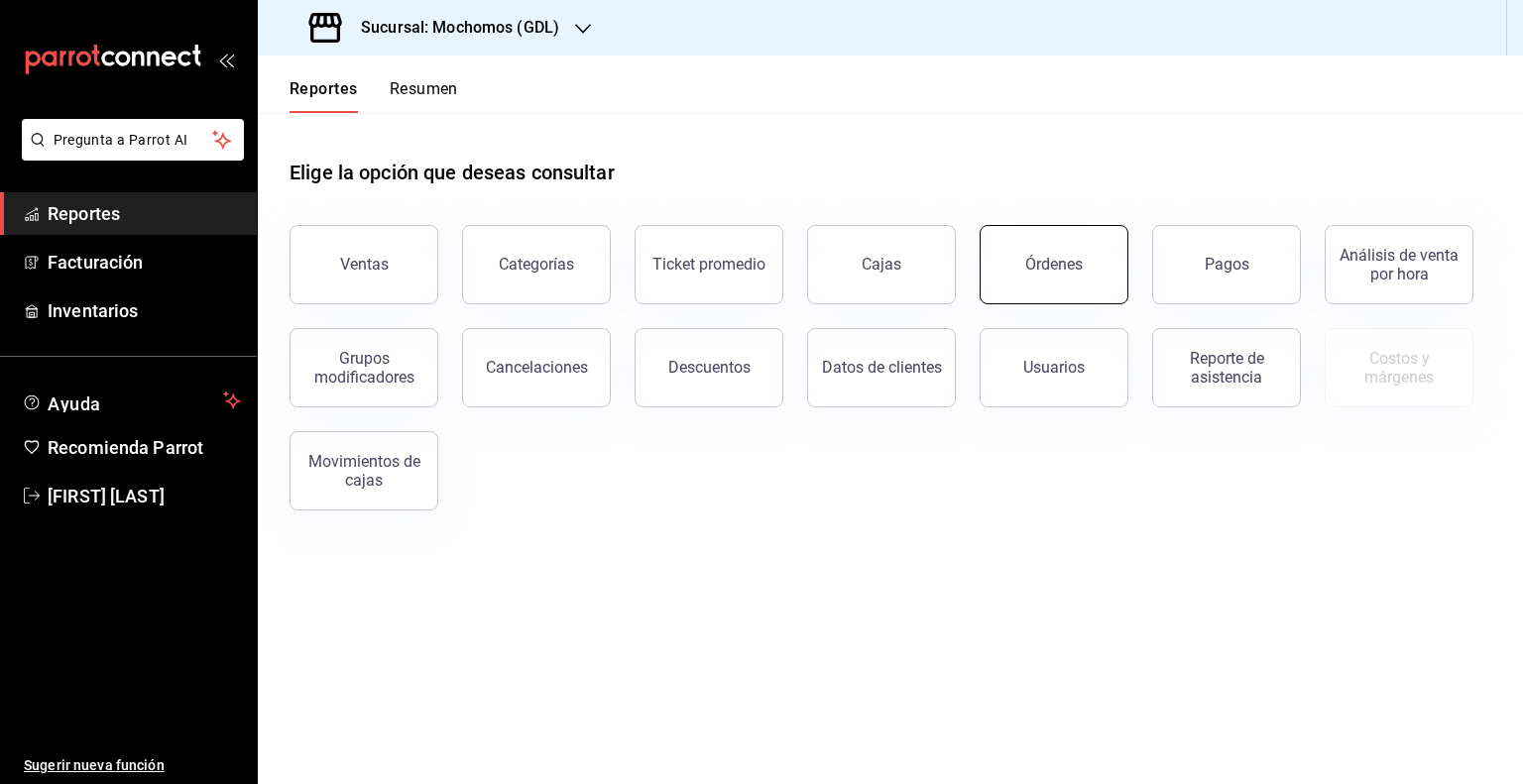 click on "Órdenes" at bounding box center (1054, 265) 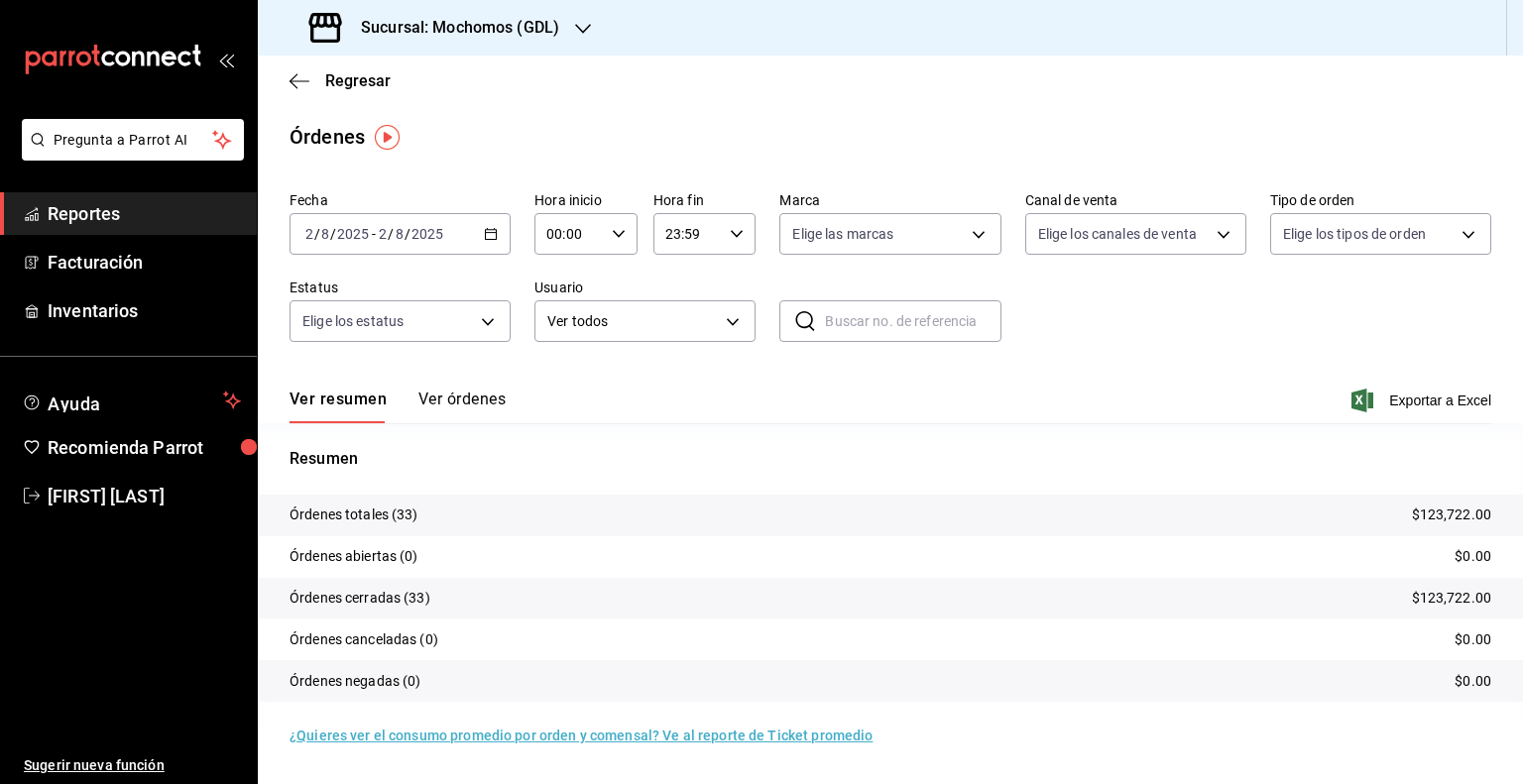 click 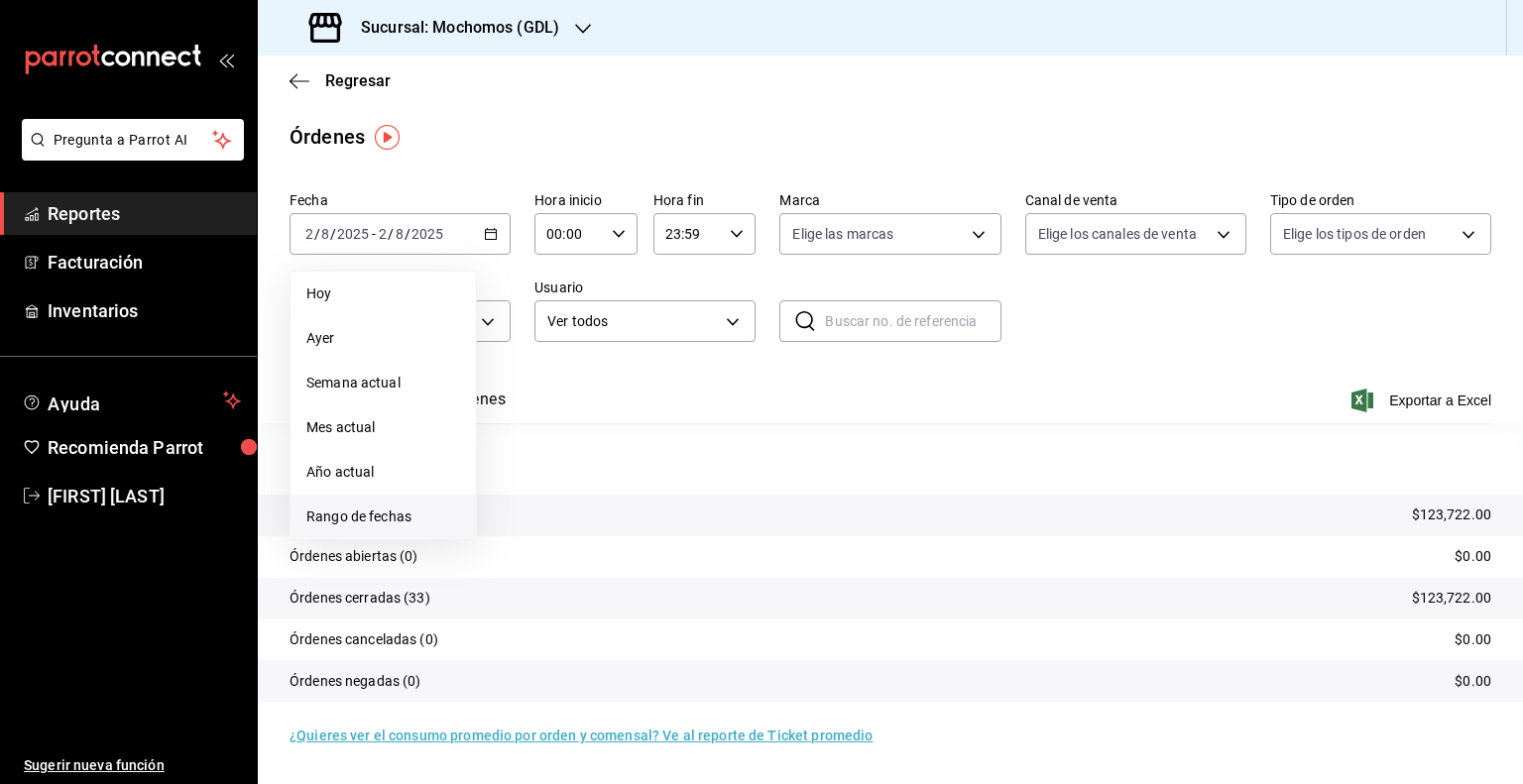 click on "Rango de fechas" at bounding box center [383, 516] 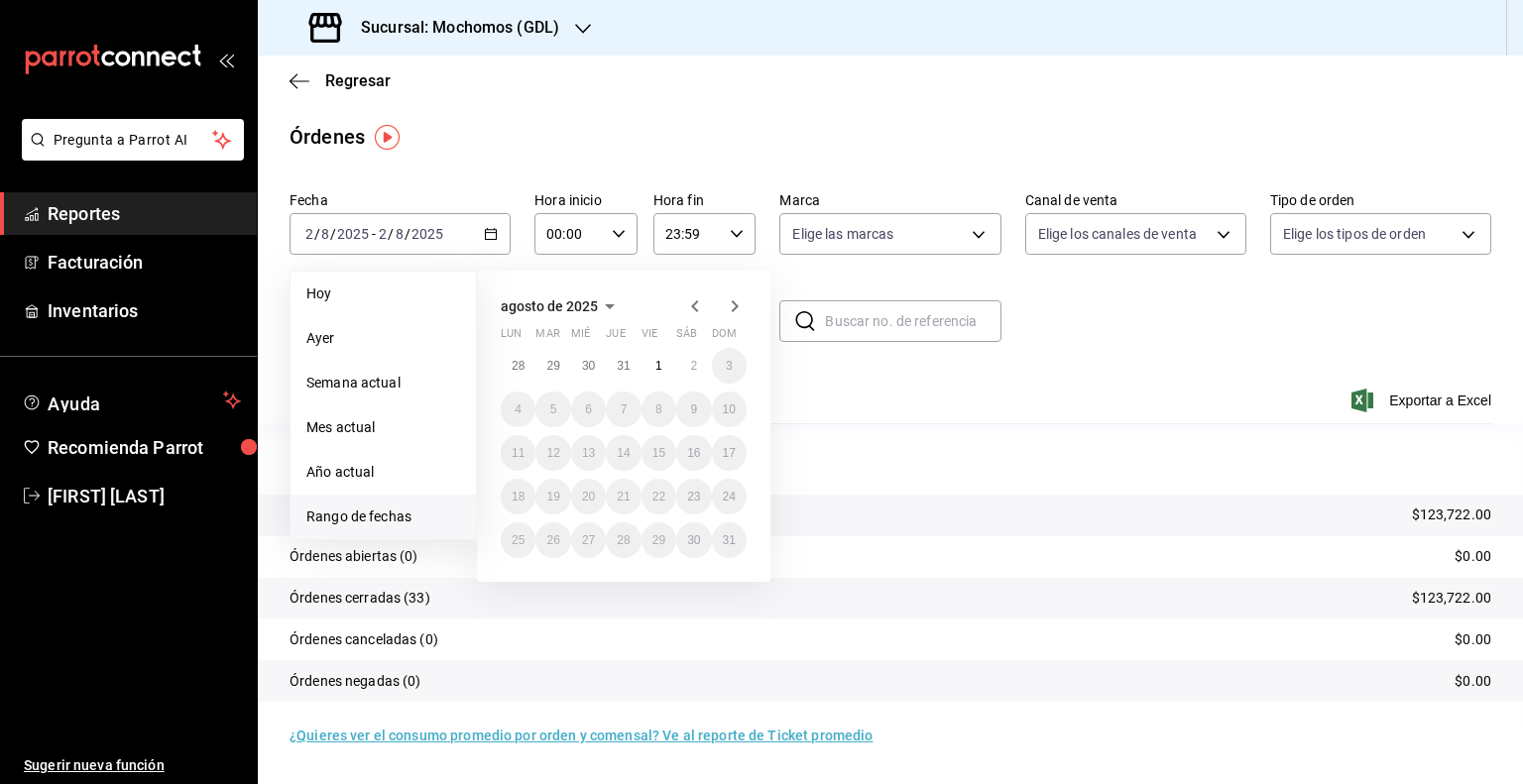 click 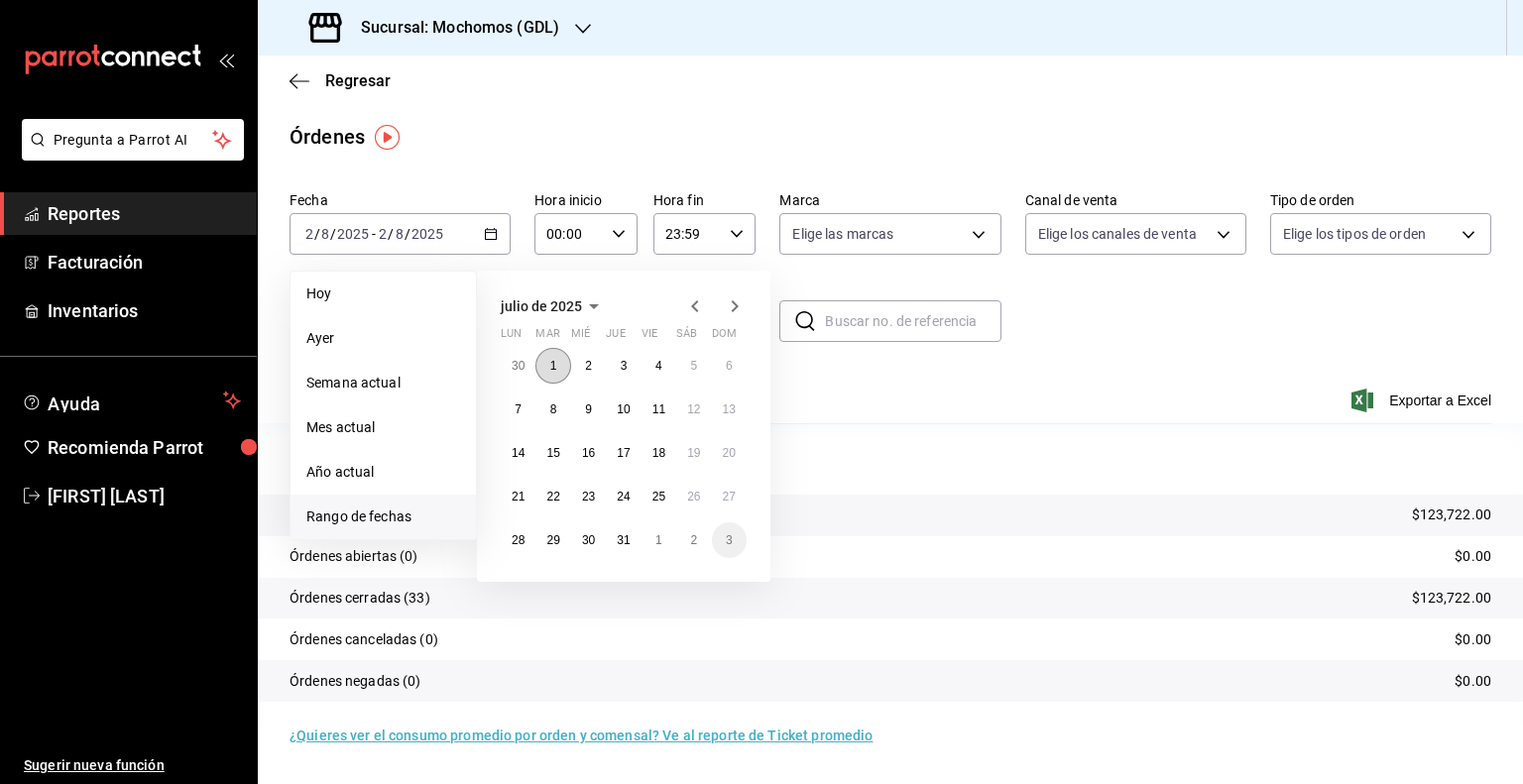 click on "1" at bounding box center [552, 366] 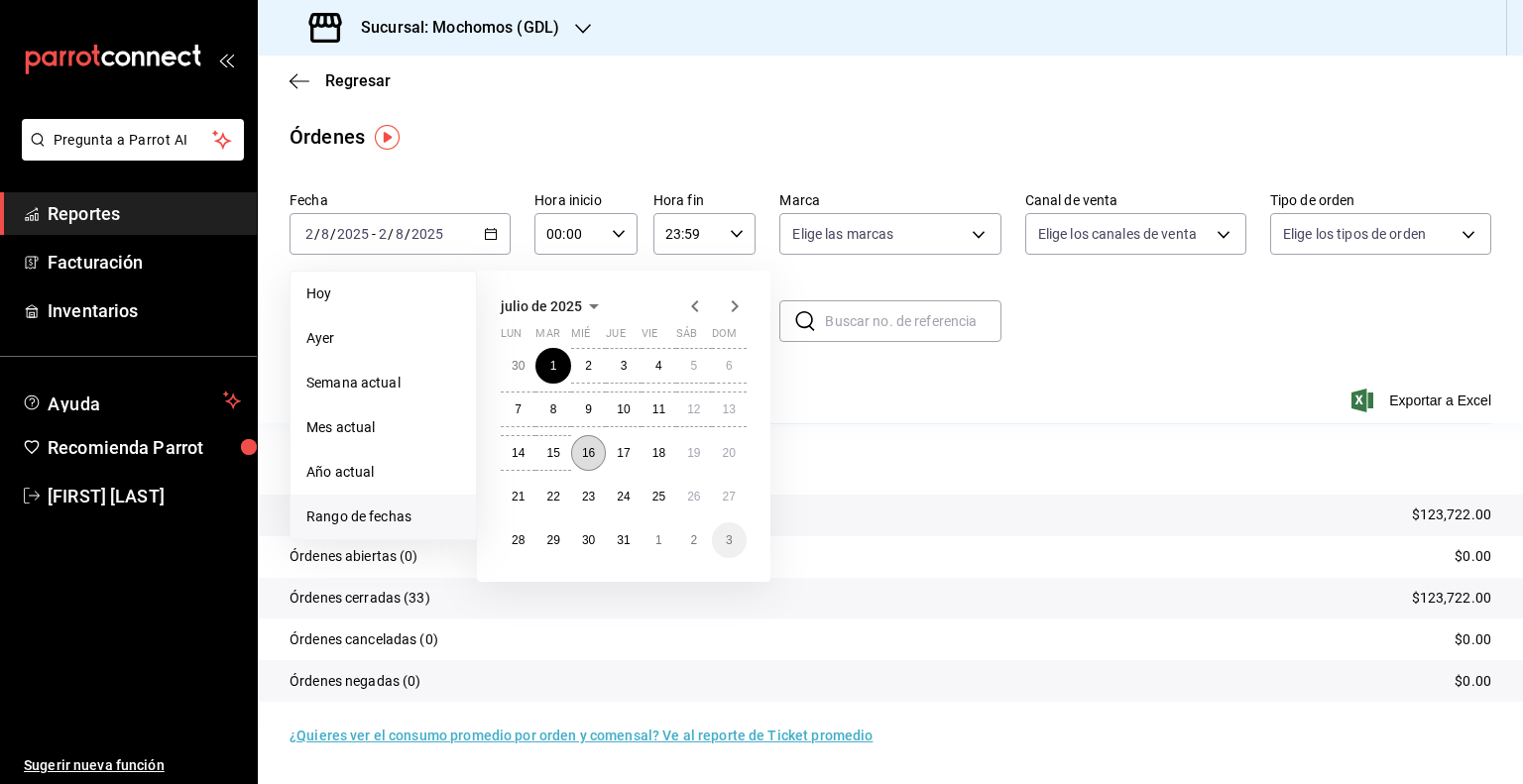 click on "16" at bounding box center (588, 453) 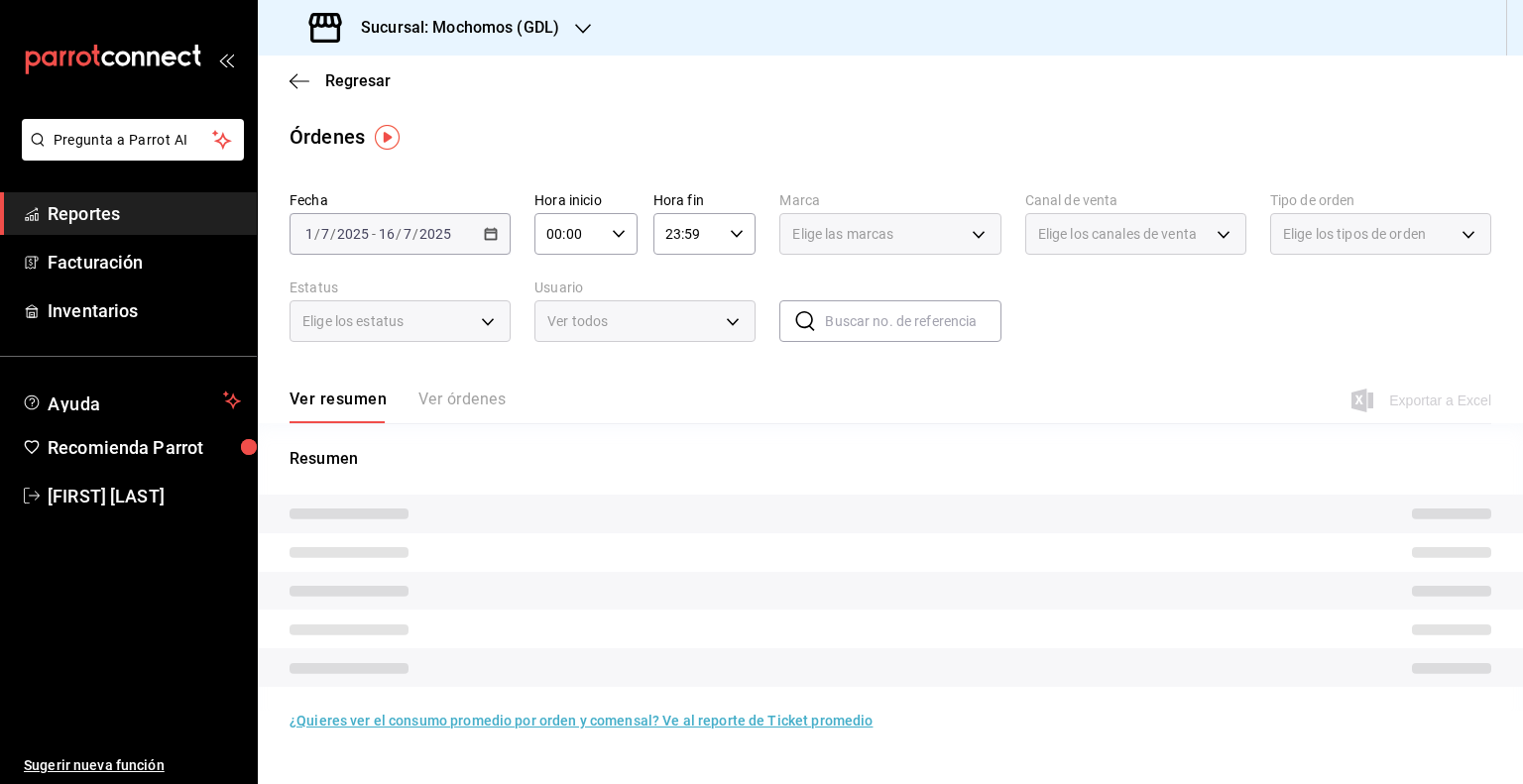 click on "00:00 Hora inicio" at bounding box center [586, 234] 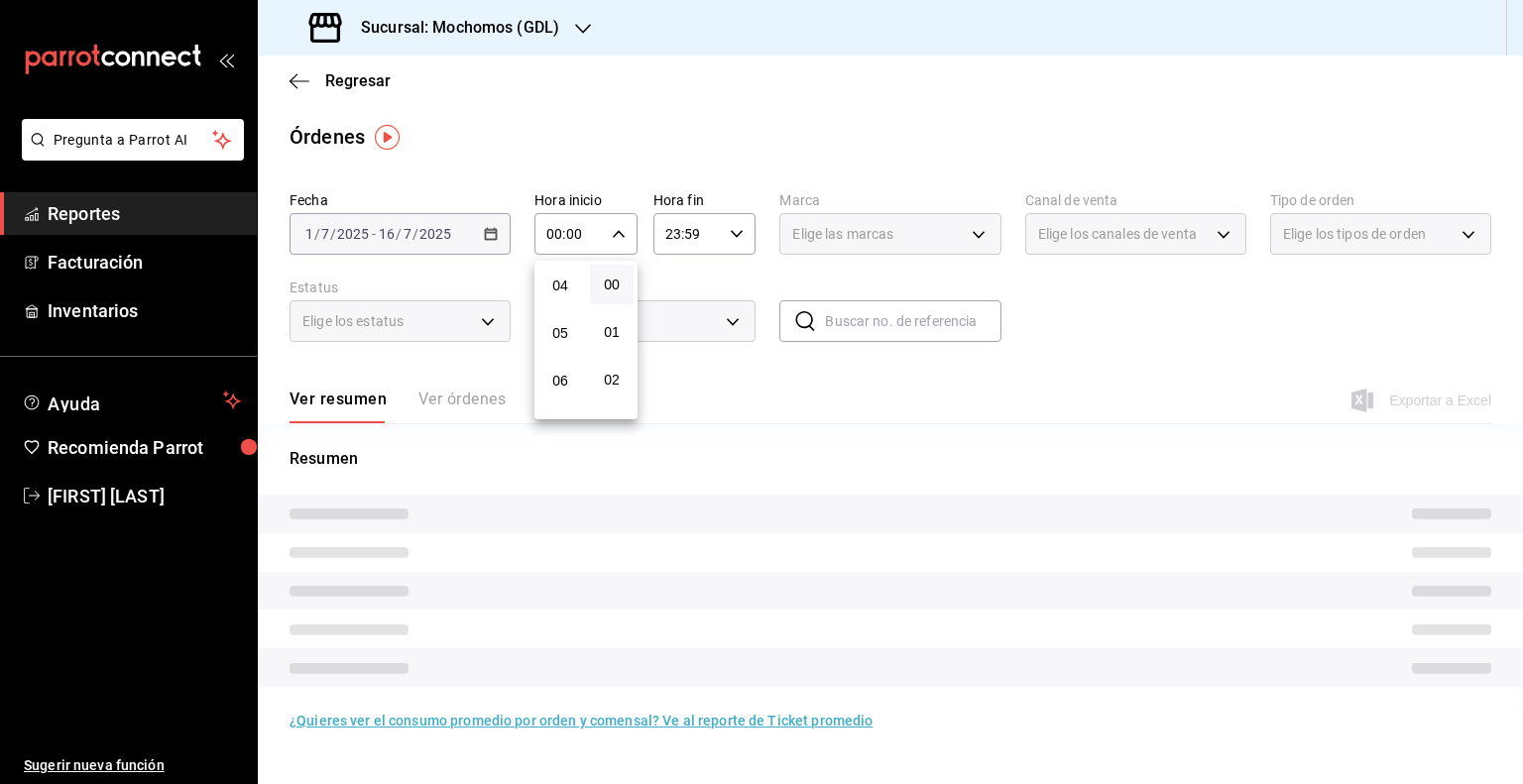 scroll, scrollTop: 198, scrollLeft: 0, axis: vertical 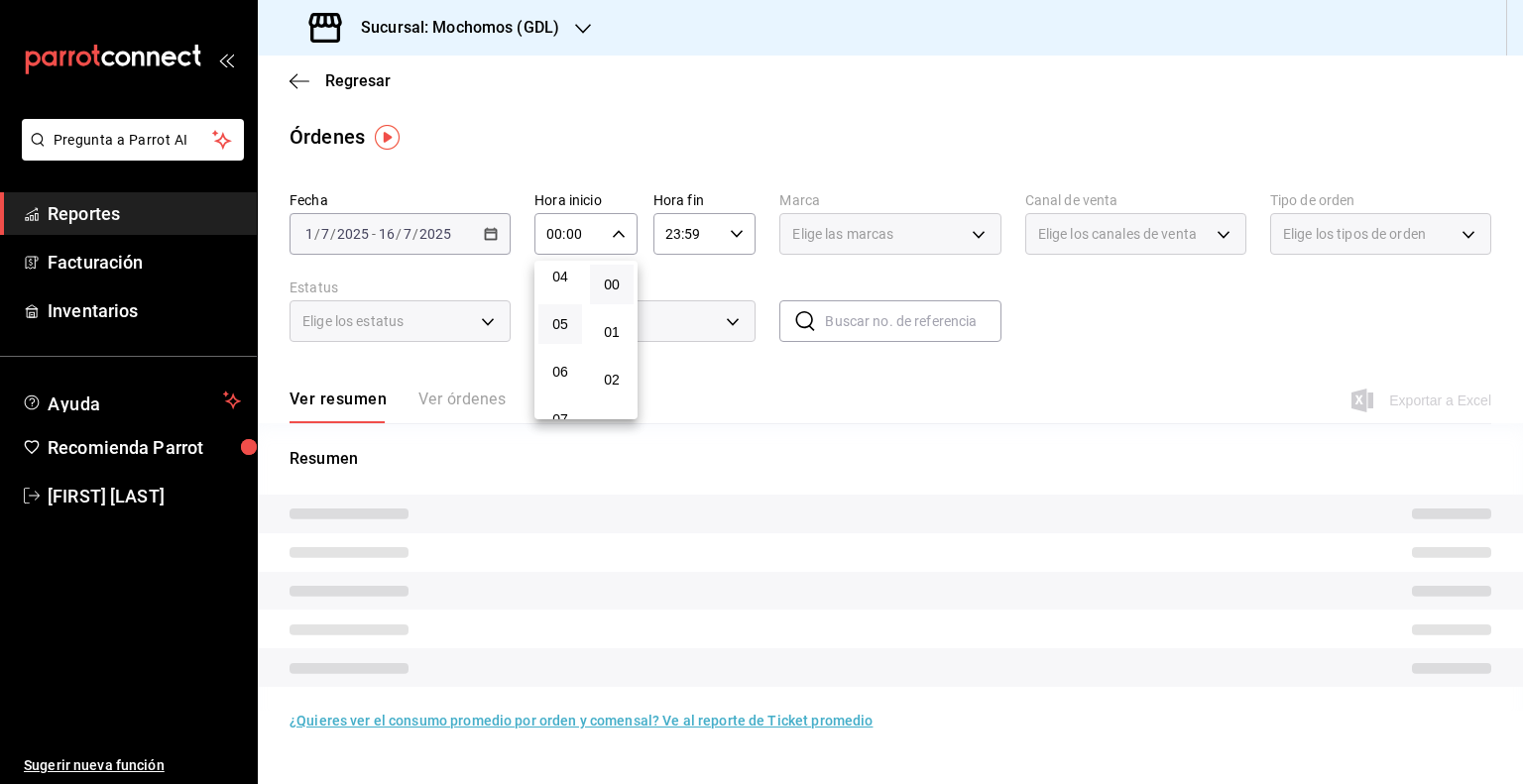 click on "05" at bounding box center [560, 324] 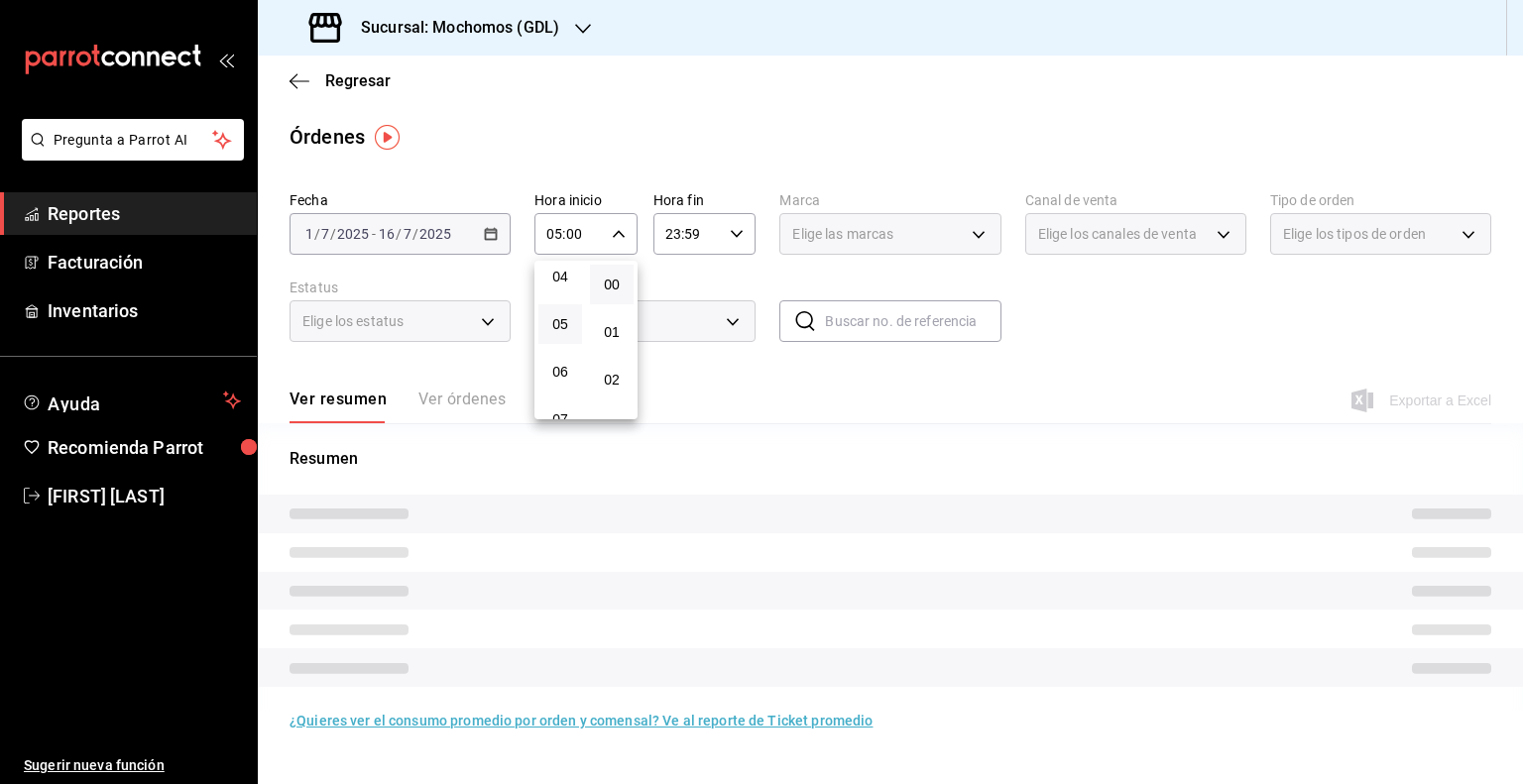 click at bounding box center (762, 392) 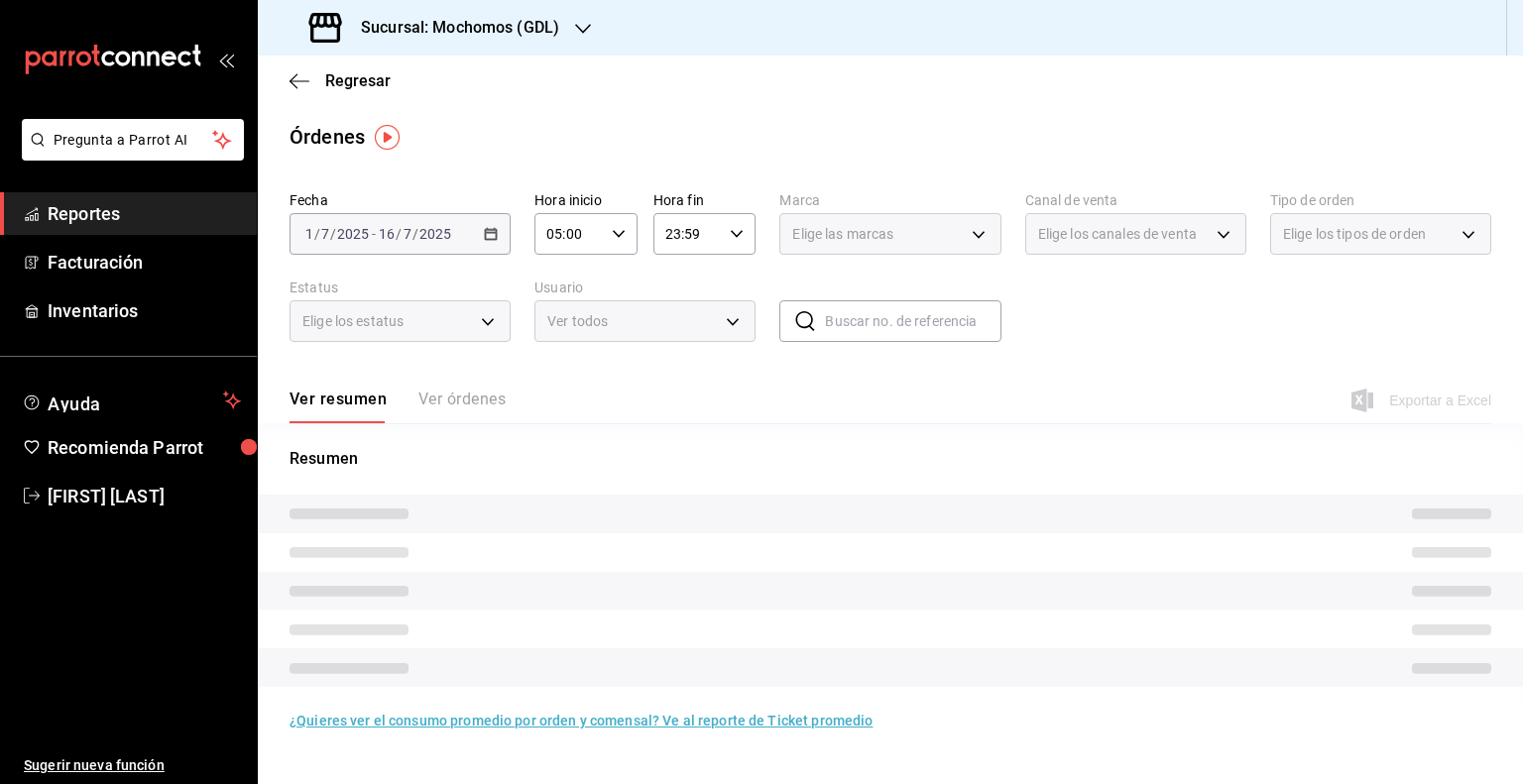 click on "23:59" at bounding box center [688, 234] 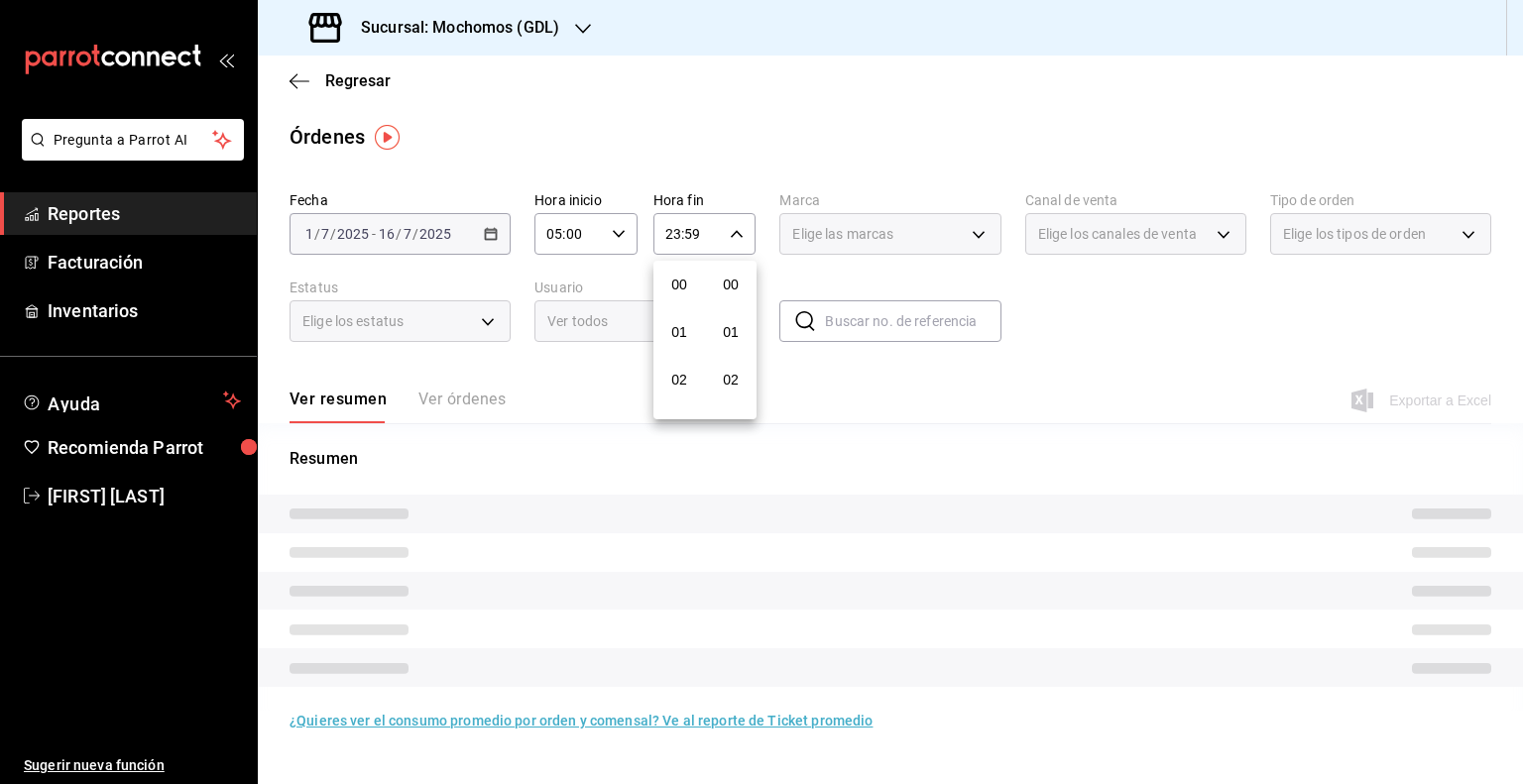 scroll, scrollTop: 1002, scrollLeft: 0, axis: vertical 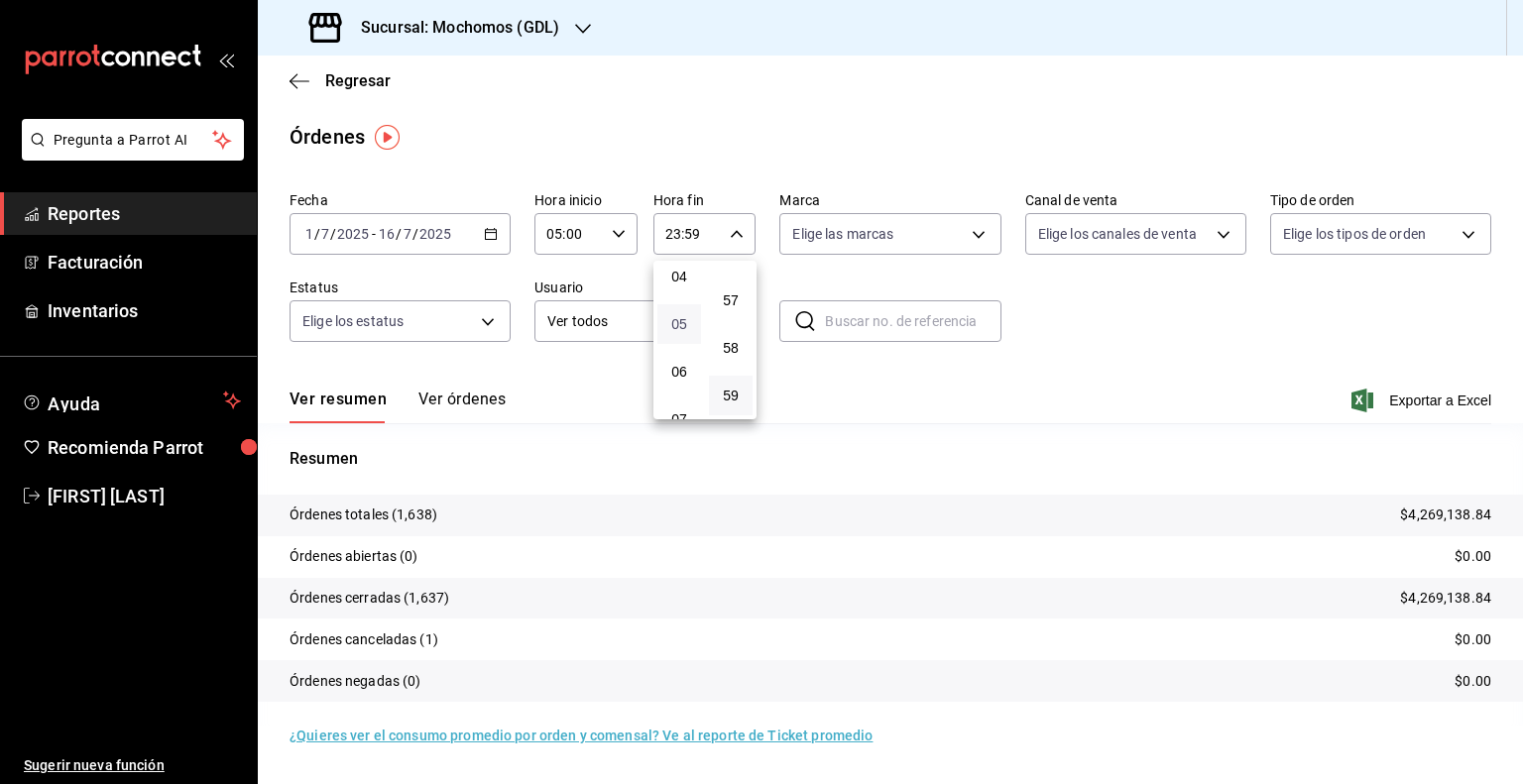 click on "05" at bounding box center [679, 324] 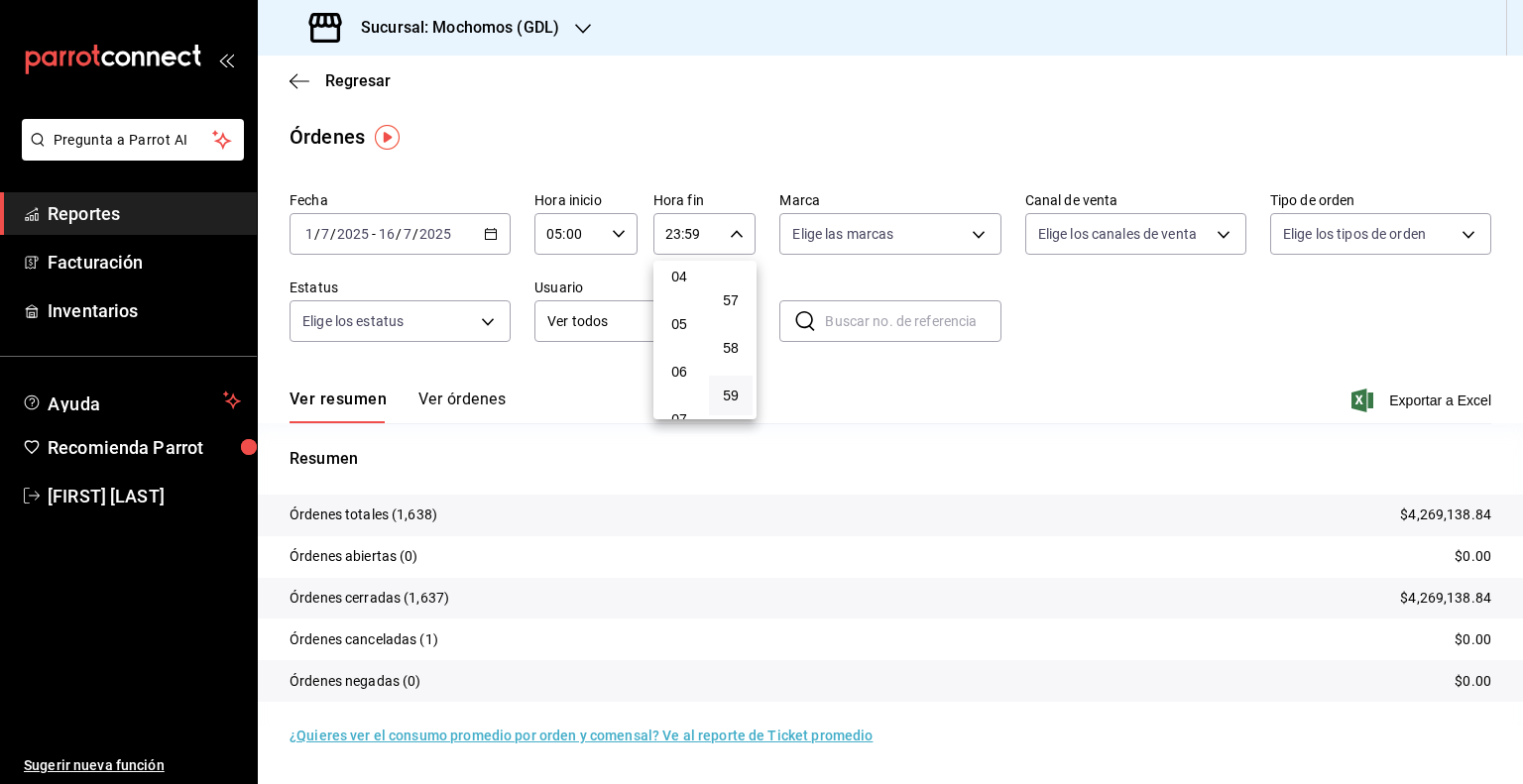 type on "05:59" 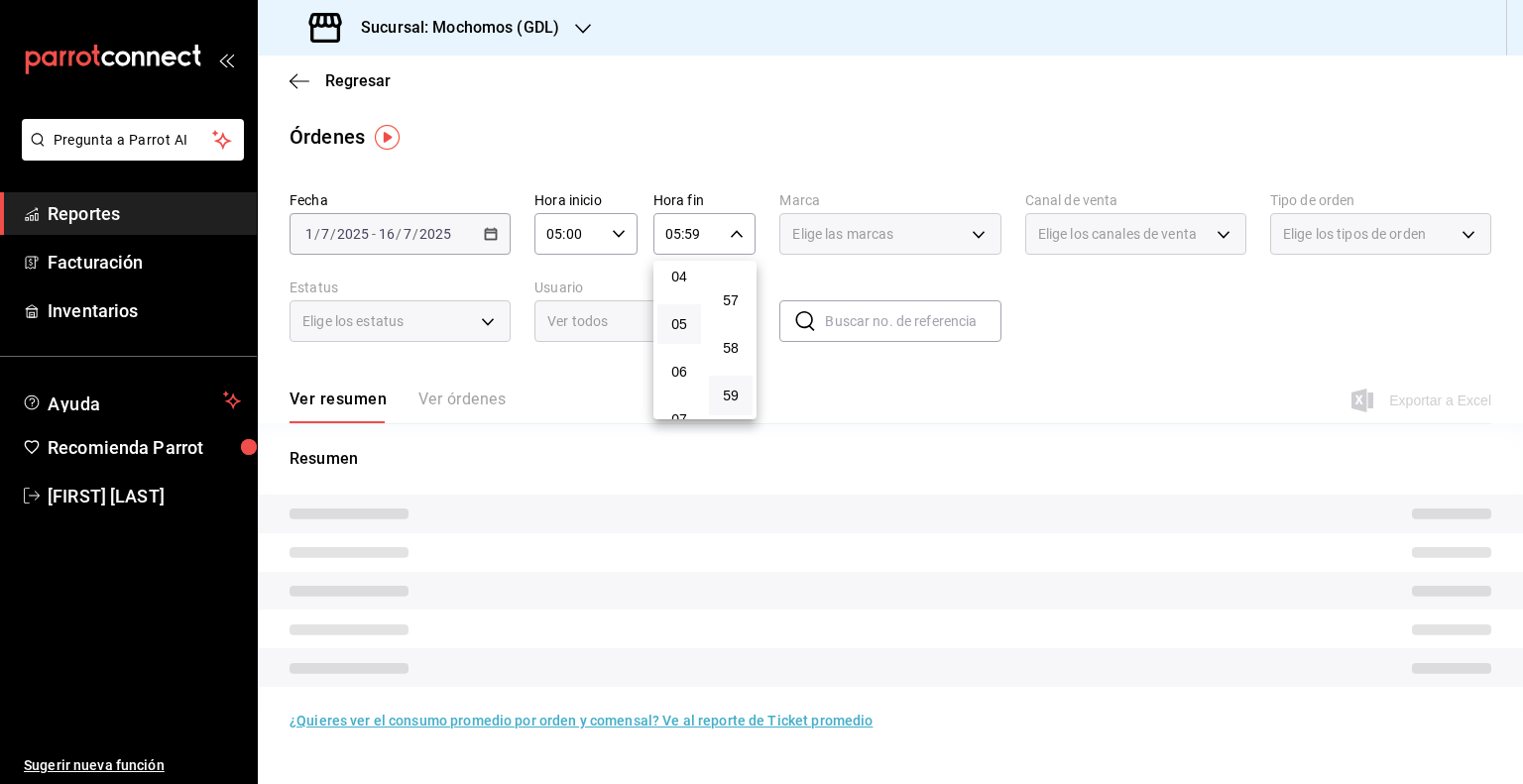 click at bounding box center [762, 392] 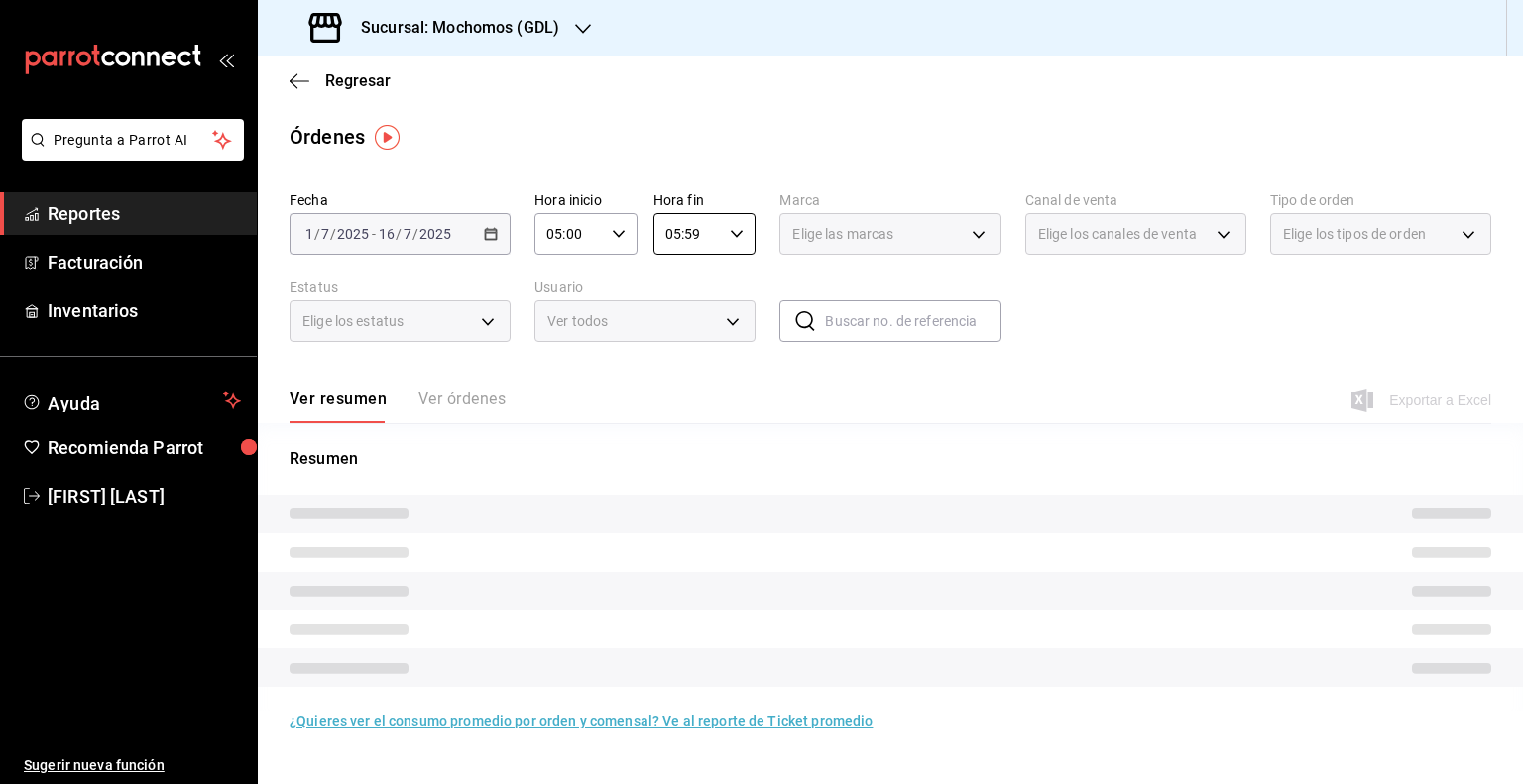 click on "Elige las marcas" at bounding box center (889, 234) 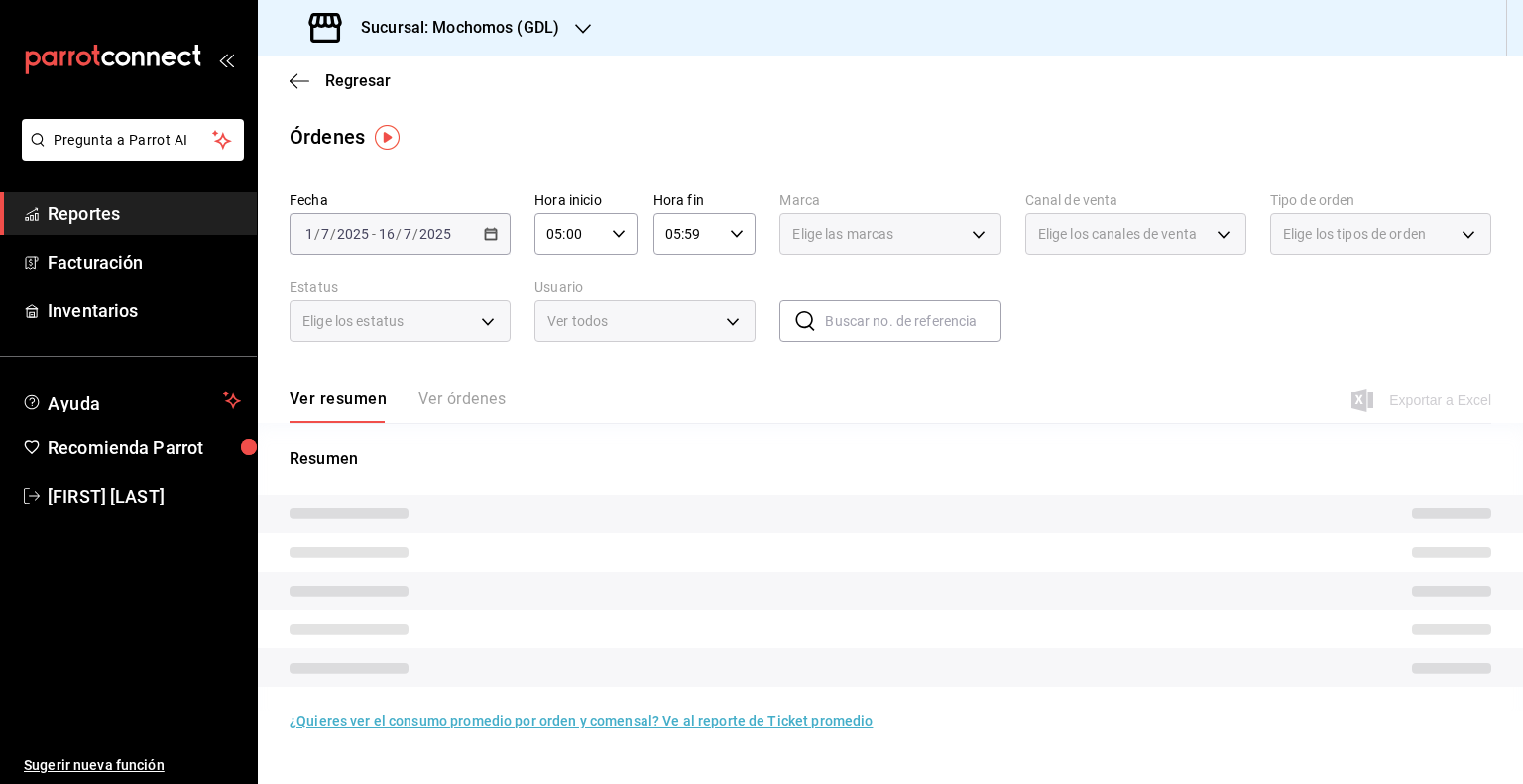 click on "Elige las marcas" at bounding box center [889, 234] 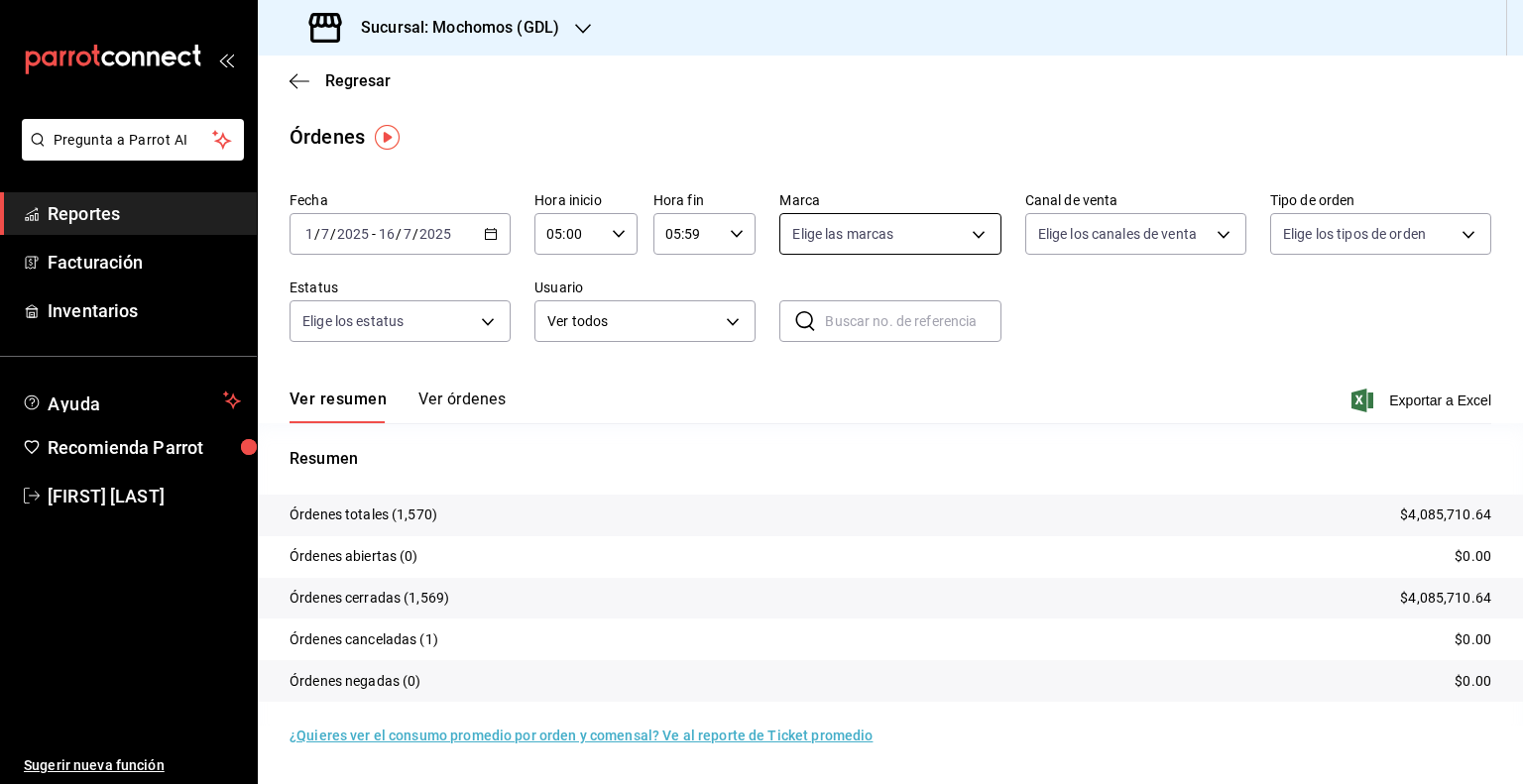 click on "Pregunta a Parrot AI Reportes   Facturación   Inventarios   Ayuda Recomienda Parrot   [NAME]   Sugerir nueva función   Sucursal: Mochomos (GDL) Regresar Órdenes Fecha 2025-07-01 1 / 7 / 2025 - 2025-07-16 16 / 7 / 2025 Hora inicio 05:00 Hora inicio Hora fin 05:59 Hora fin Marca Elige las marcas Canal de venta Elige los canales de venta Tipo de orden Elige los tipos de orden Estatus Elige los estatus Usuario Ver todos ALL ​ ​ Ver resumen Ver órdenes Exportar a Excel Resumen Órdenes totales (1,570) $4,085,710.64 Órdenes abiertas (0) $0.00 Órdenes cerradas (1,569) $4,085,710.64 Órdenes canceladas (1) $0.00 Órdenes negadas (0) $0.00 ¿Quieres ver el consumo promedio por orden y comensal? Ve al reporte de Ticket promedio Pregunta a Parrot AI Reportes   Facturación   Inventarios   Ayuda Recomienda Parrot   [NAME]   Sugerir nueva función   GANA 1 MES GRATIS EN TU SUSCRIPCIÓN AQUÍ Ver video tutorial Ir a video Visitar centro de ayuda ([PHONE]) [EMAIL]" at bounding box center [762, 392] 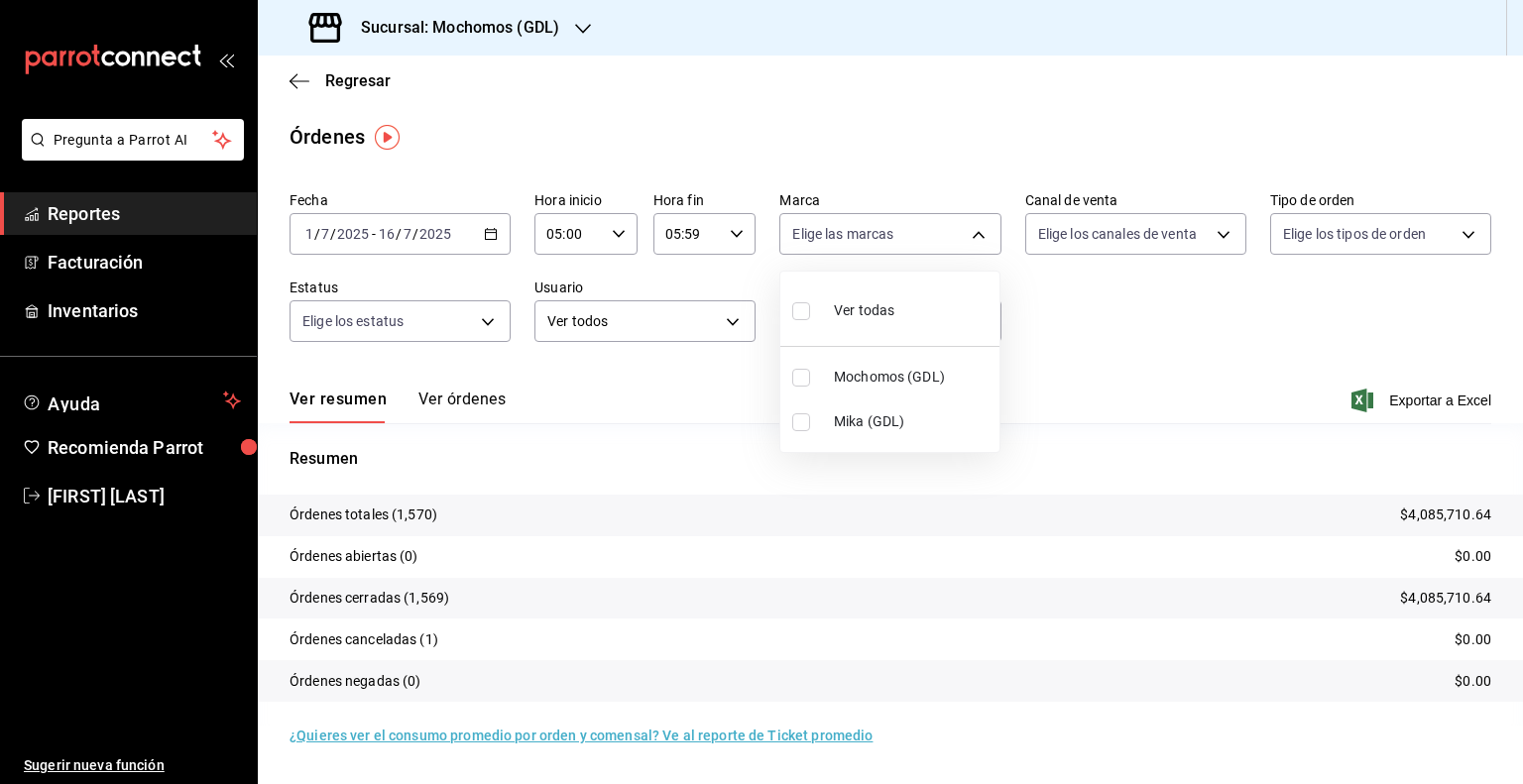 click on "Mochomos (GDL)" at bounding box center [912, 377] 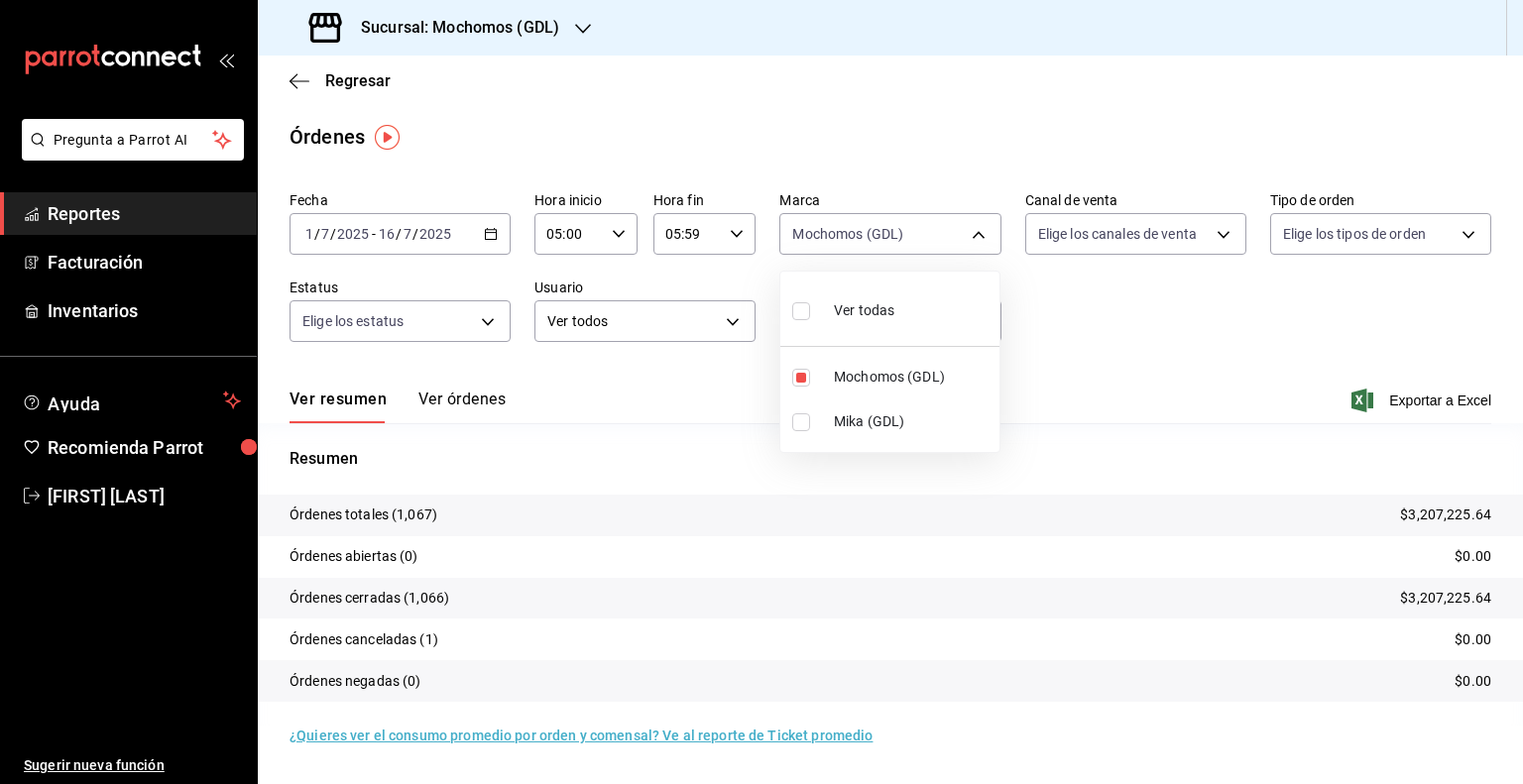 click at bounding box center [762, 392] 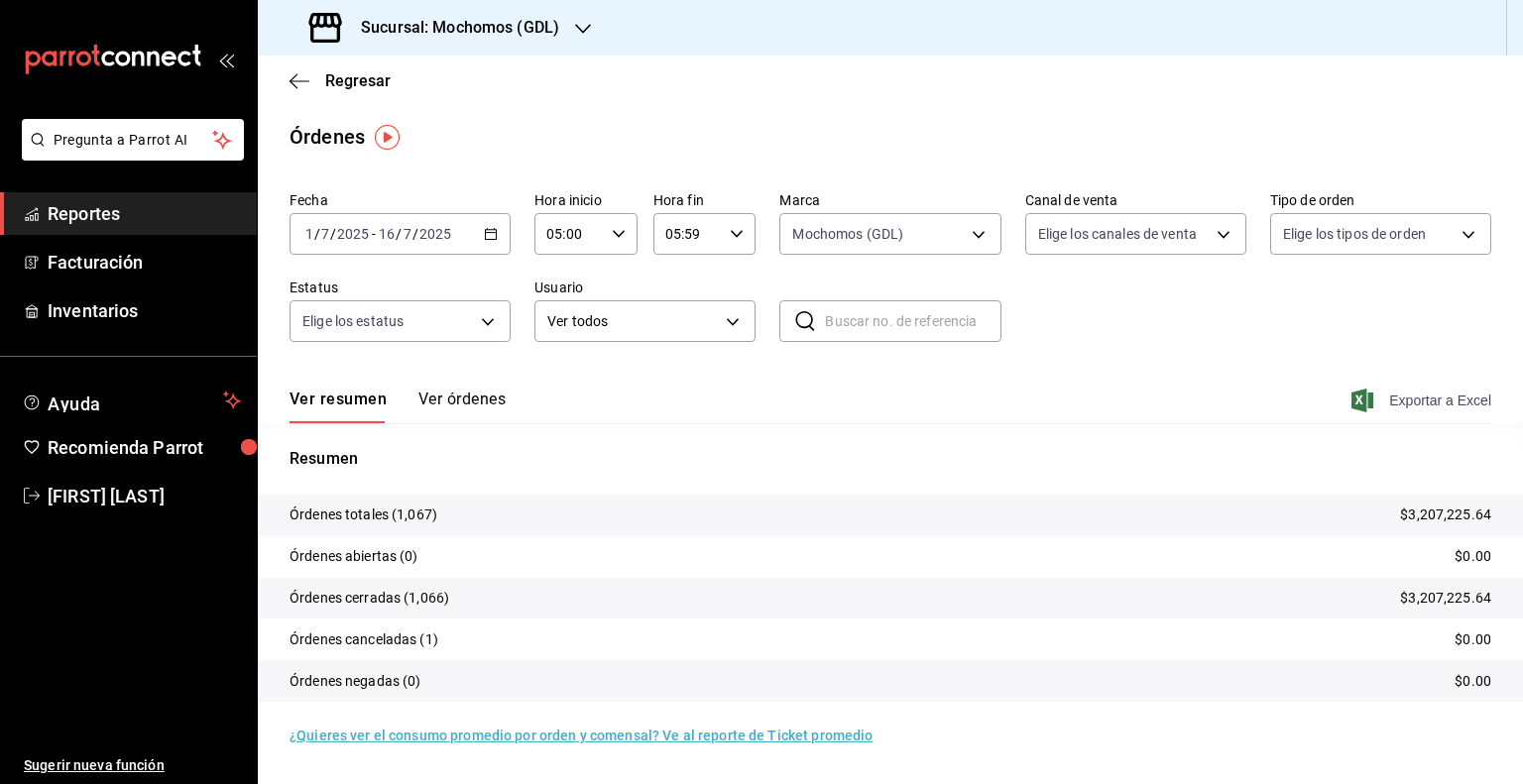 click on "Exportar a Excel" at bounding box center [1423, 400] 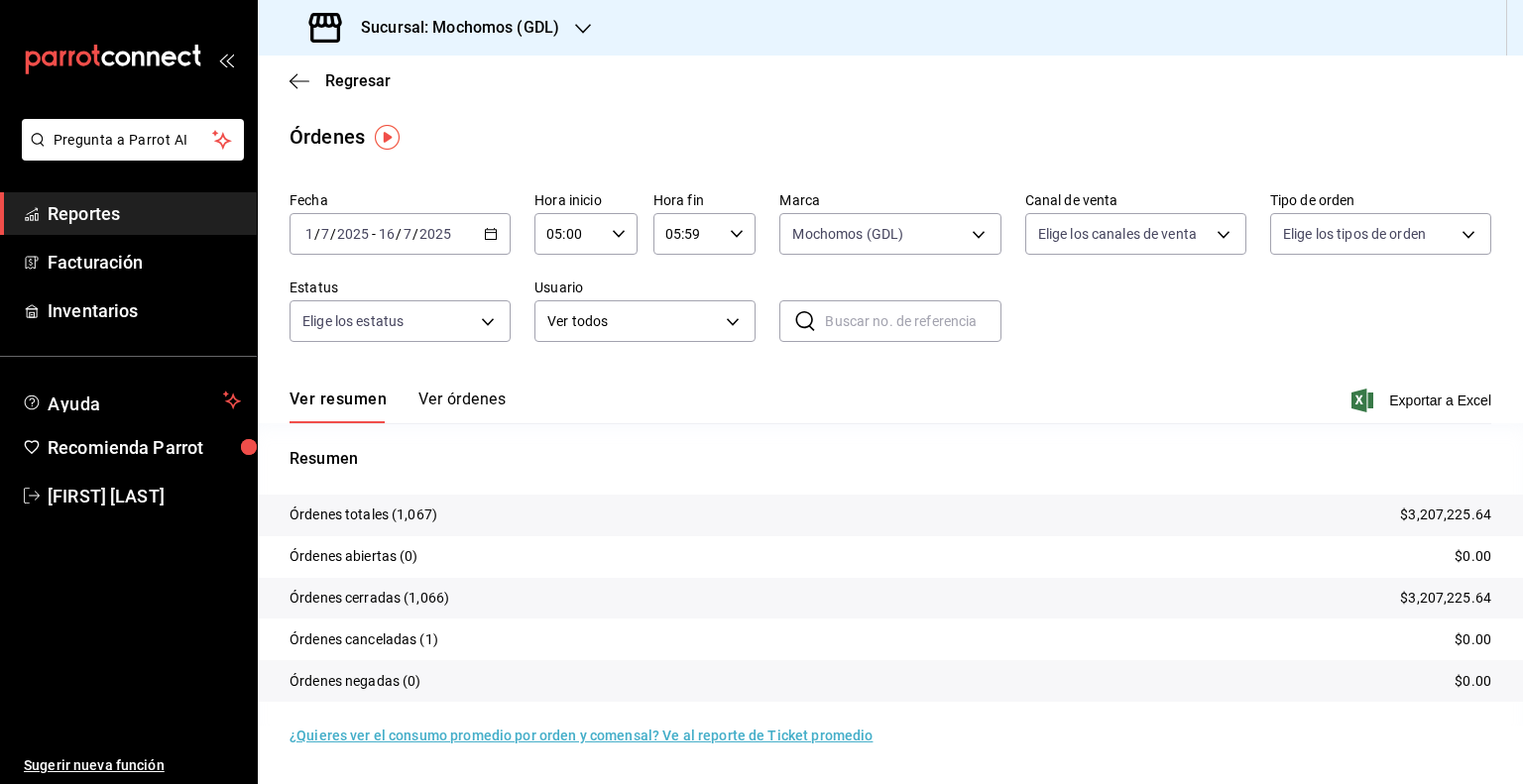 click 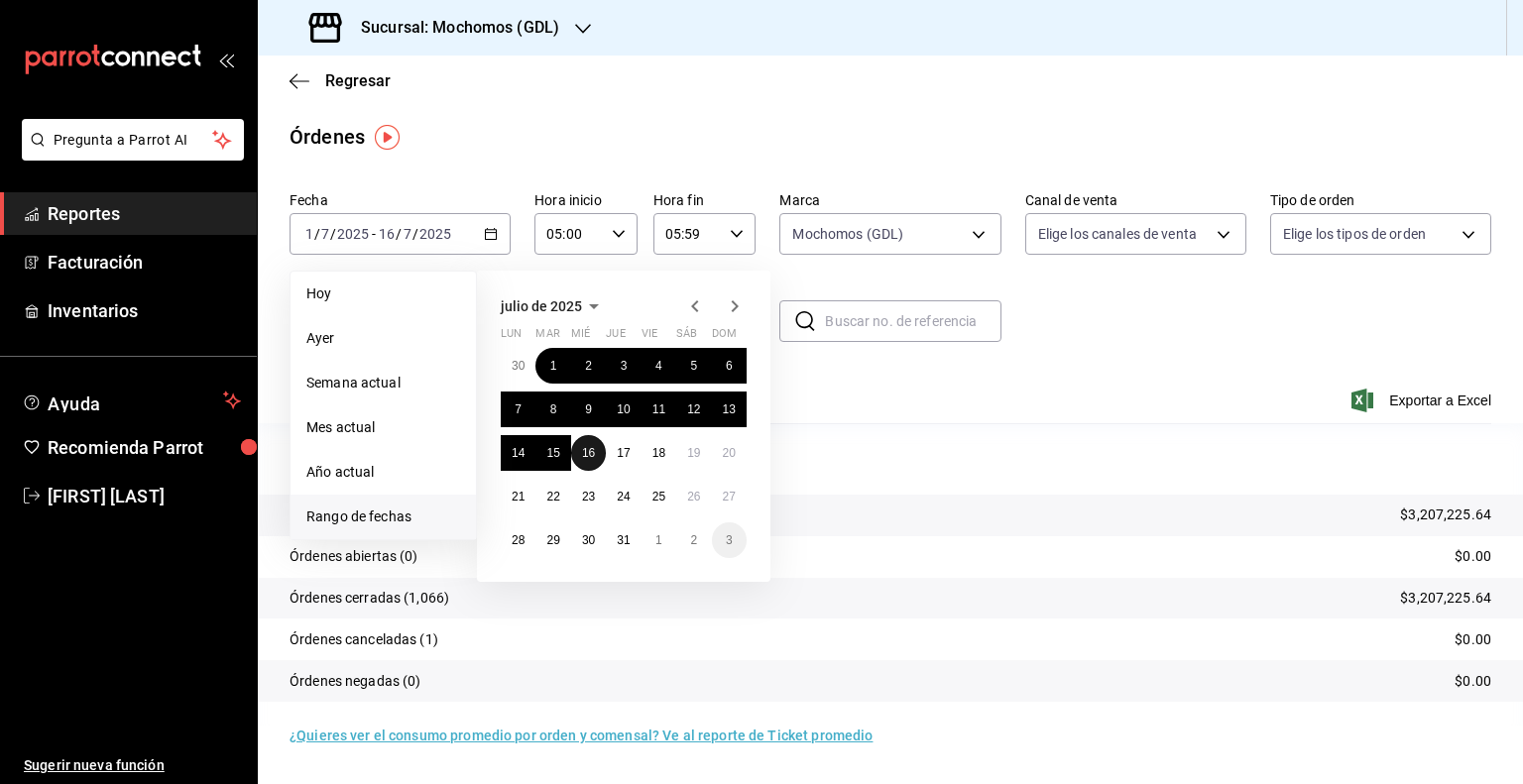 click on "16" at bounding box center (588, 453) 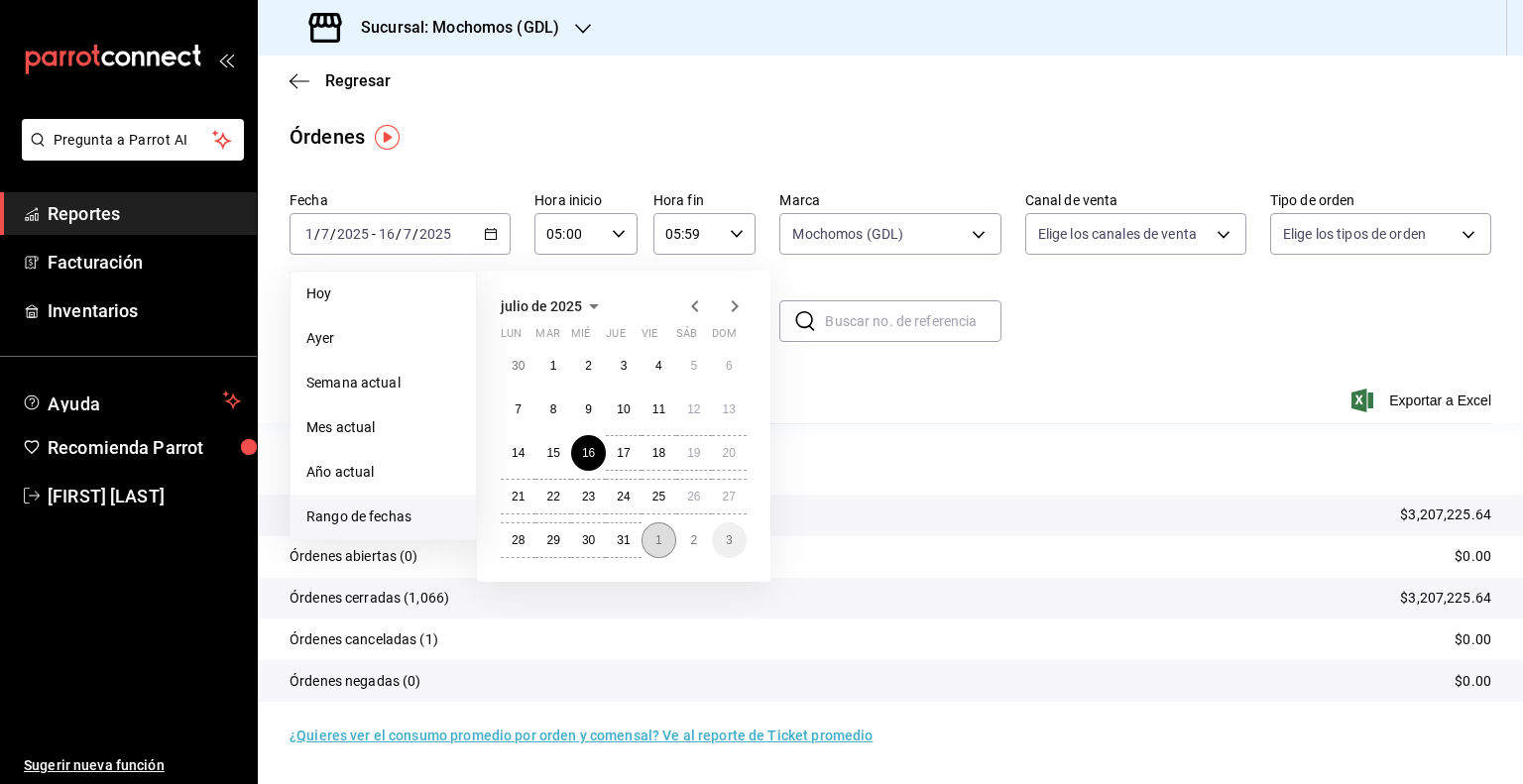 click on "1" at bounding box center (658, 540) 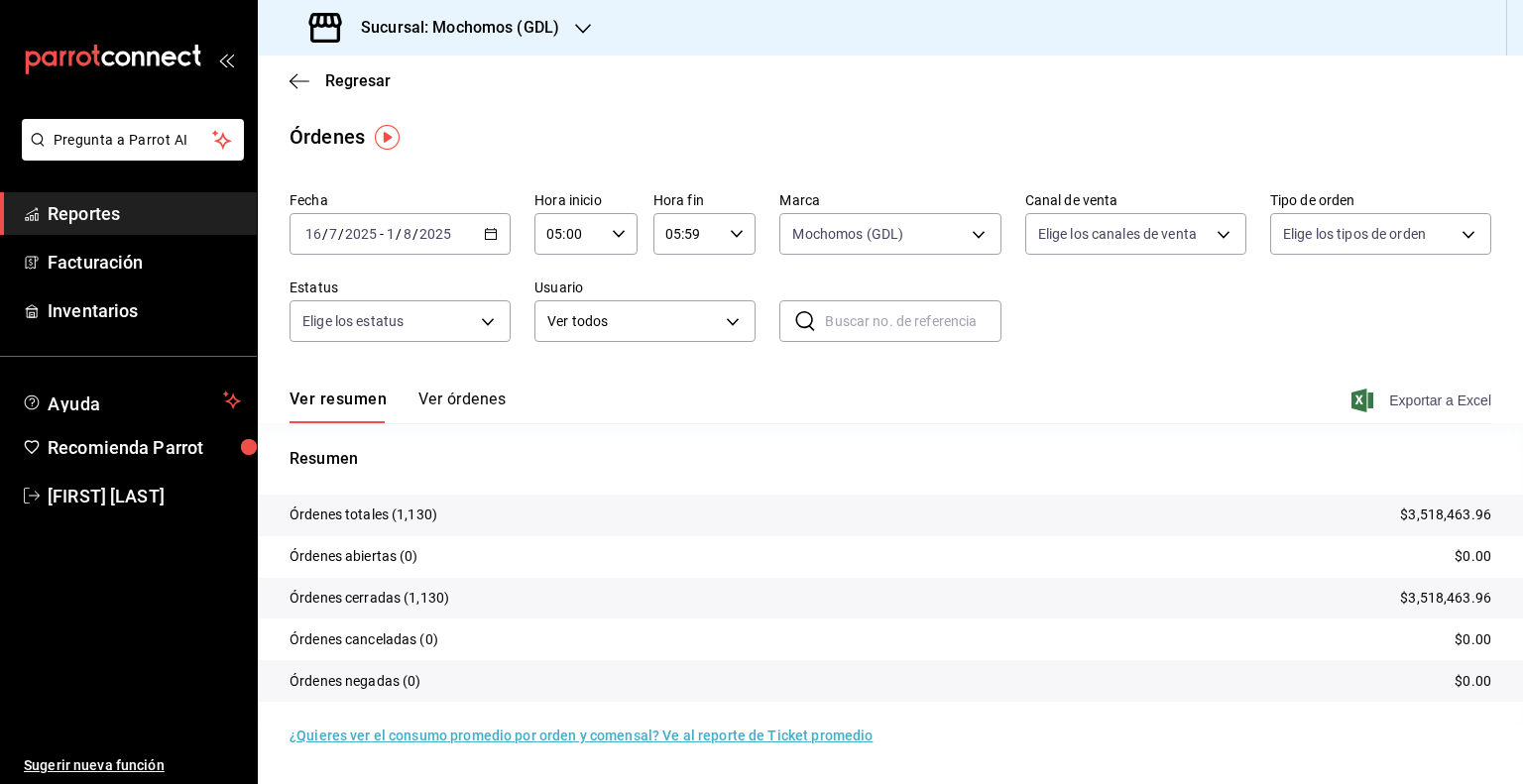 click on "Exportar a Excel" at bounding box center (1423, 400) 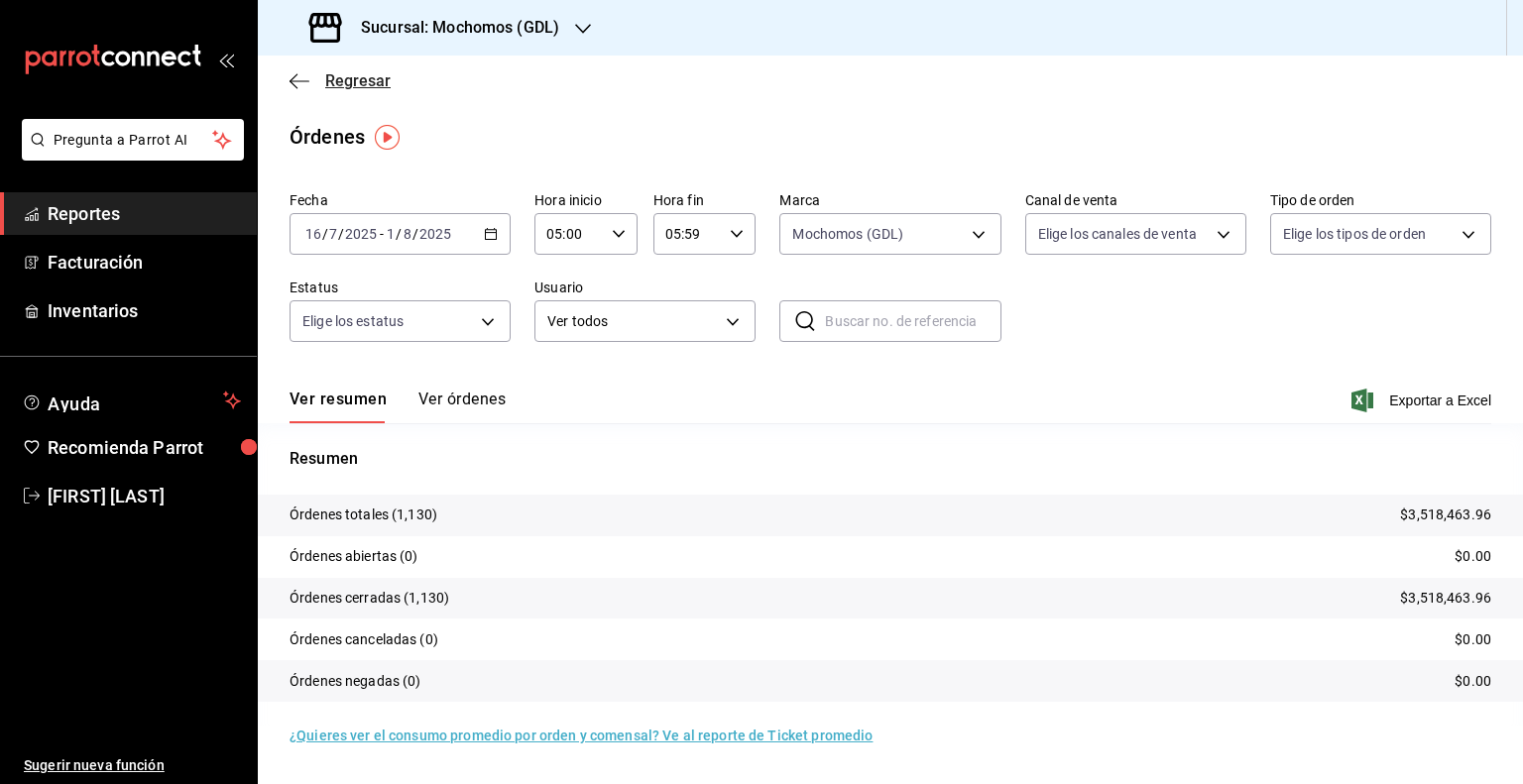 click 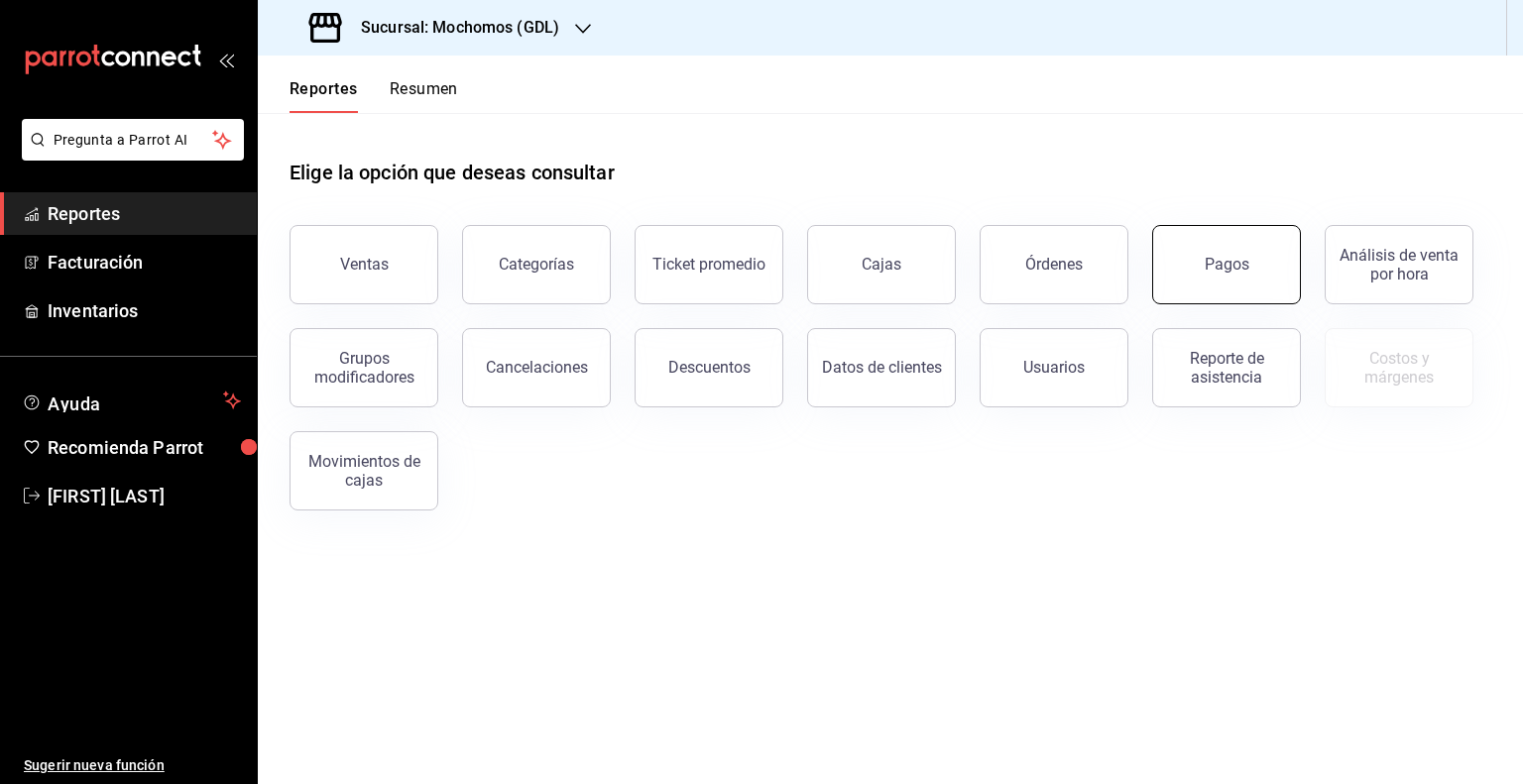 click on "Pagos" at bounding box center (1227, 264) 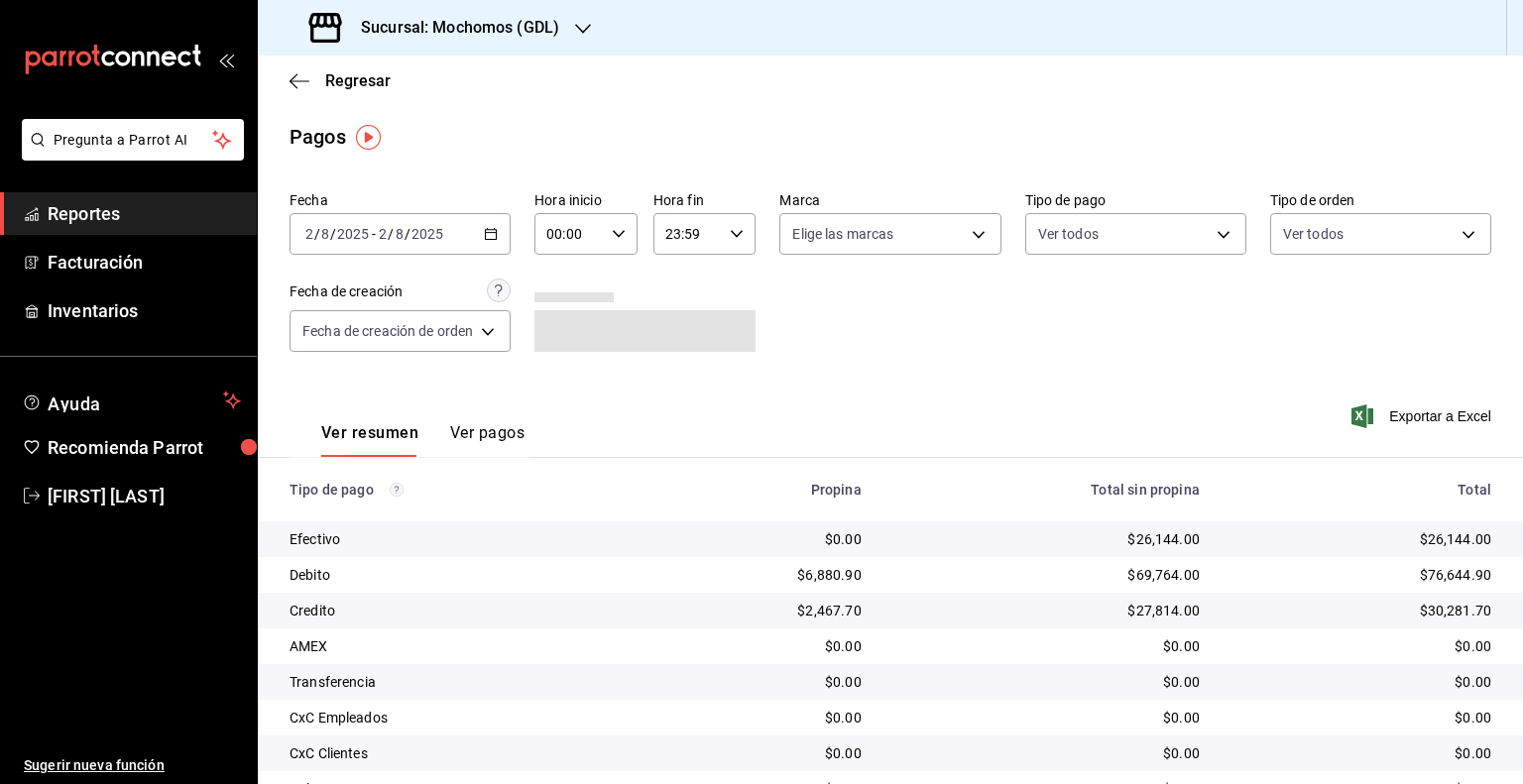 click on "2025" at bounding box center (427, 234) 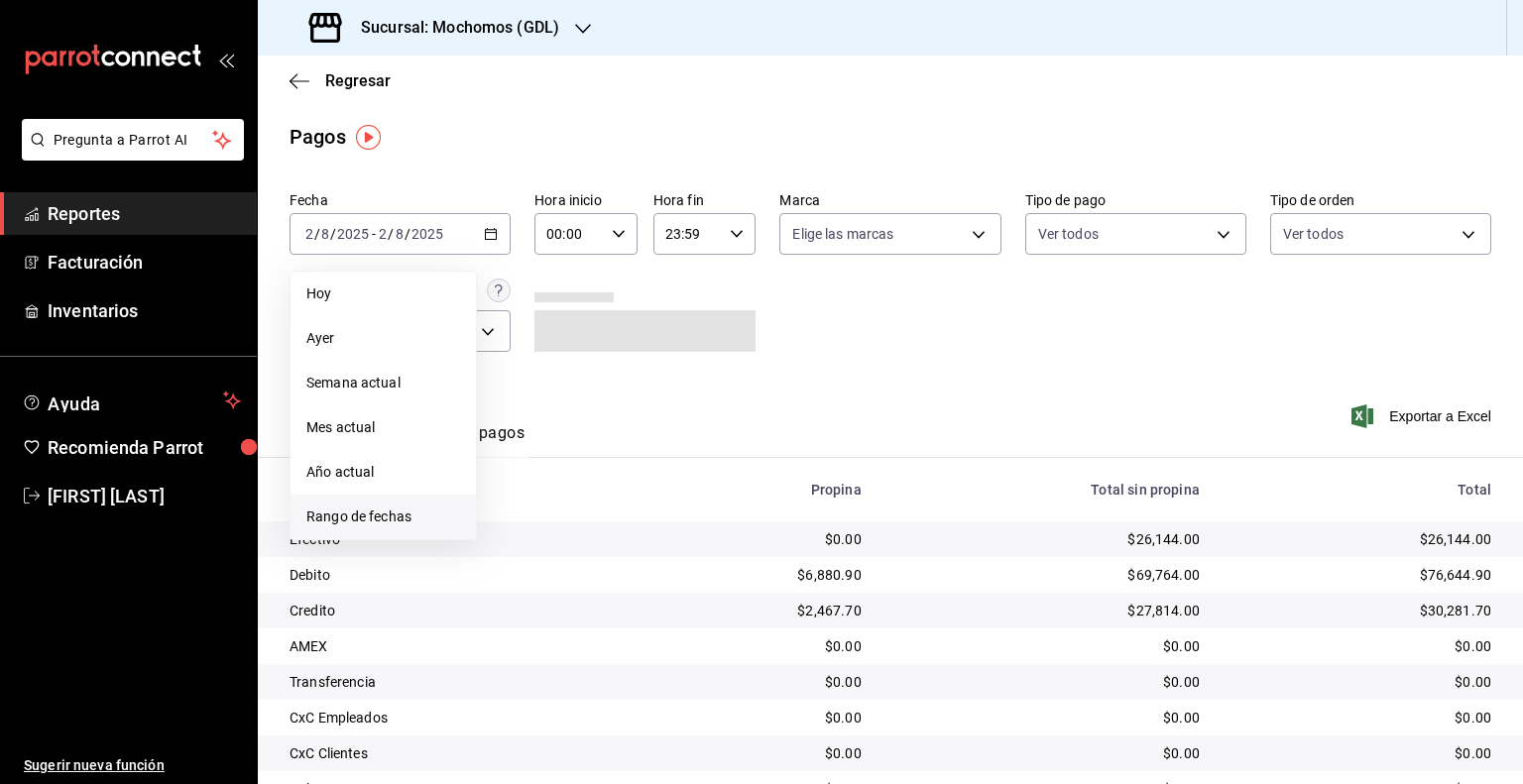 click on "Rango de fechas" at bounding box center (383, 516) 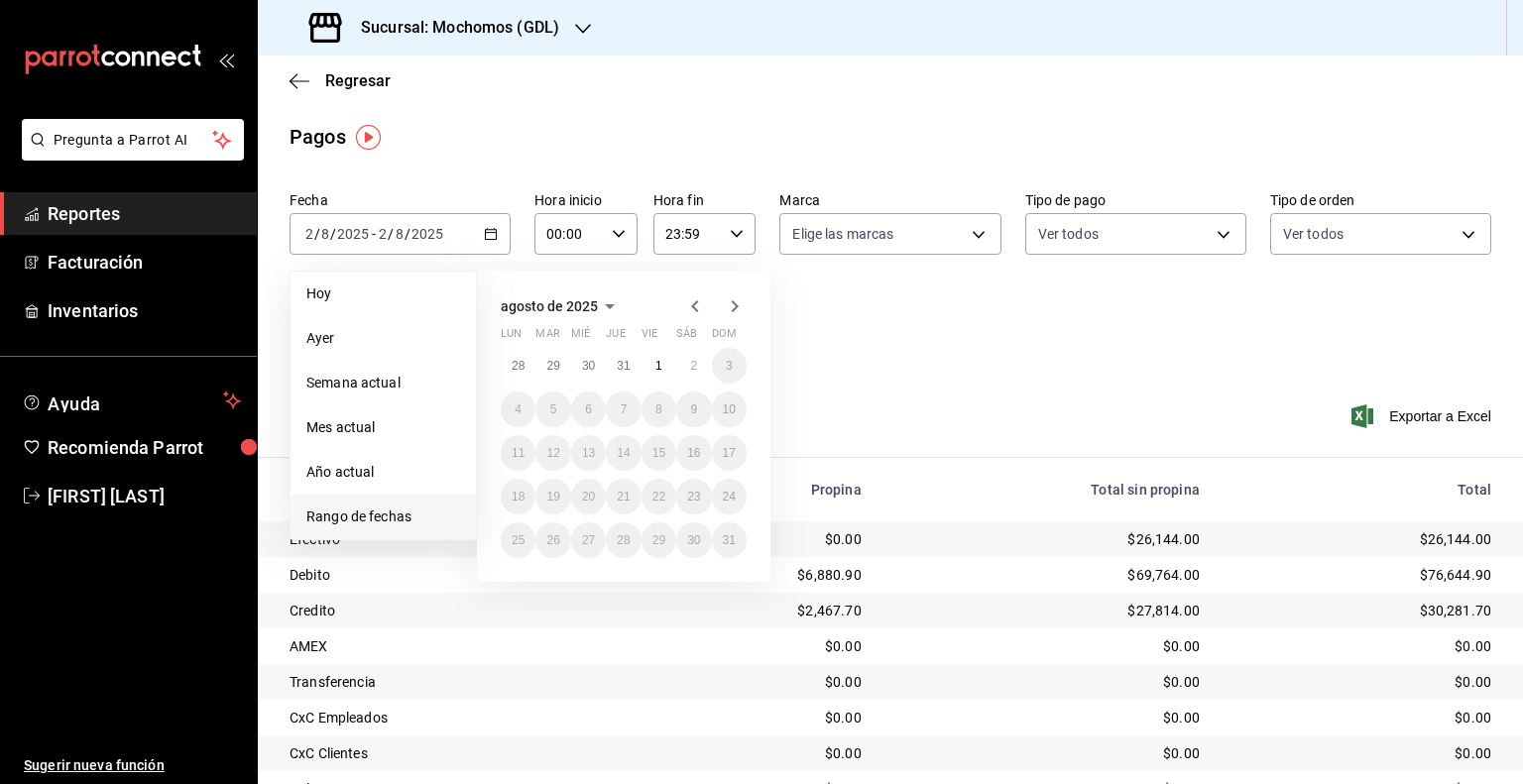 click 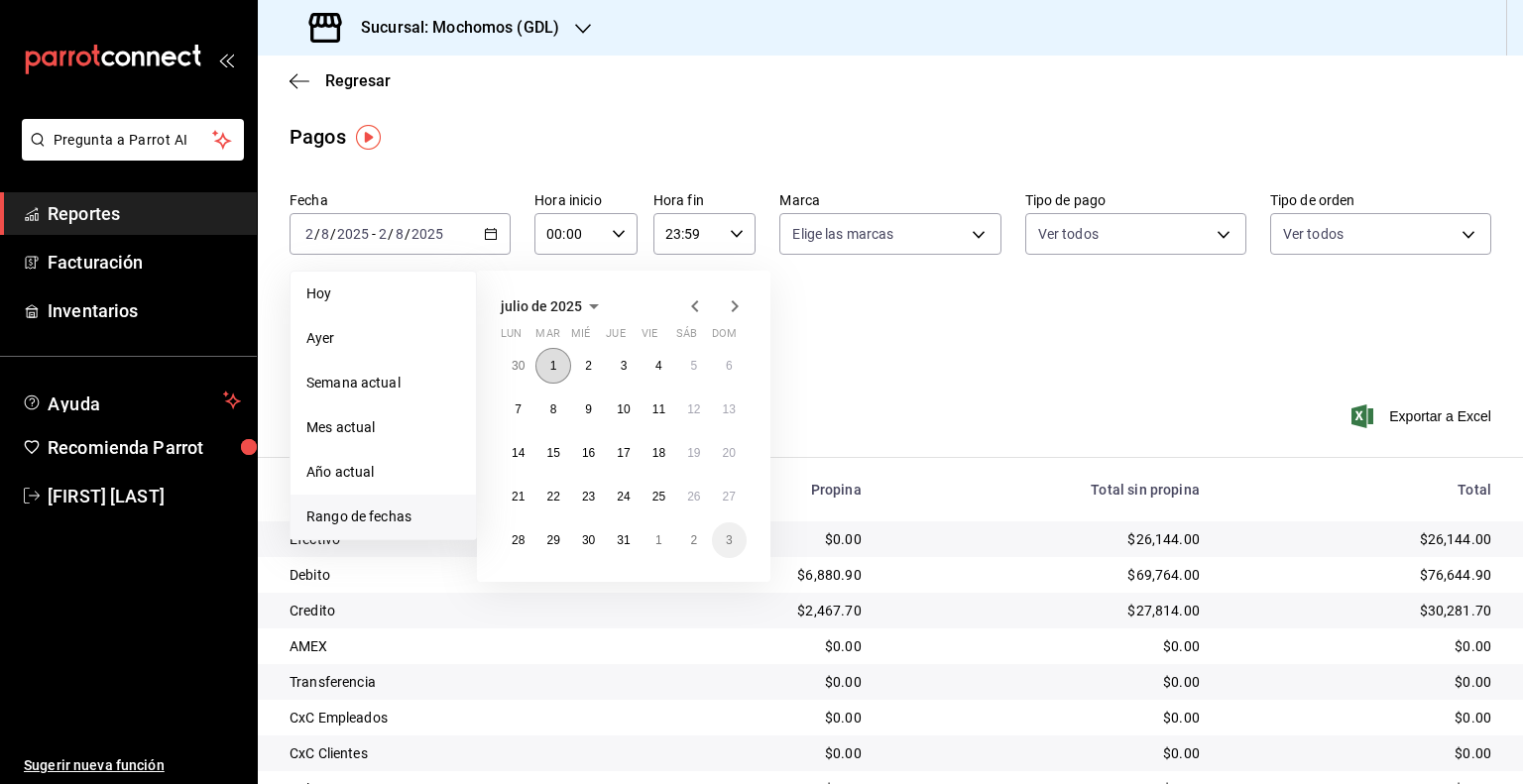 click on "1" at bounding box center [552, 366] 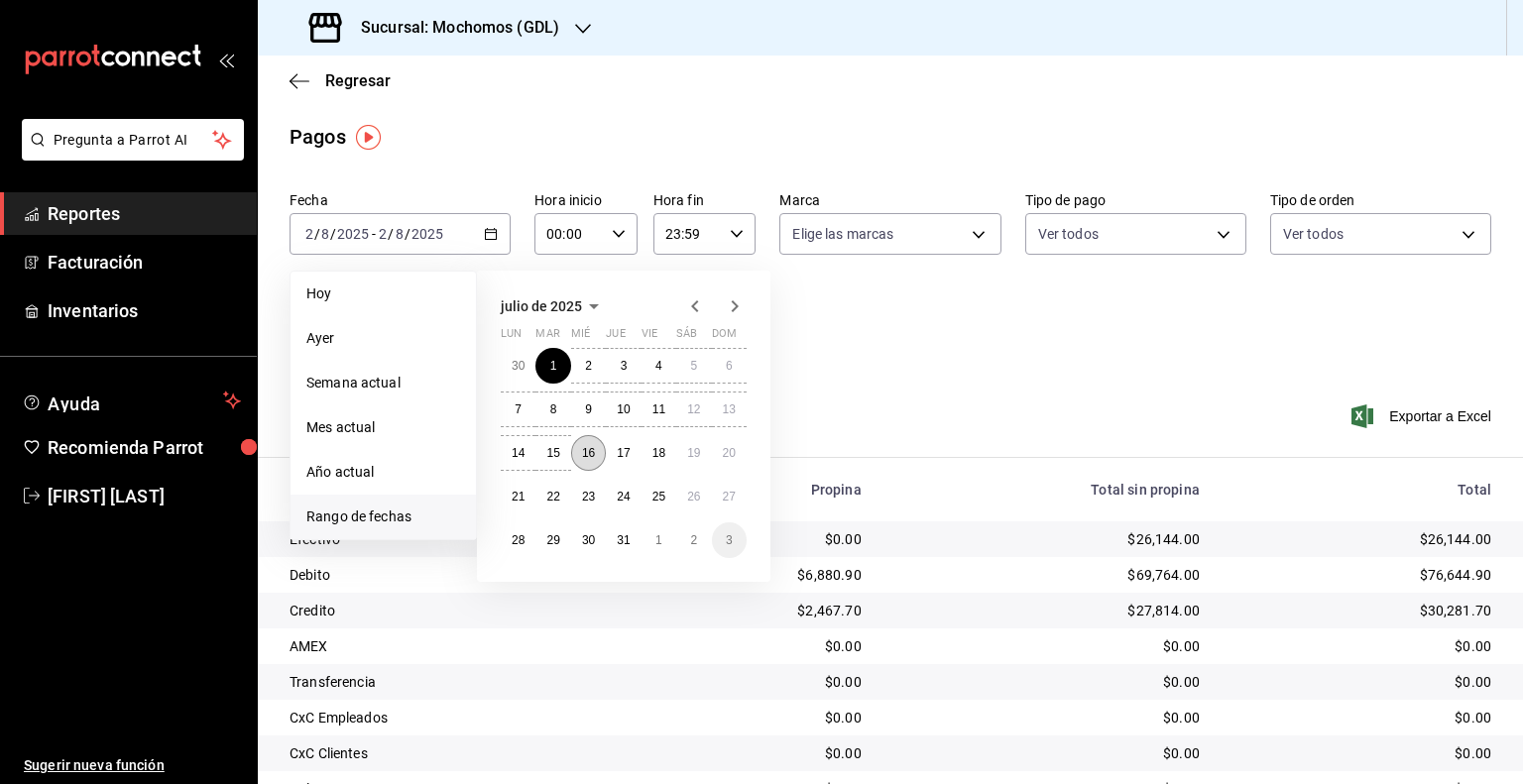 click on "16" at bounding box center [588, 453] 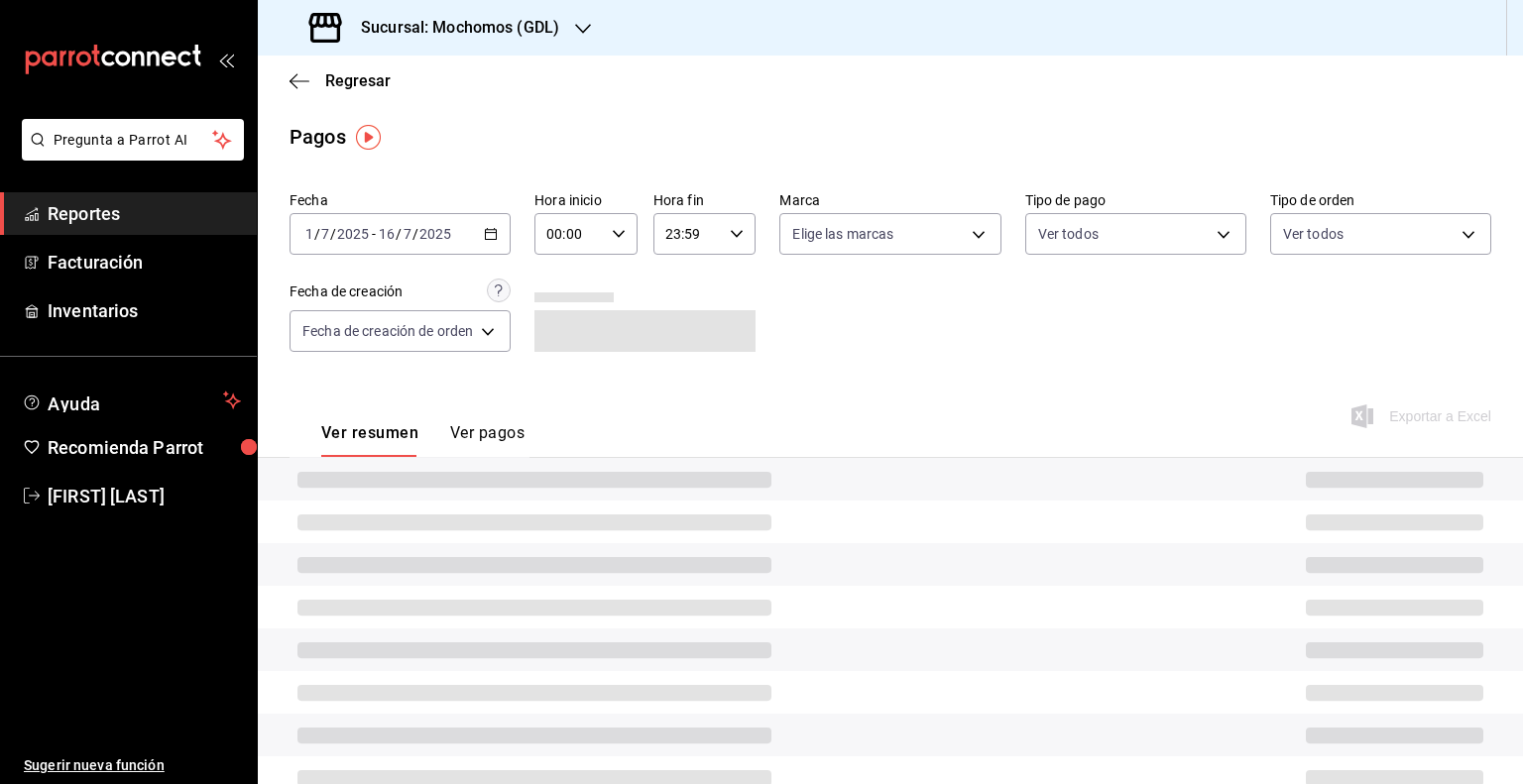 click on "00:00" at bounding box center (569, 234) 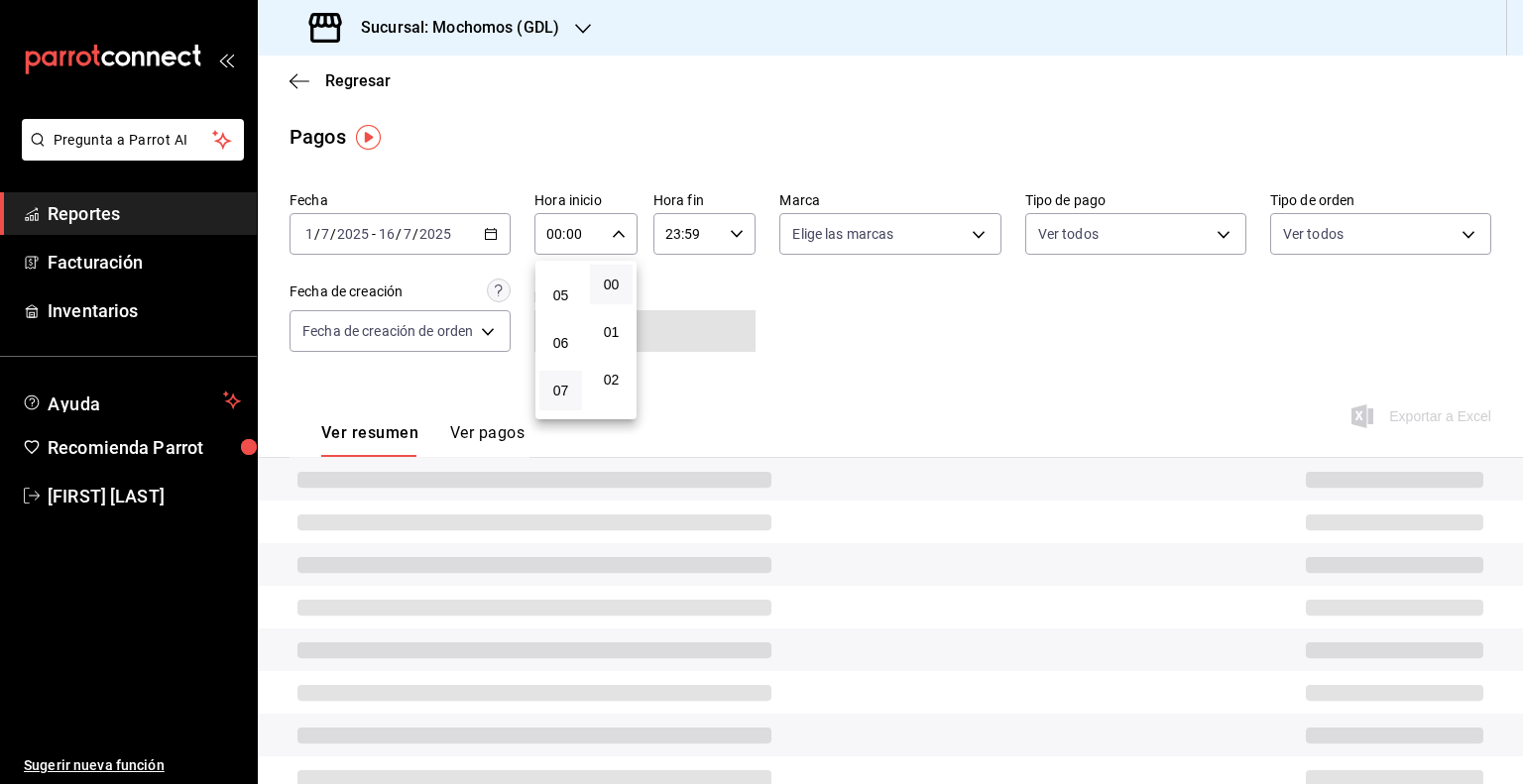 scroll, scrollTop: 198, scrollLeft: 0, axis: vertical 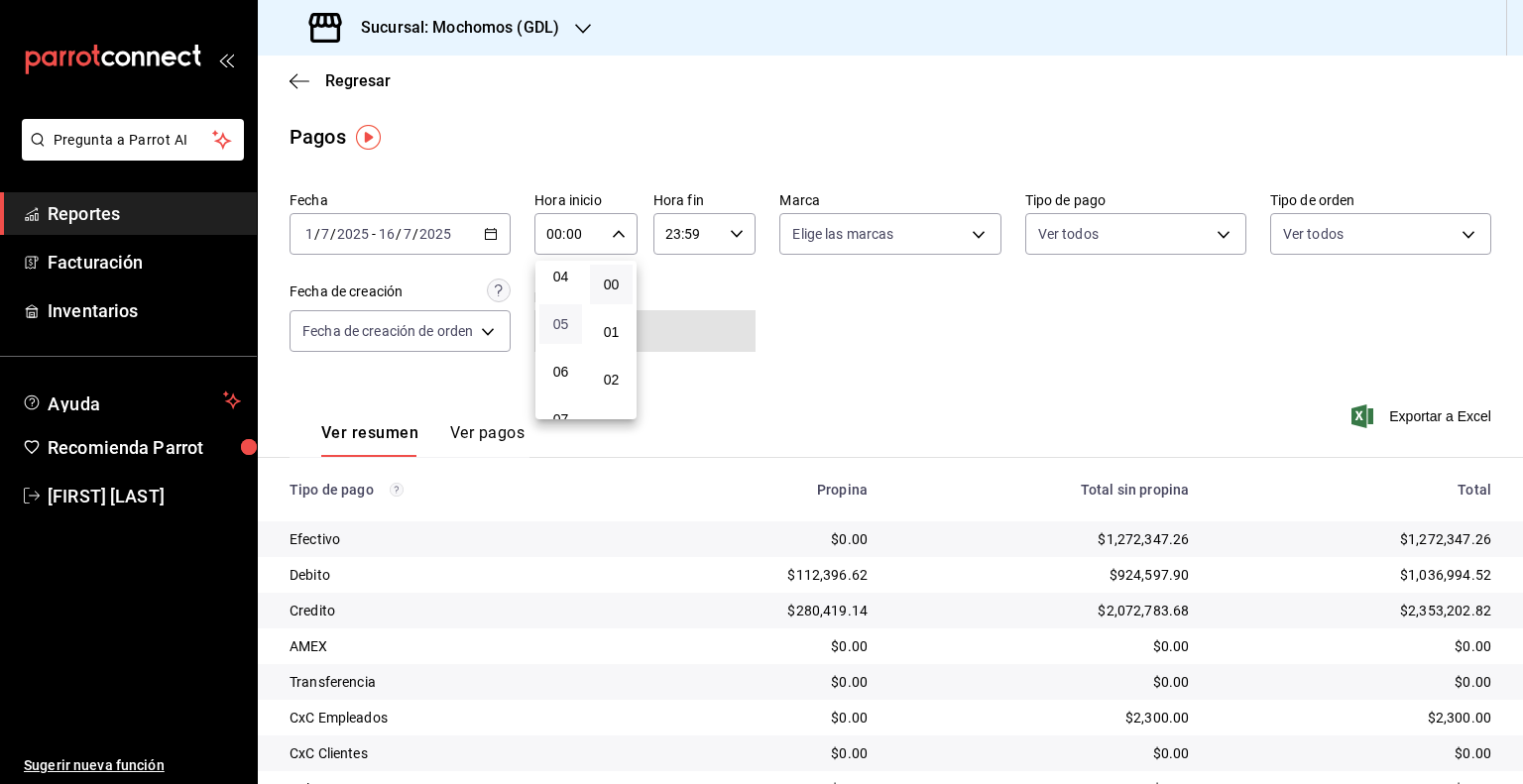 click on "05" at bounding box center [560, 324] 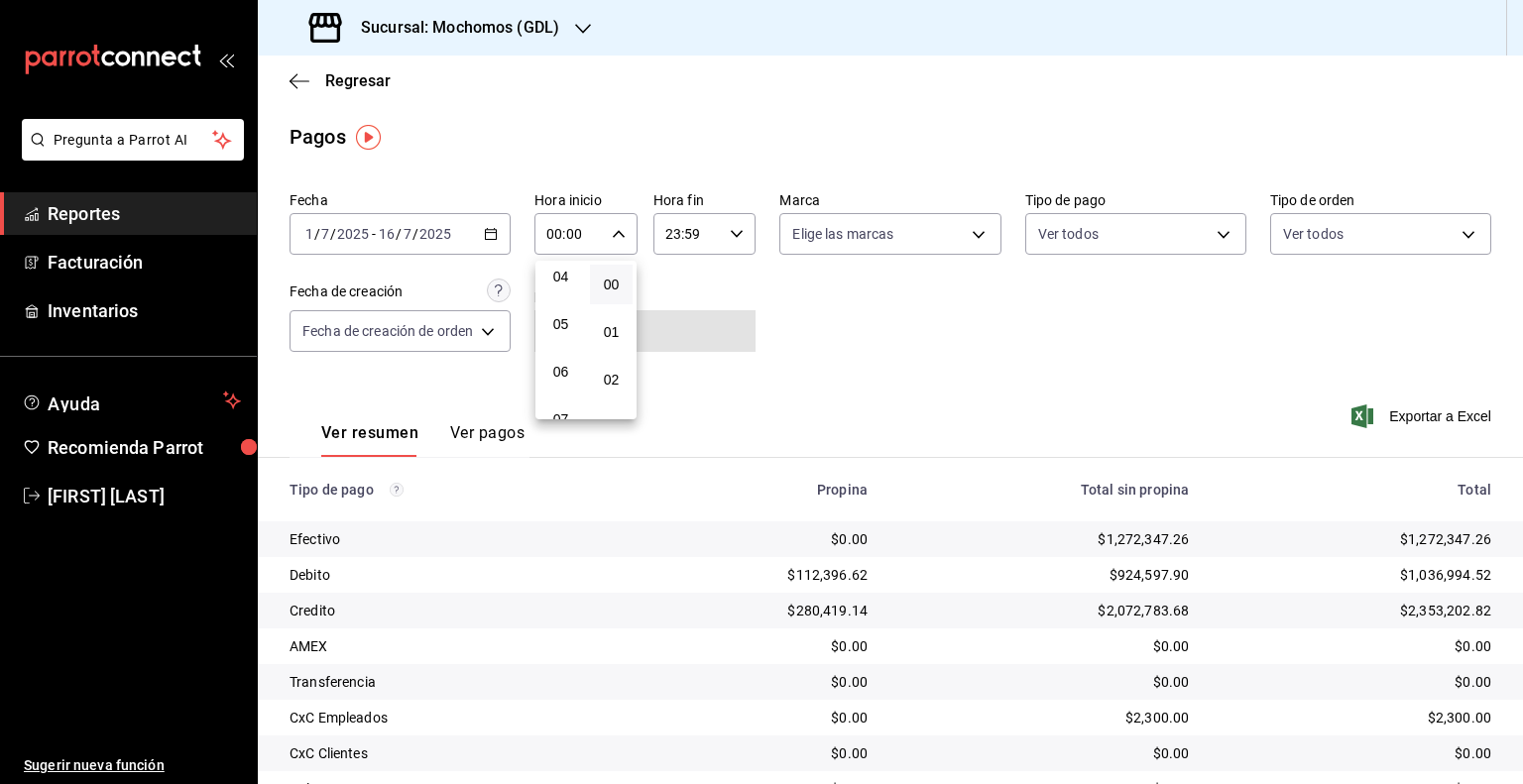 type on "05:00" 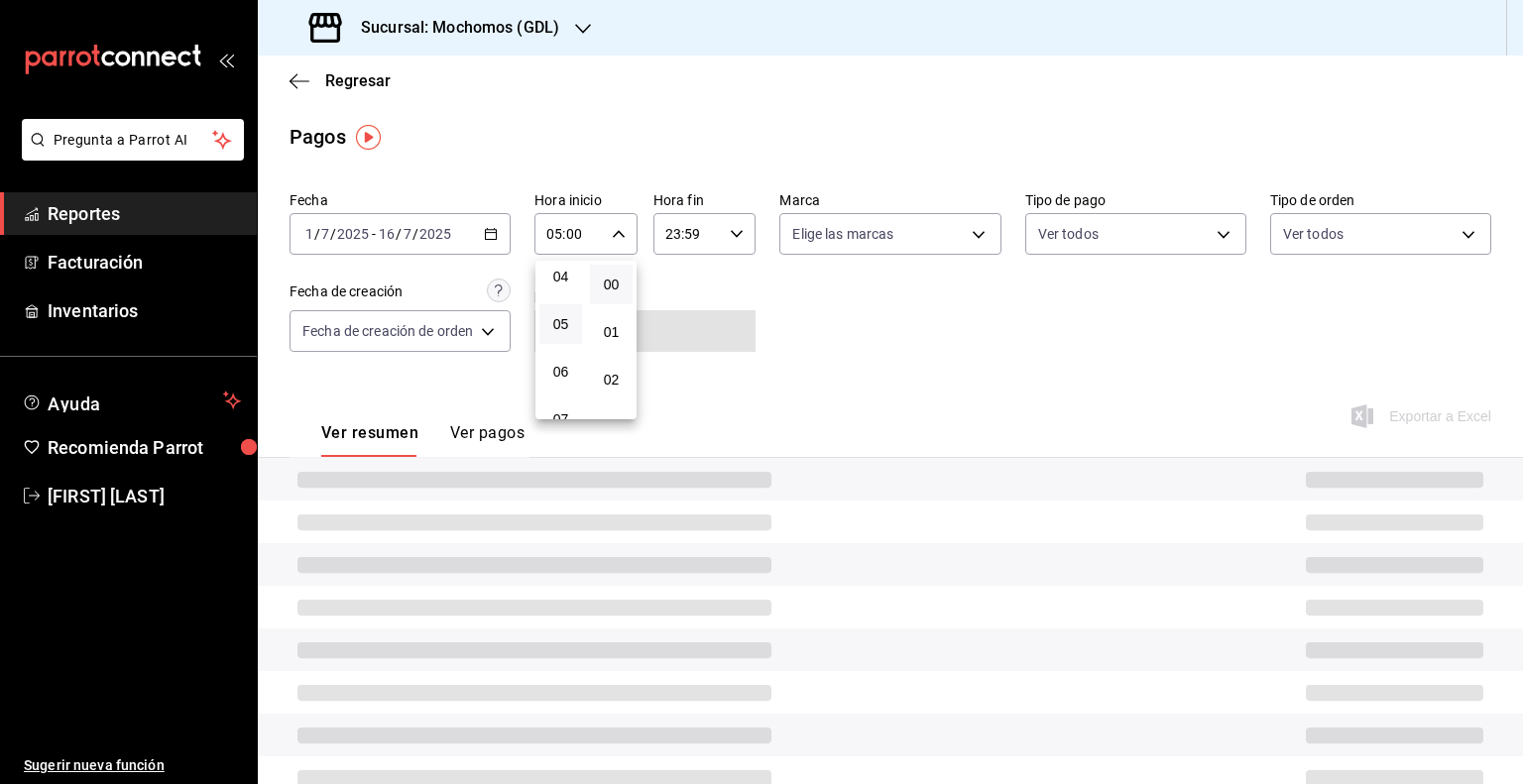 click at bounding box center (762, 392) 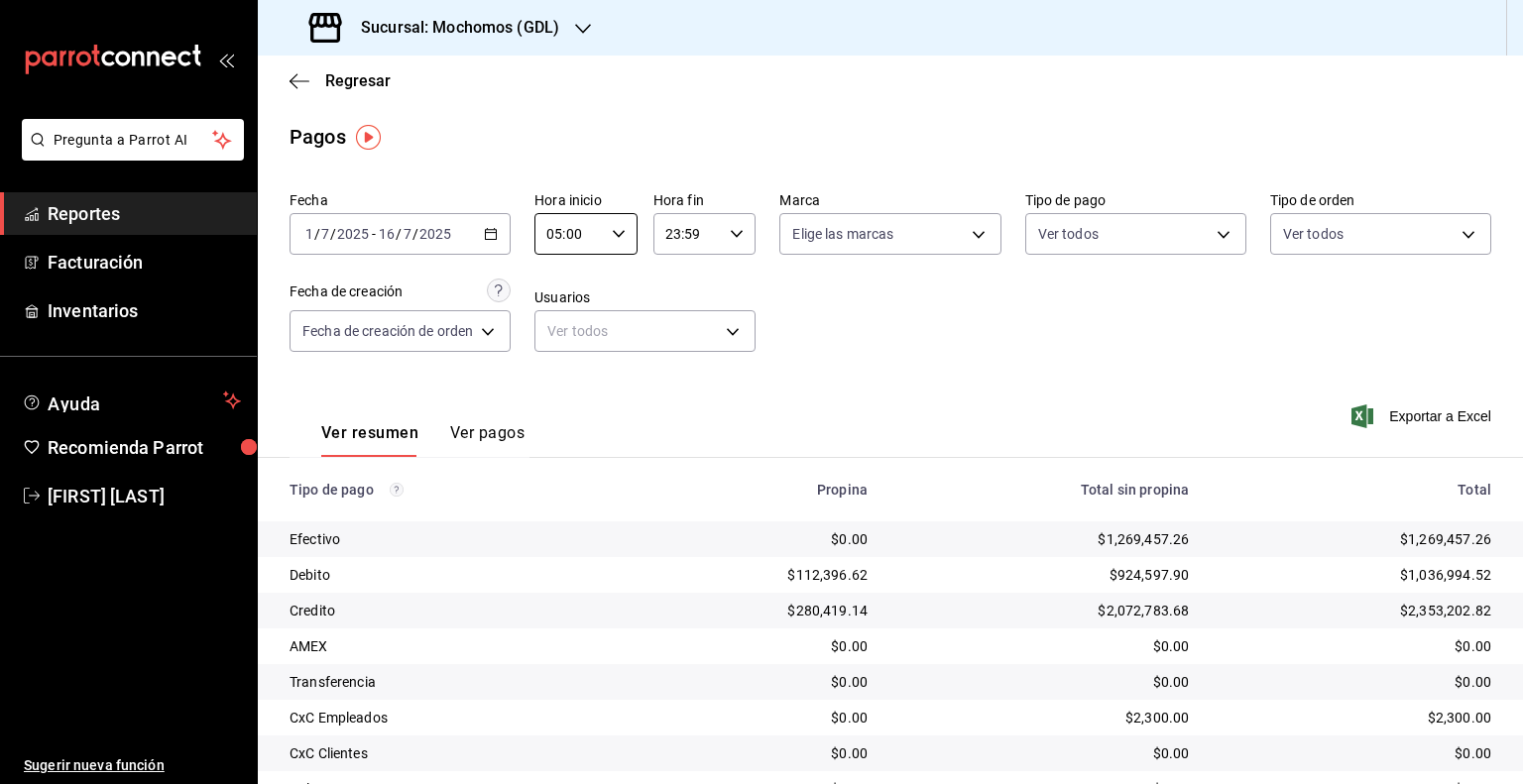 click on "23:59" at bounding box center [688, 234] 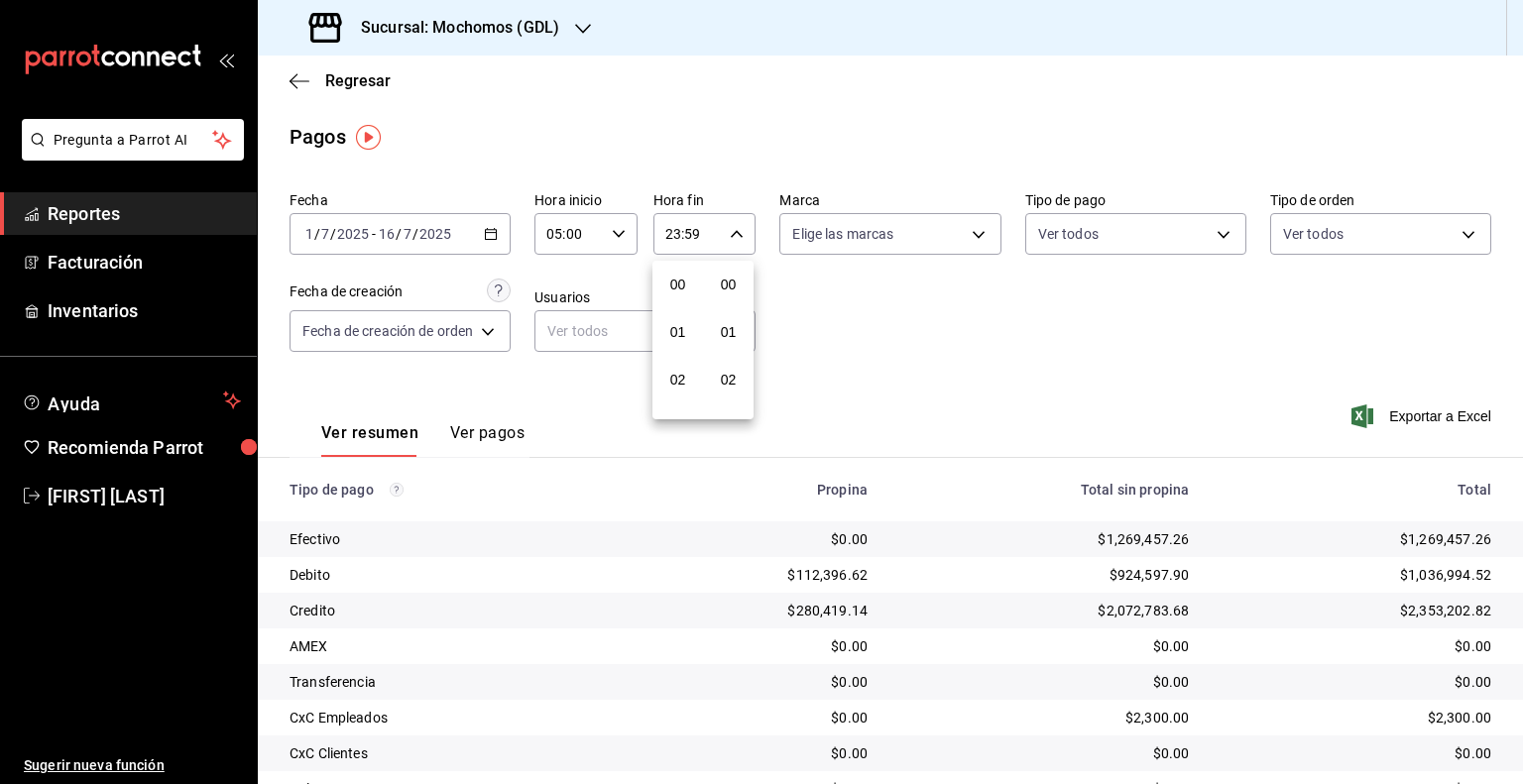 scroll, scrollTop: 1002, scrollLeft: 0, axis: vertical 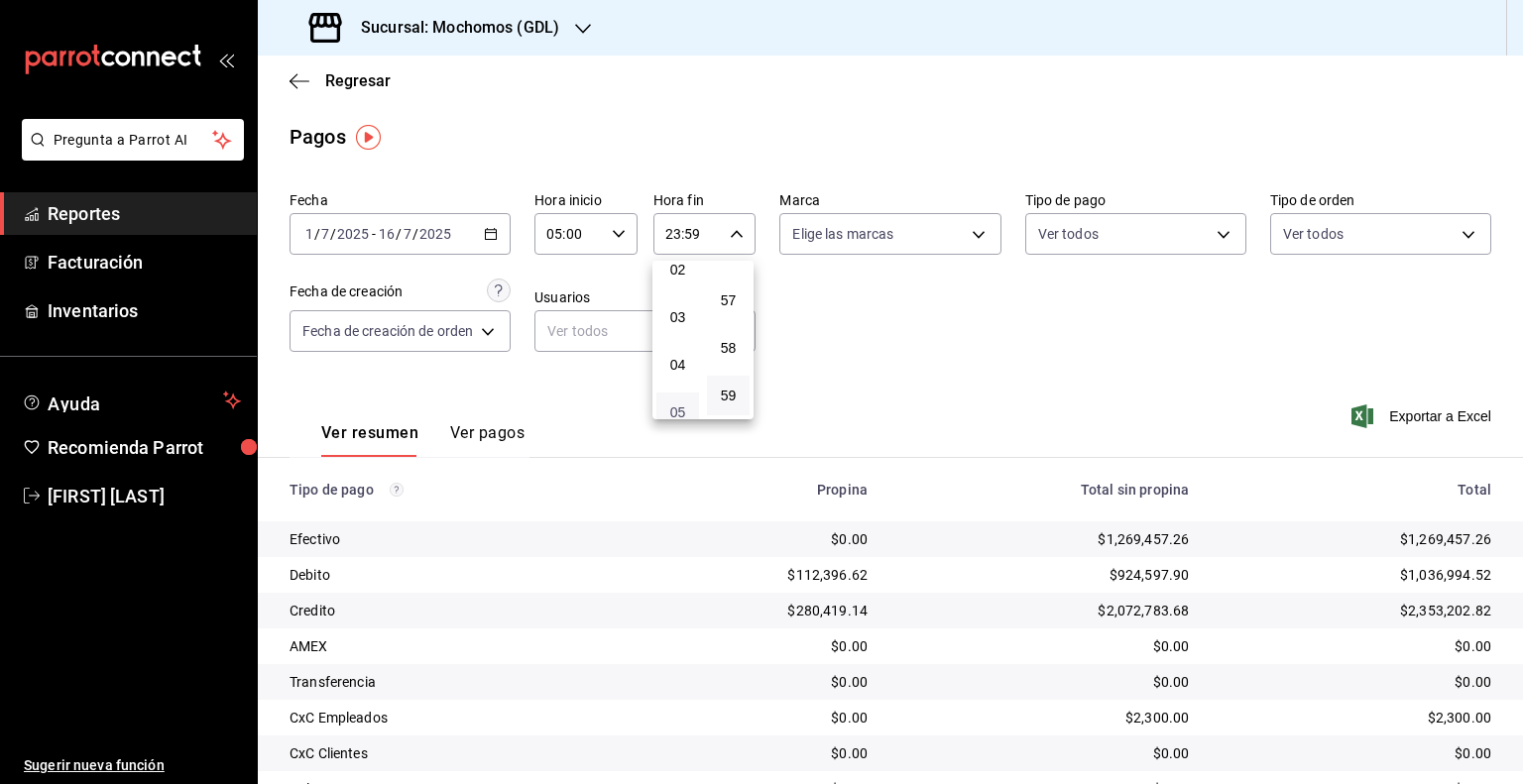 click on "05" at bounding box center (677, 412) 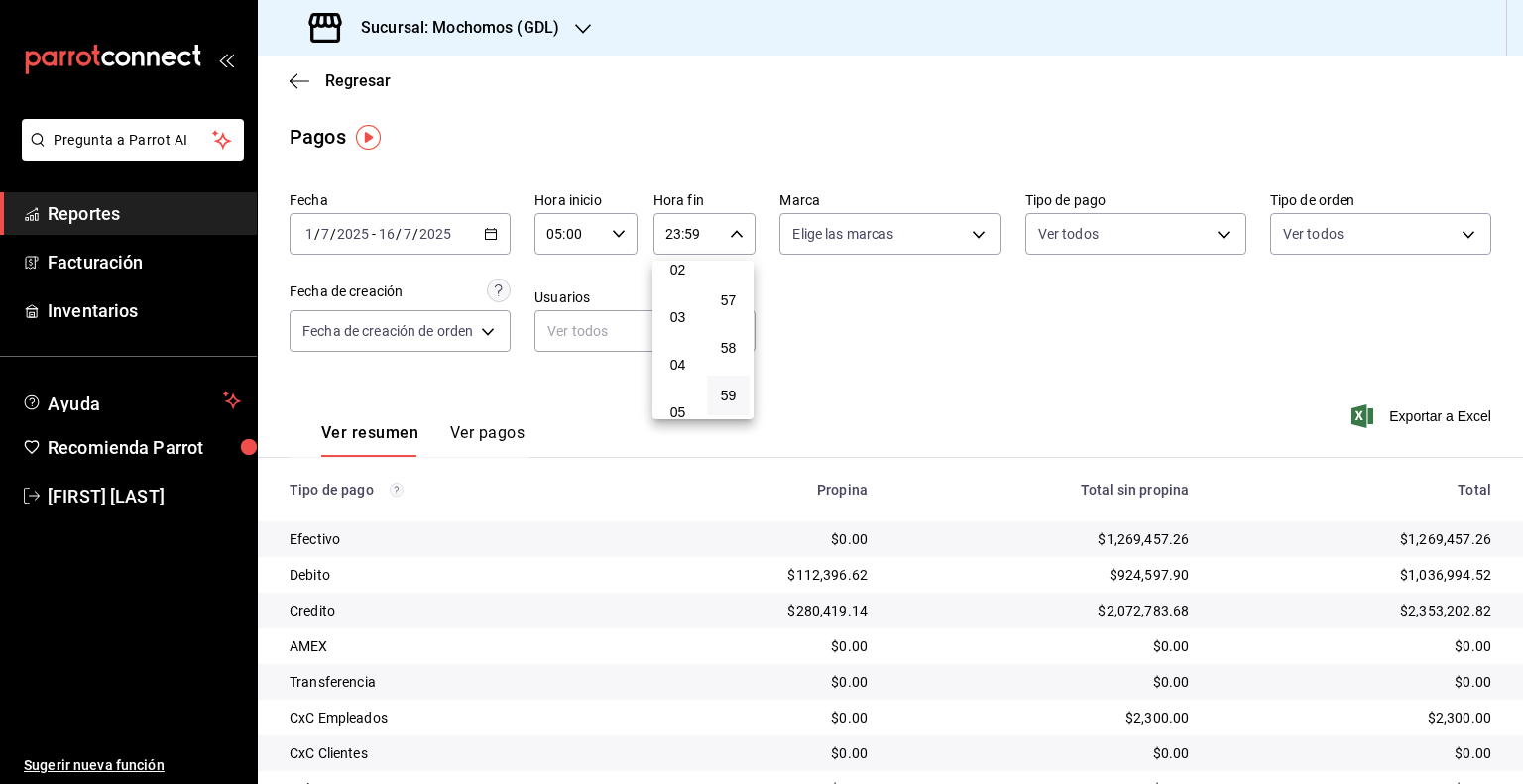 type on "05:59" 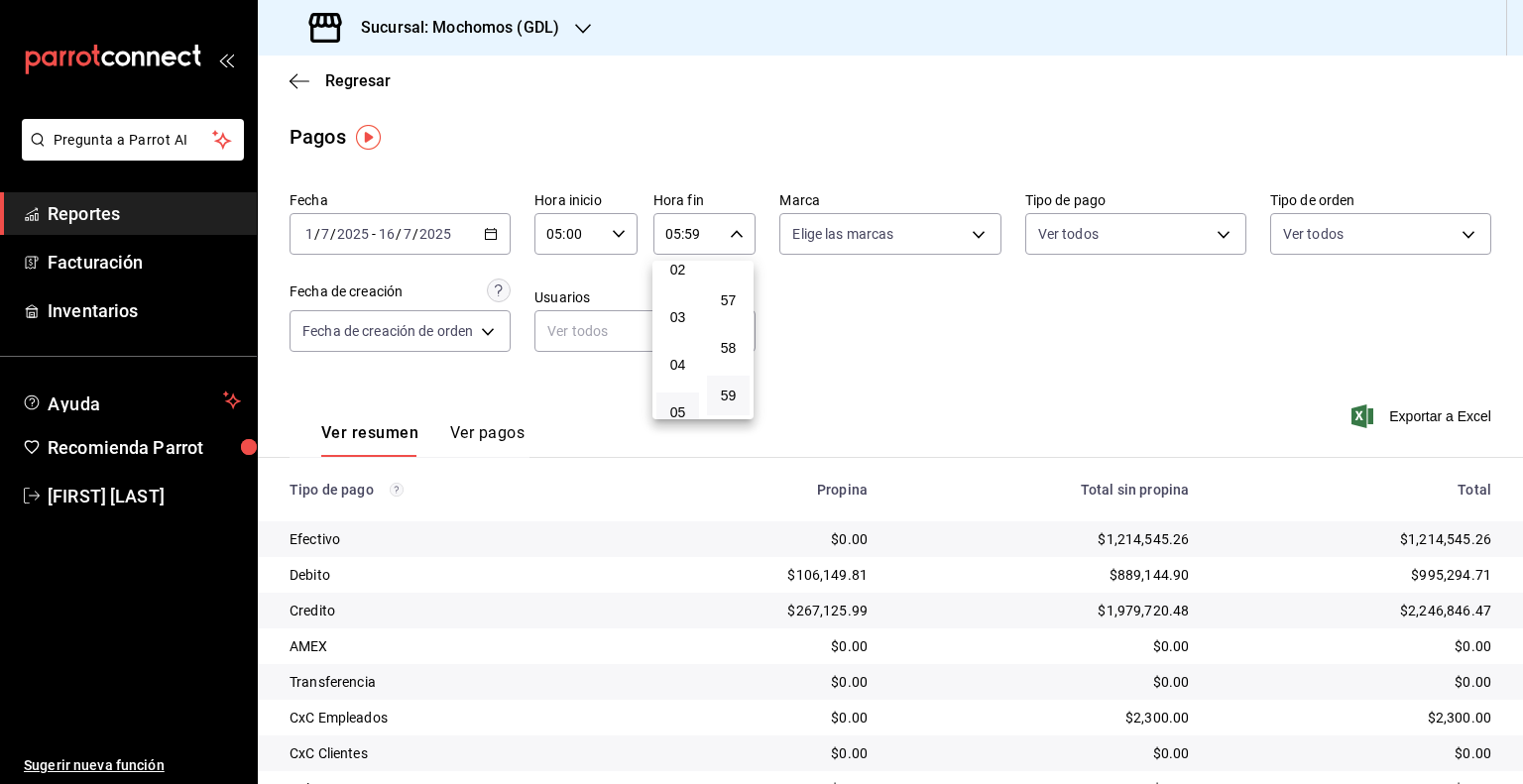 click on "05" at bounding box center (677, 412) 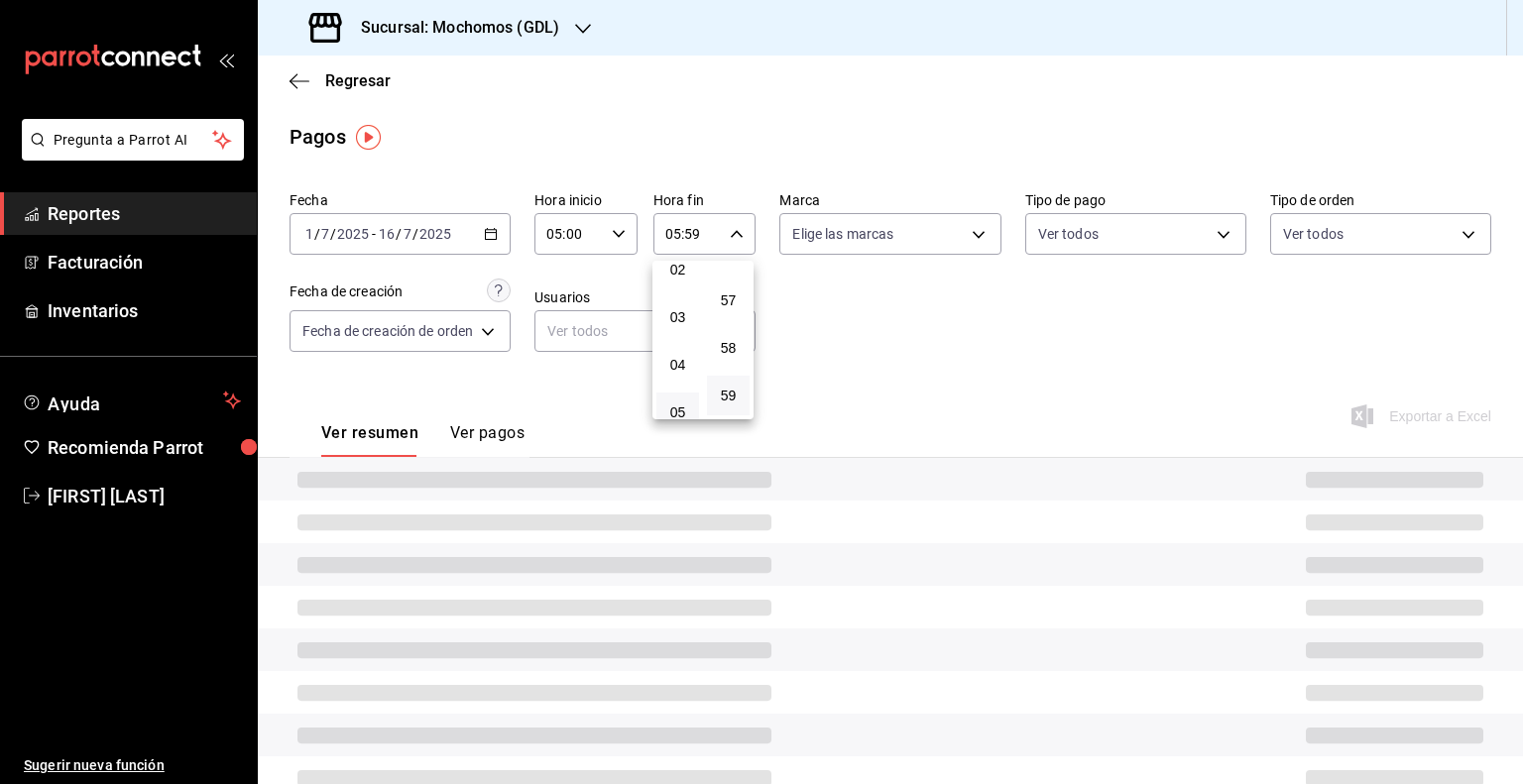 click at bounding box center [762, 392] 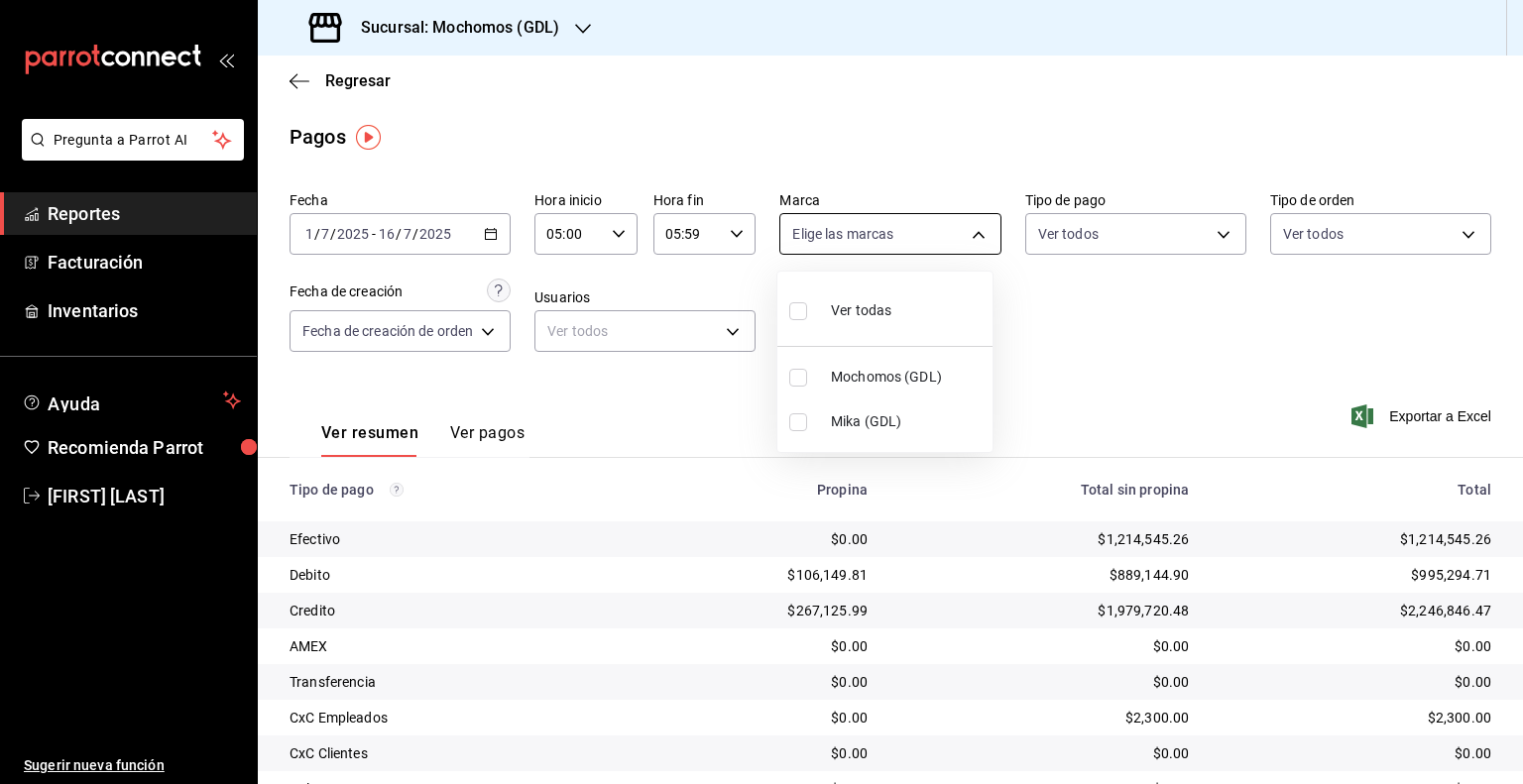 click on "Pregunta a Parrot AI Reportes   Facturación   Inventarios   Ayuda Recomienda Parrot   [NAME]   Sugerir nueva función   Sucursal: Mochomos (GDL) Regresar Pagos Fecha 2025-07-01 1 / 7 / 2025 - 2025-07-16 16 / 7 / 2025 Hora inicio 05:00 Hora inicio Hora fin 05:59 Hora fin Marca Elige las marcas Tipo de pago Ver todos Tipo de orden Ver todos Fecha de creación   Fecha de creación de orden ORDER Usuarios Ver todos null Ver resumen Ver pagos Exportar a Excel Tipo de pago   Propina Total sin propina Total Efectivo $0.00 $1,214,545.26 $1,214,545.26 Debito $106,149.81 $889,144.90 $995,294.71 Credito $267,125.99 $1,979,720.48 $2,246,846.47 AMEX $0.00 $0.00 $0.00 Transferencia $0.00 $0.00 $0.00 CxC Empleados $0.00 $2,300.00 $2,300.00 CxC Clientes $0.00 $0.00 $0.00 Dolares $0.00 $0.00 $0.00 Total $373,275.80 $4,085,710.64 $4,458,986.44 Pregunta a Parrot AI Reportes   Facturación   Inventarios   Ayuda Recomienda Parrot   [NAME]   Sugerir nueva función   GANA 1 MES GRATIS EN TU SUSCRIPCIÓN AQUÍ" at bounding box center (762, 392) 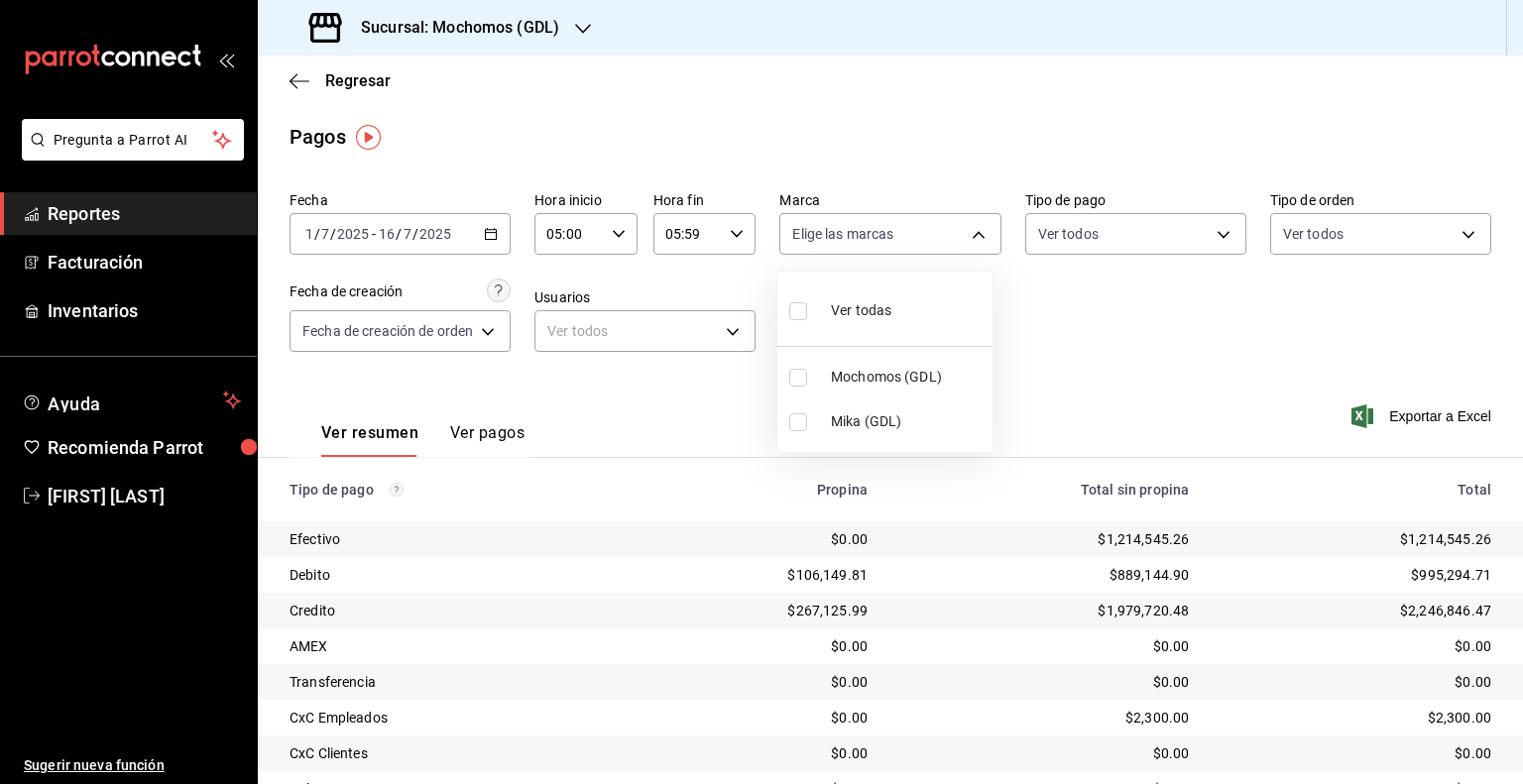 click on "Mochomos (GDL)" at bounding box center [884, 377] 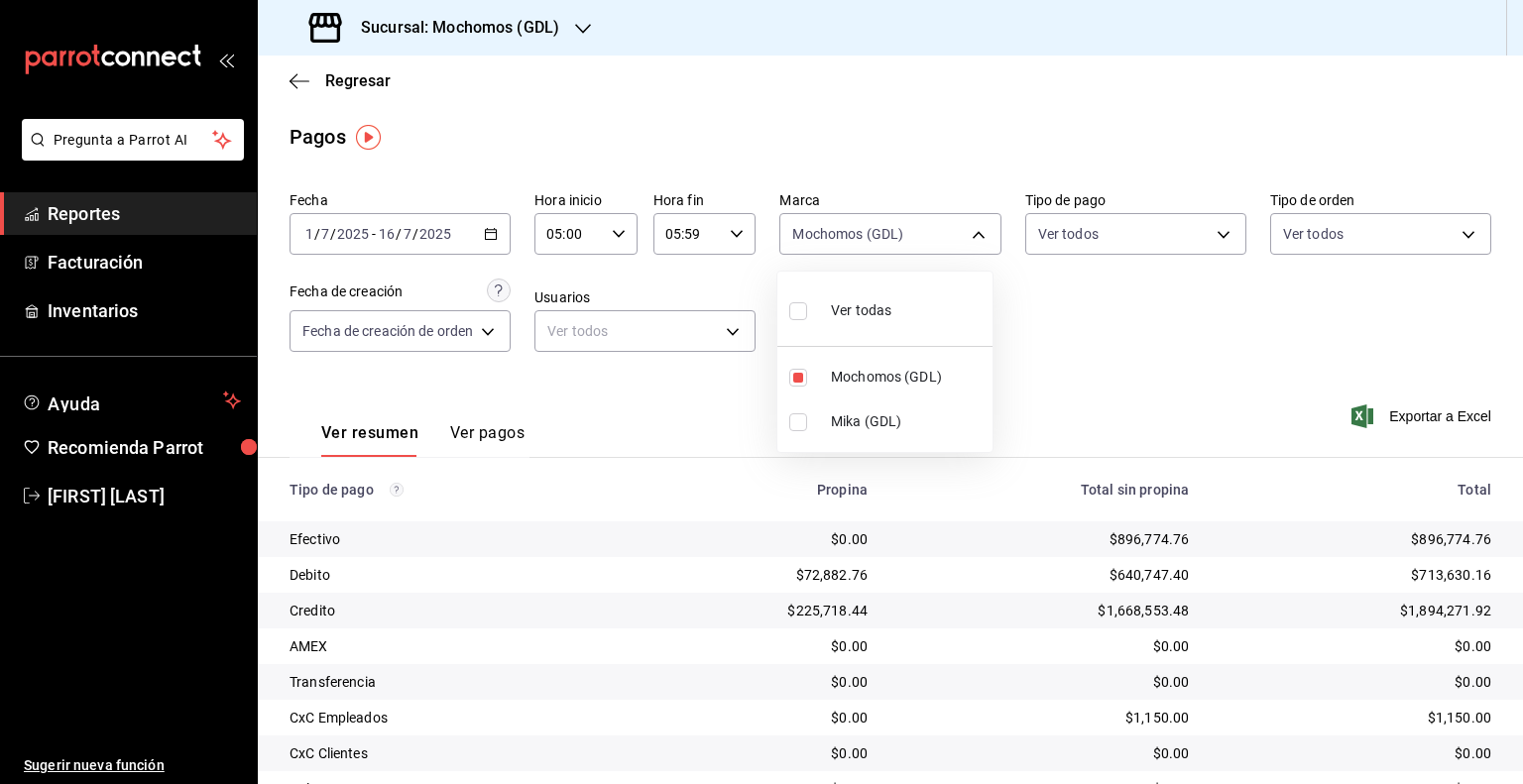 click at bounding box center (762, 392) 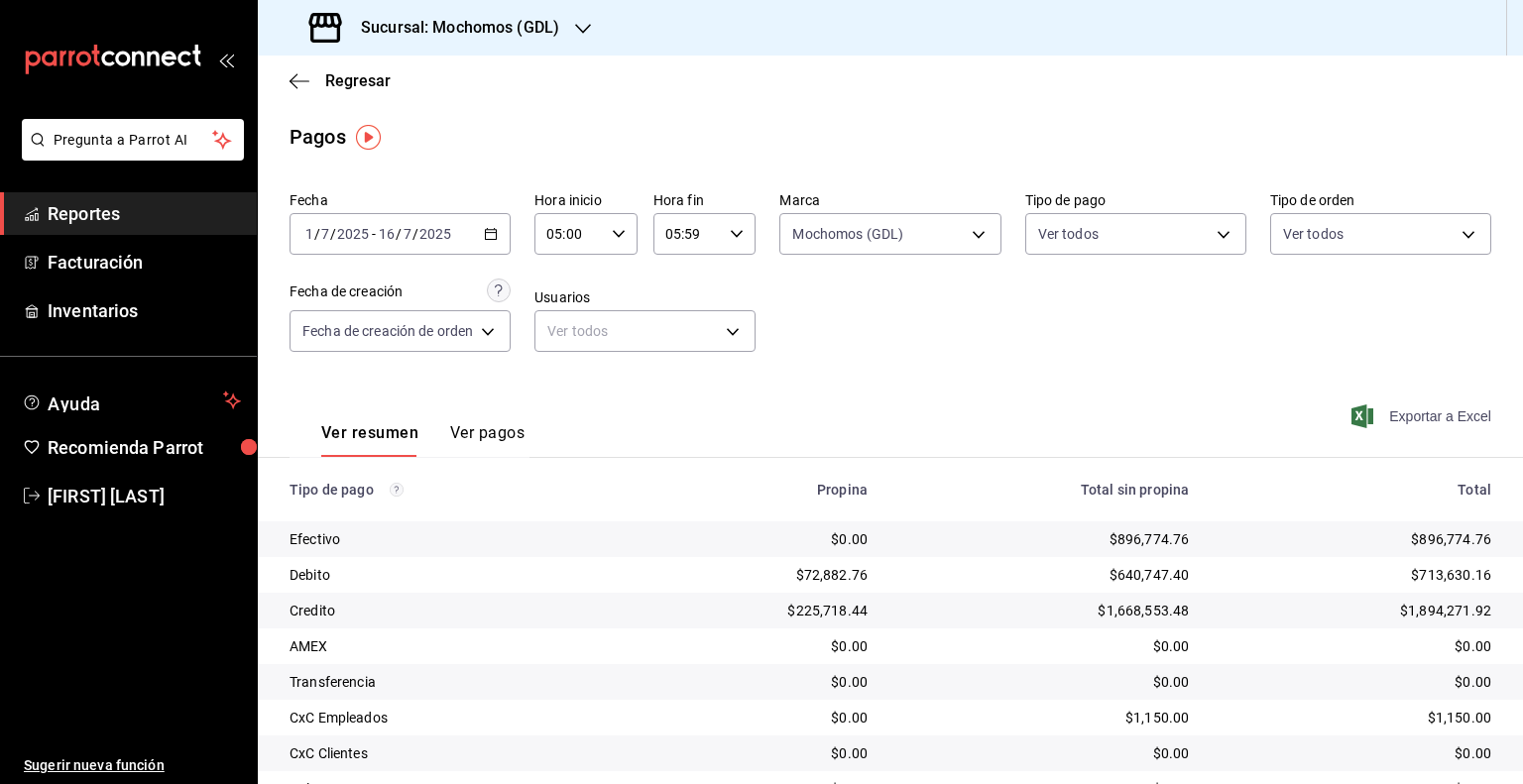 click on "Exportar a Excel" at bounding box center (1423, 416) 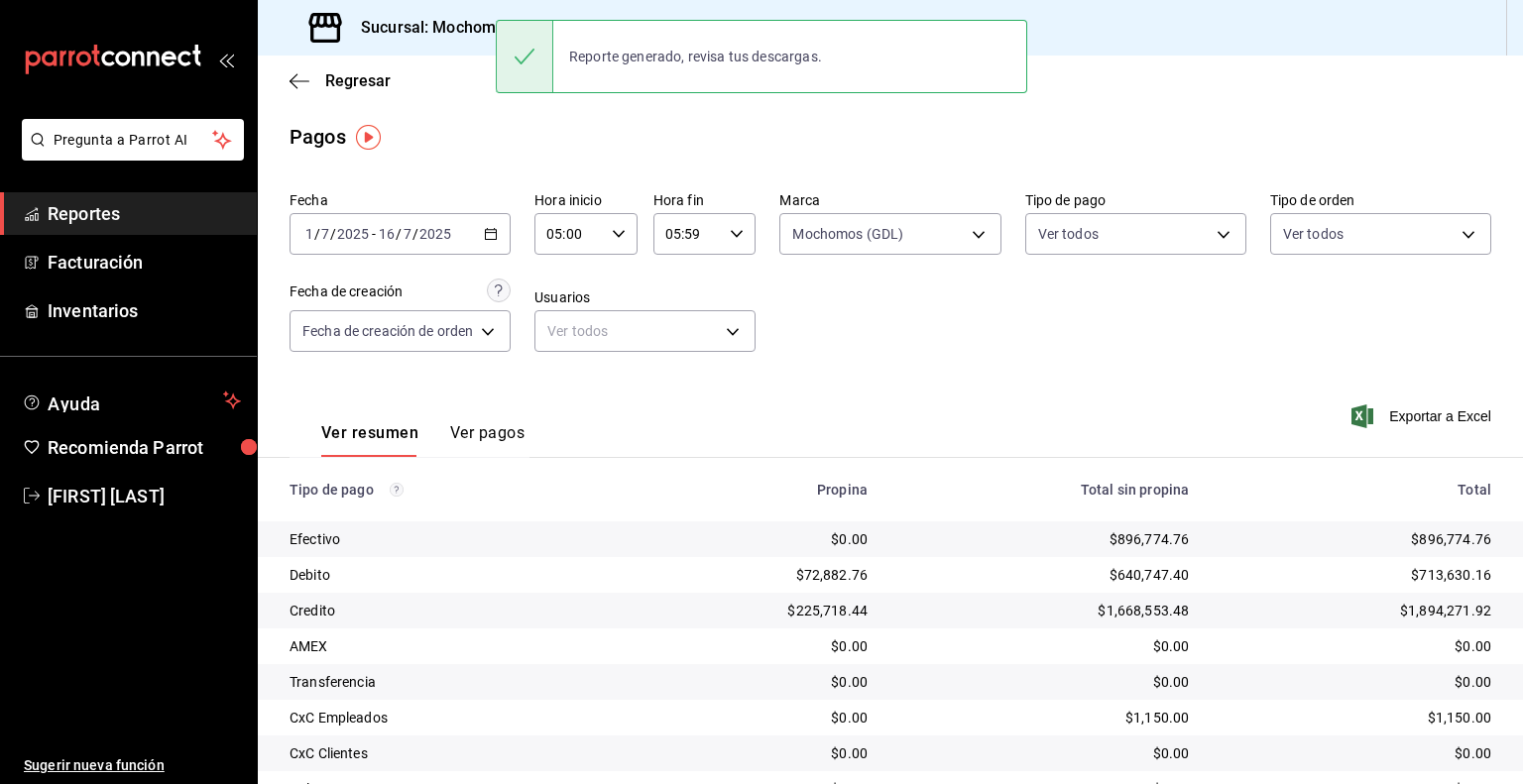 click on "2025" at bounding box center [353, 234] 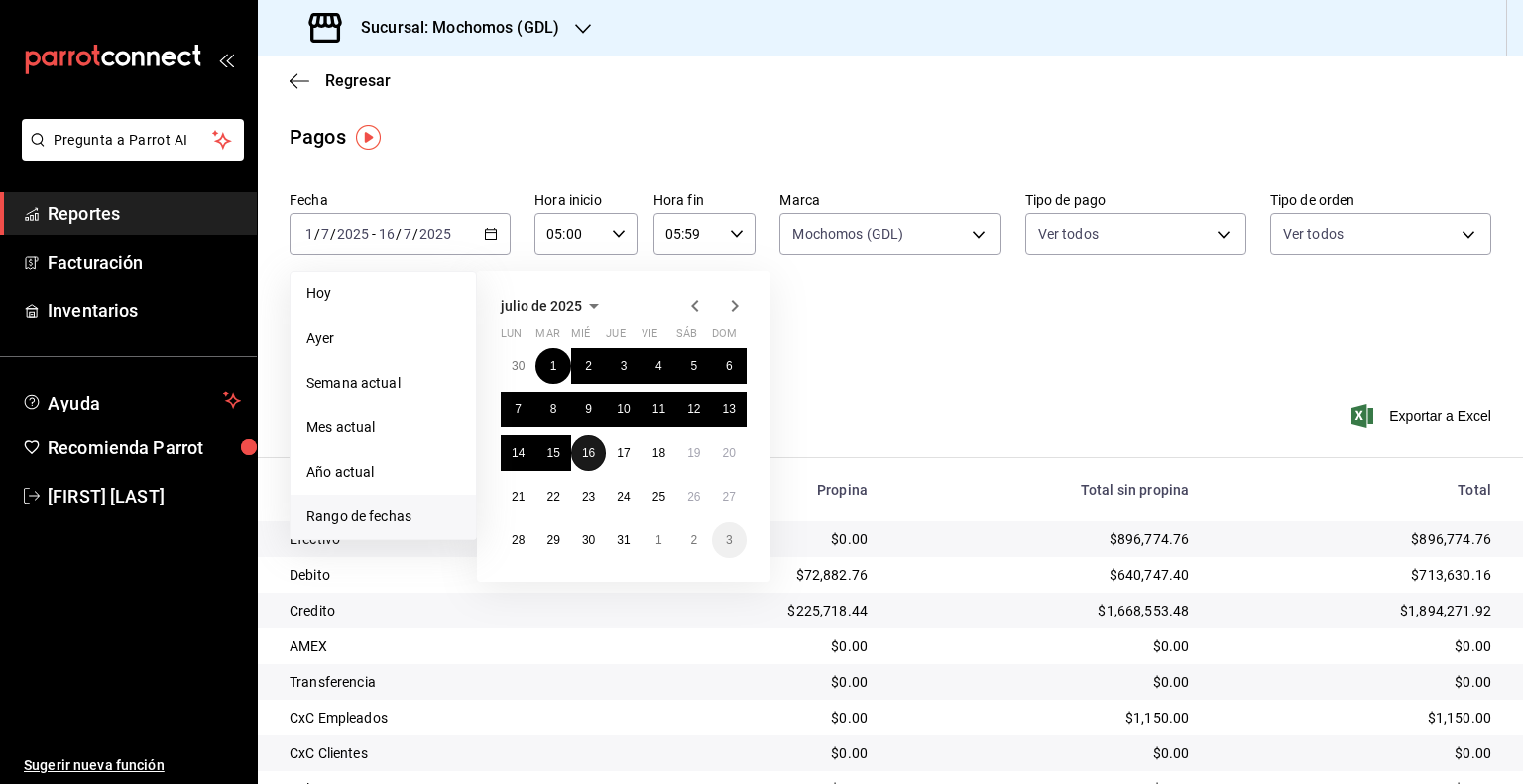 click on "16" at bounding box center [588, 453] 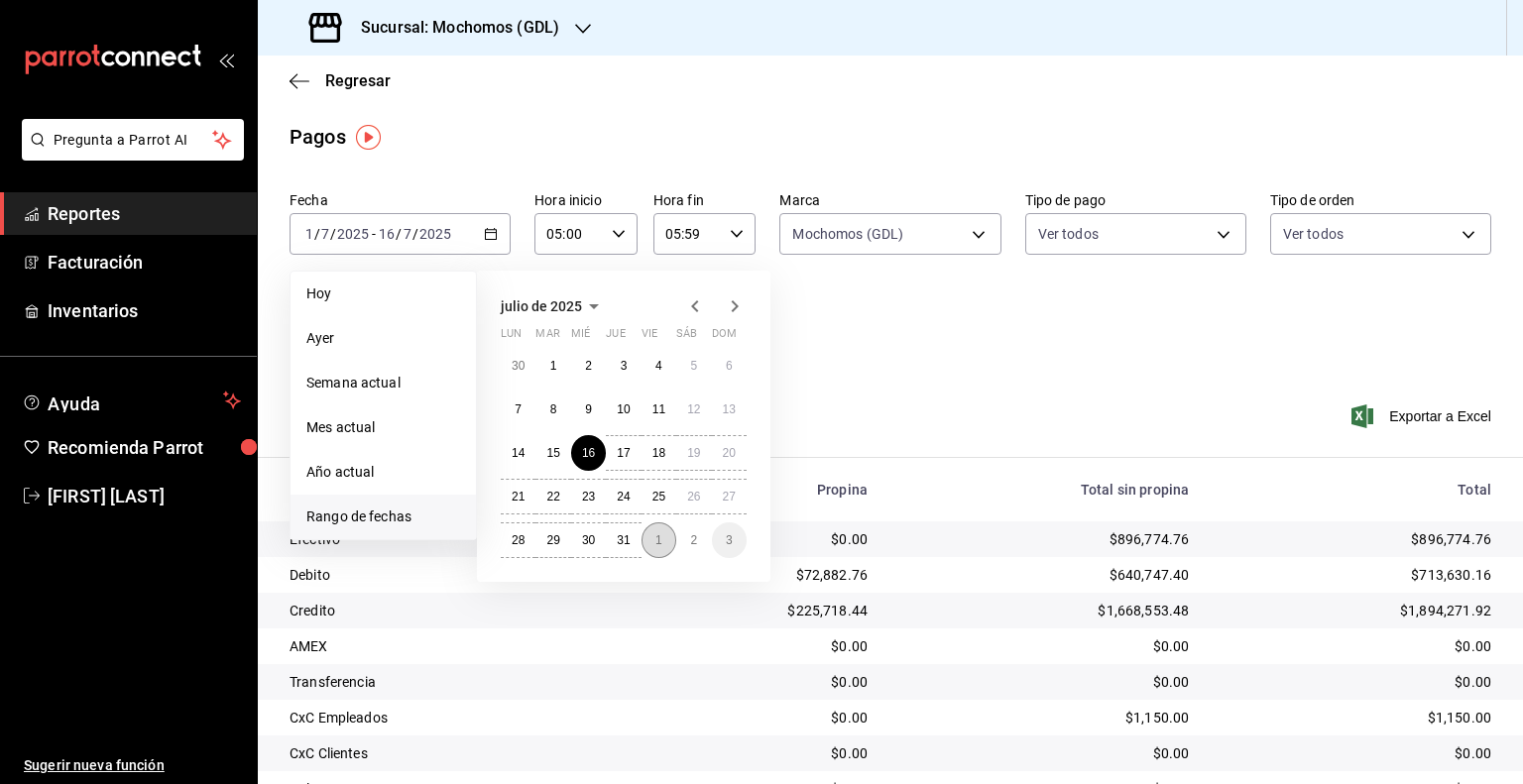 click on "1" at bounding box center [658, 540] 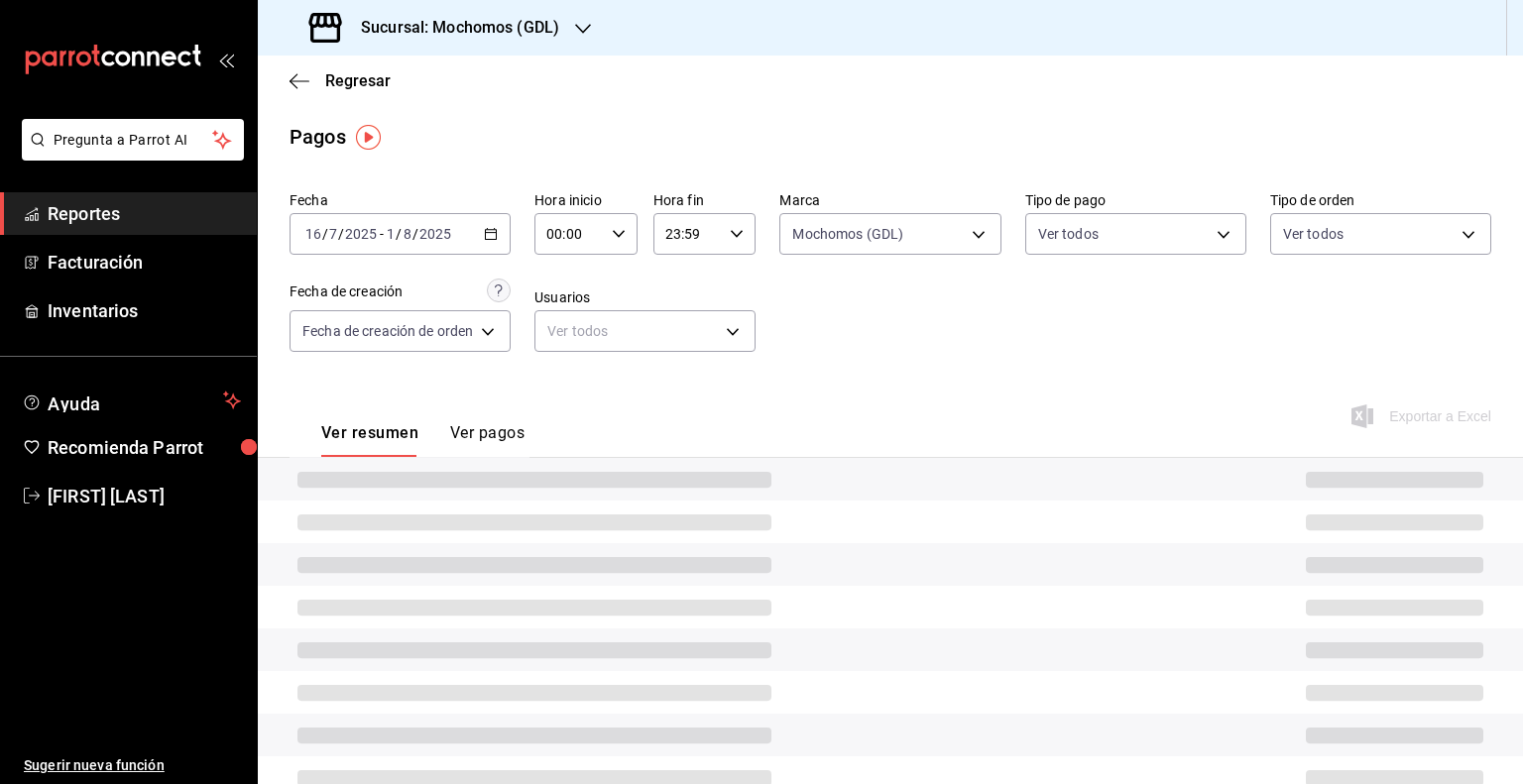 click on "00:00 Hora inicio" at bounding box center (586, 234) 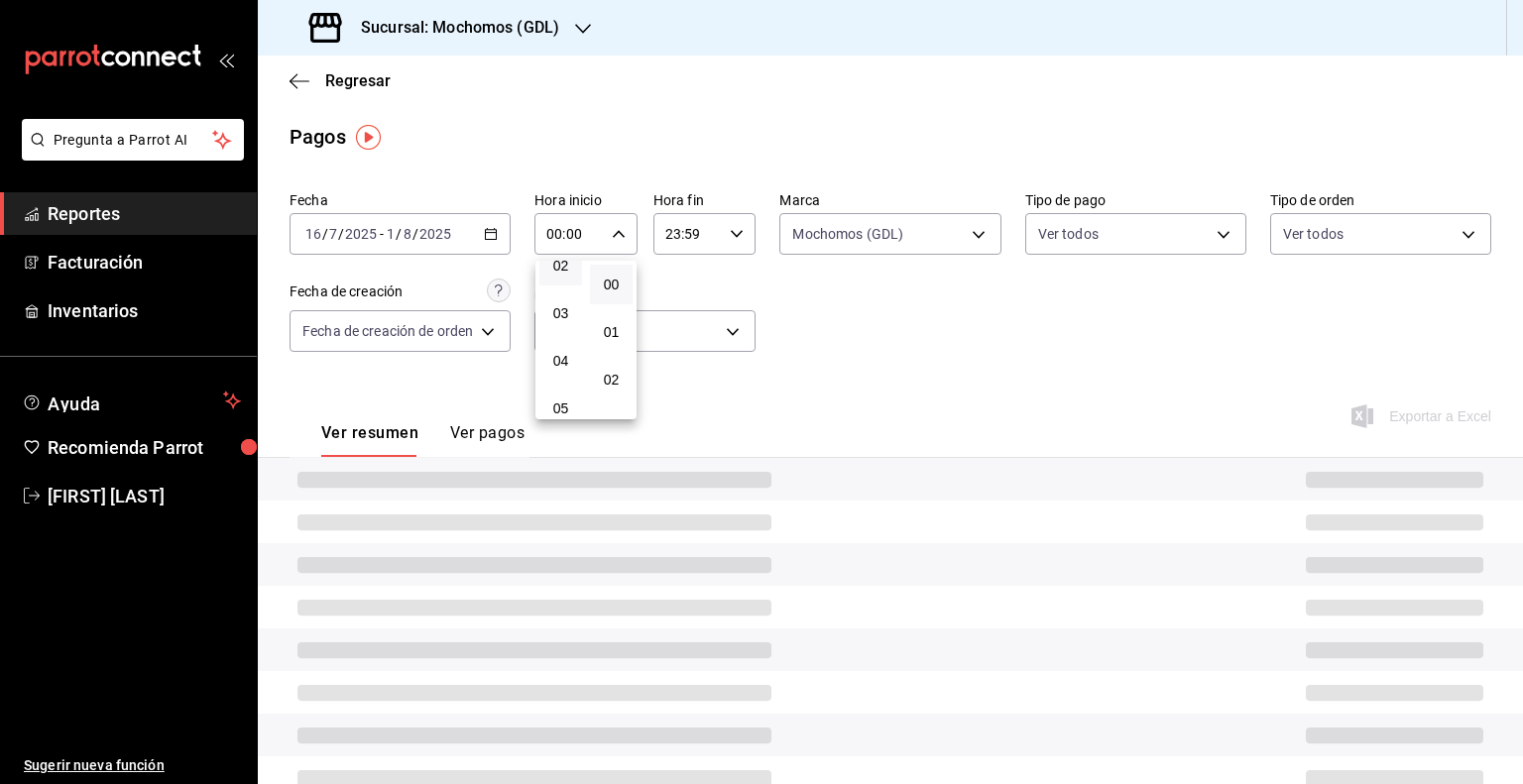 scroll, scrollTop: 198, scrollLeft: 0, axis: vertical 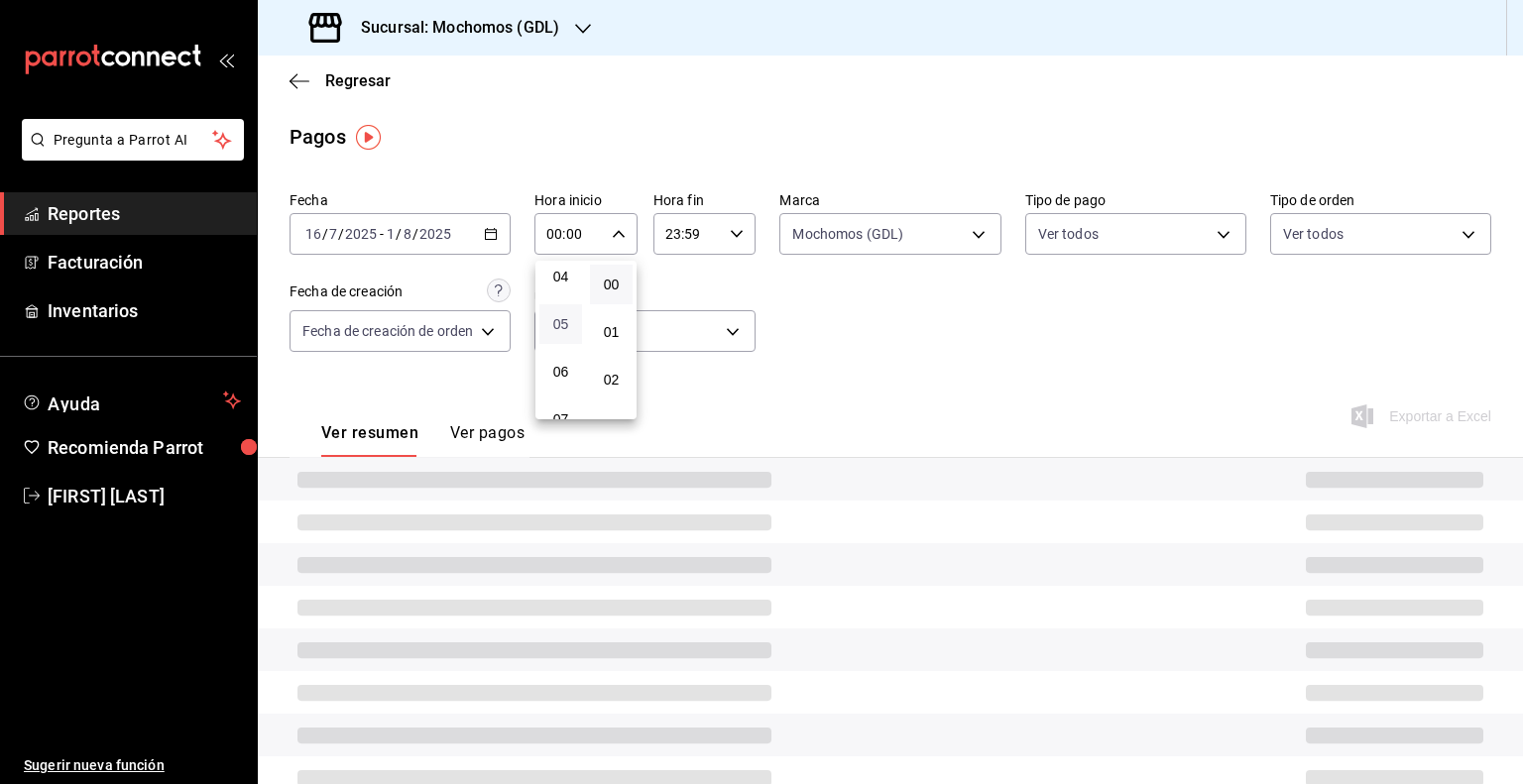 click on "05" at bounding box center (560, 324) 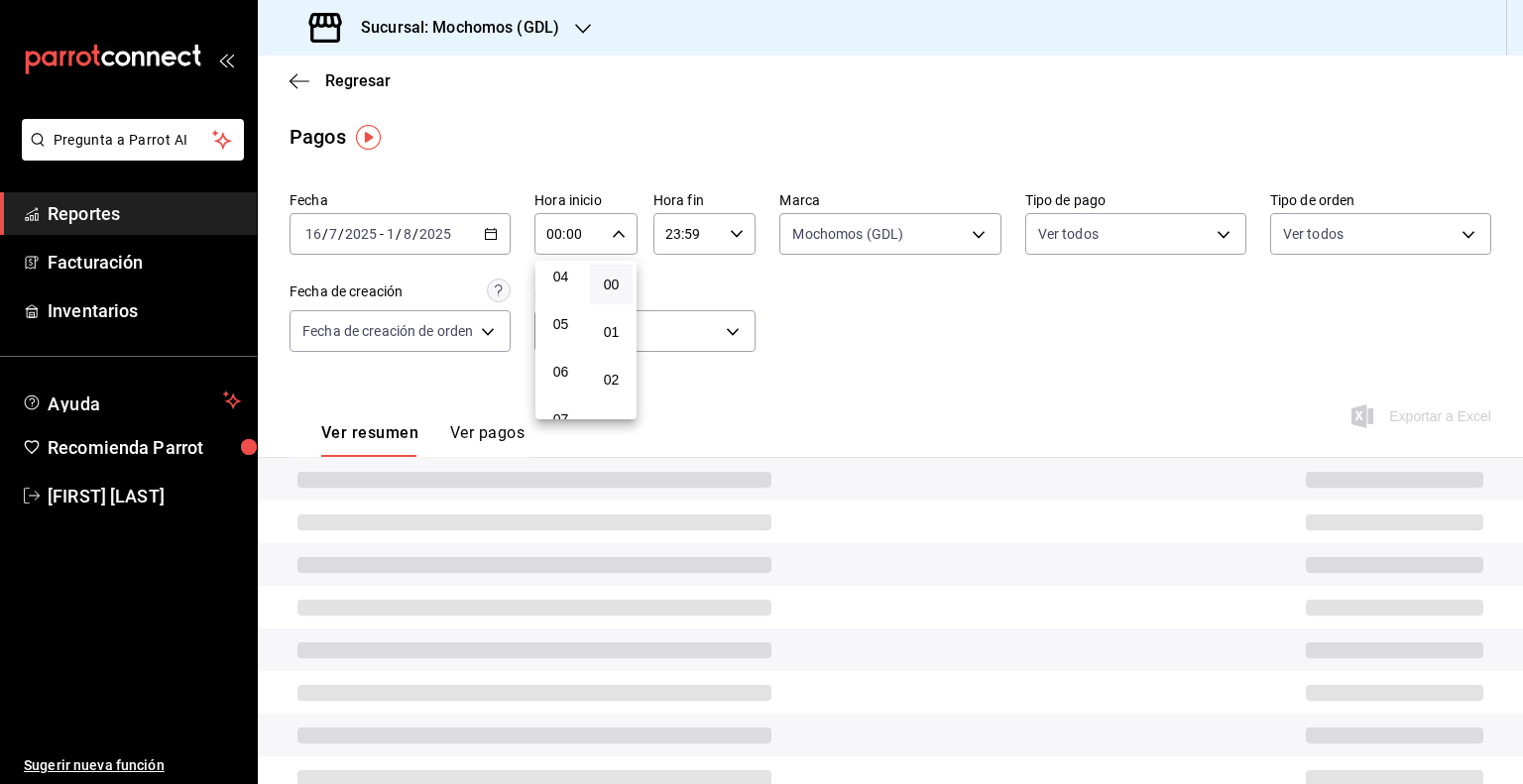 type on "05:00" 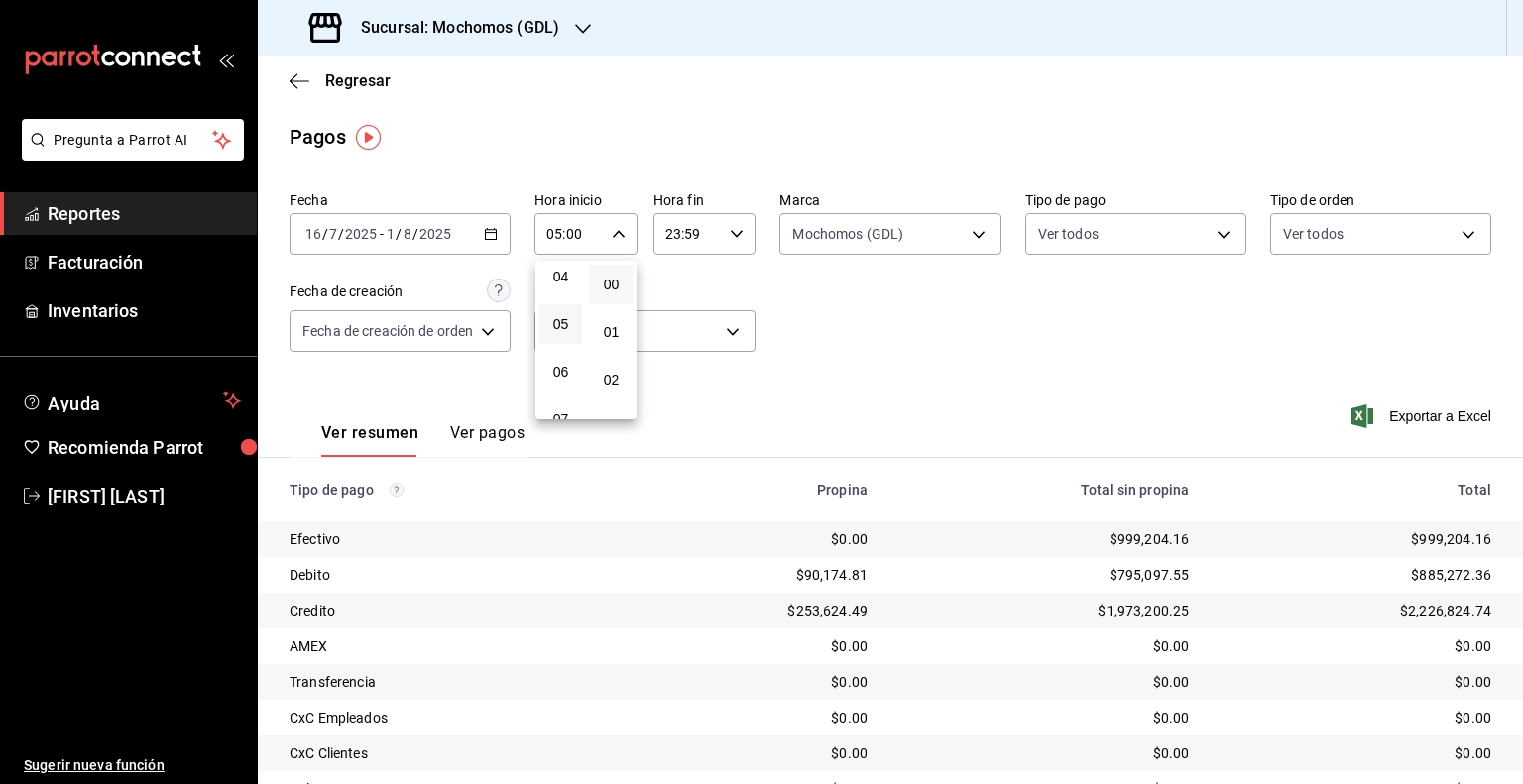 click at bounding box center [762, 392] 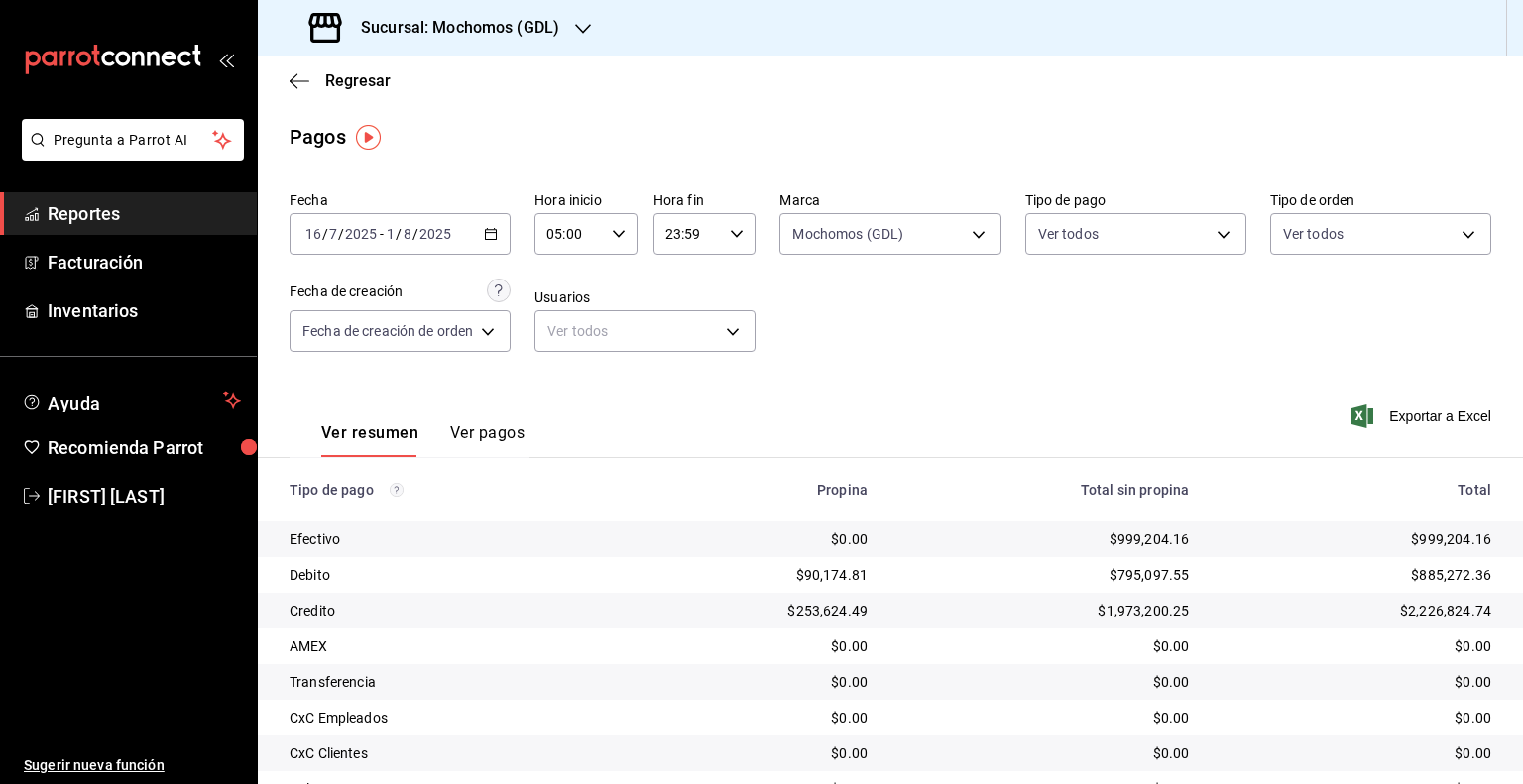 click on "23:59 Hora fin" at bounding box center [705, 234] 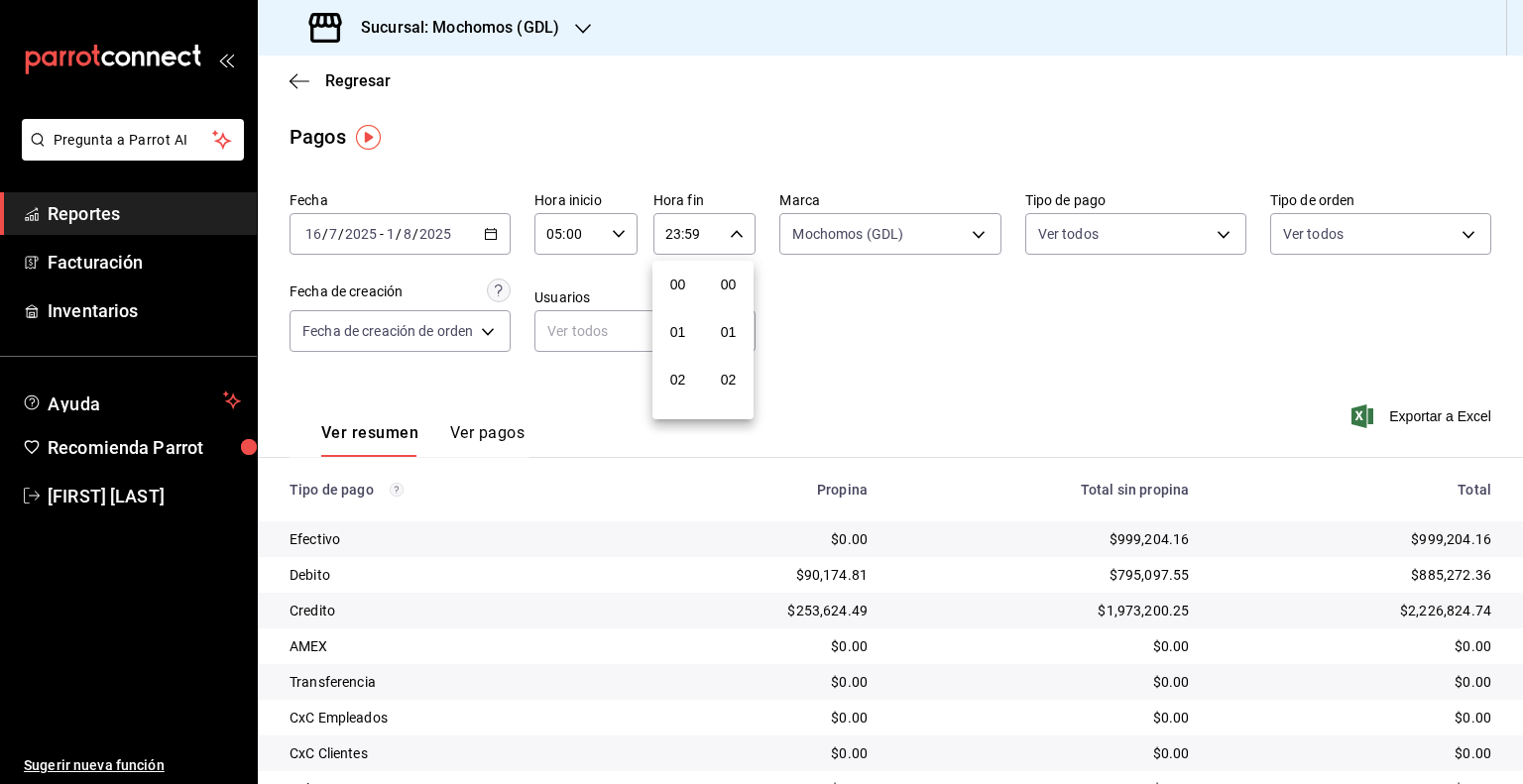 scroll, scrollTop: 1002, scrollLeft: 0, axis: vertical 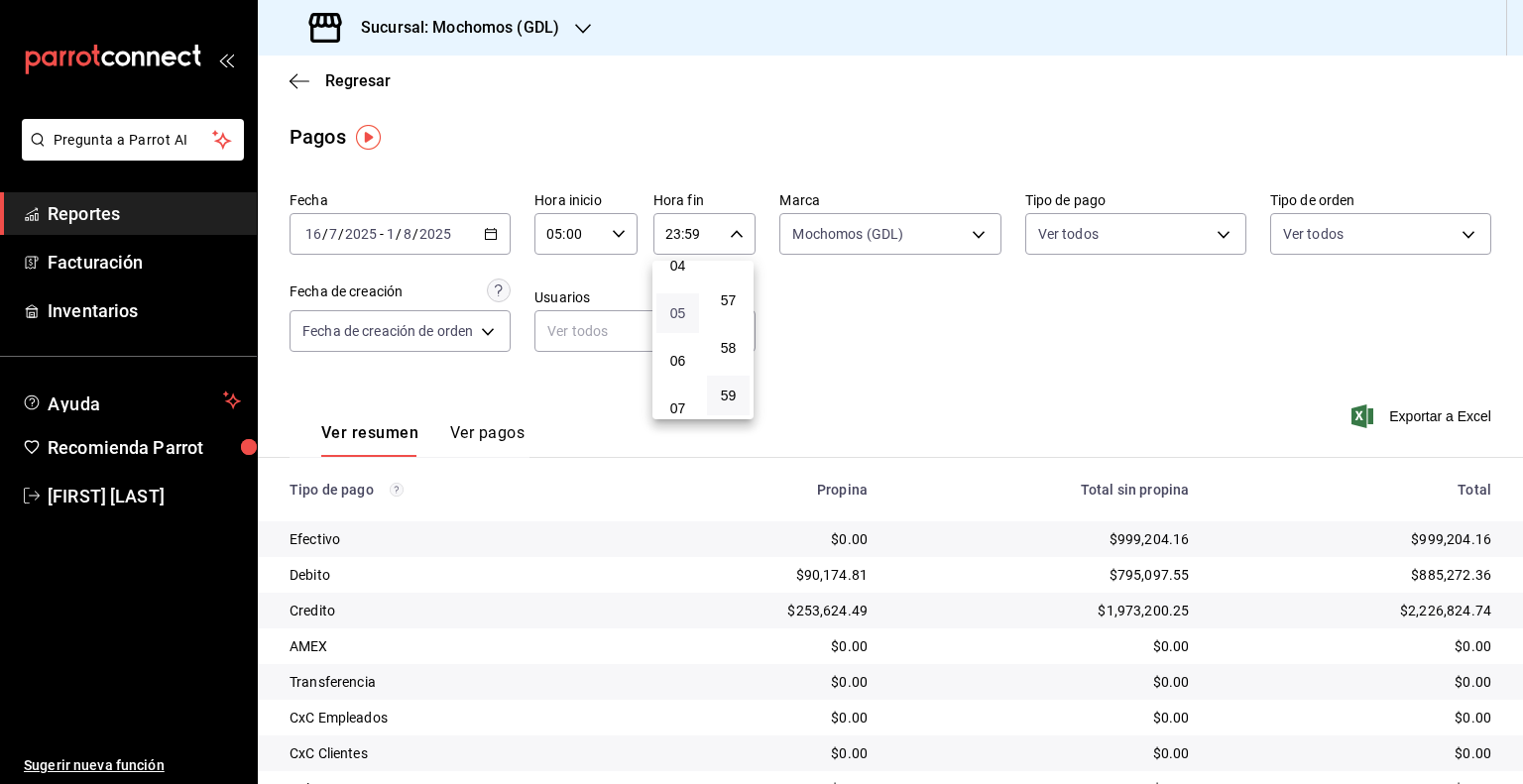click on "05" at bounding box center (677, 313) 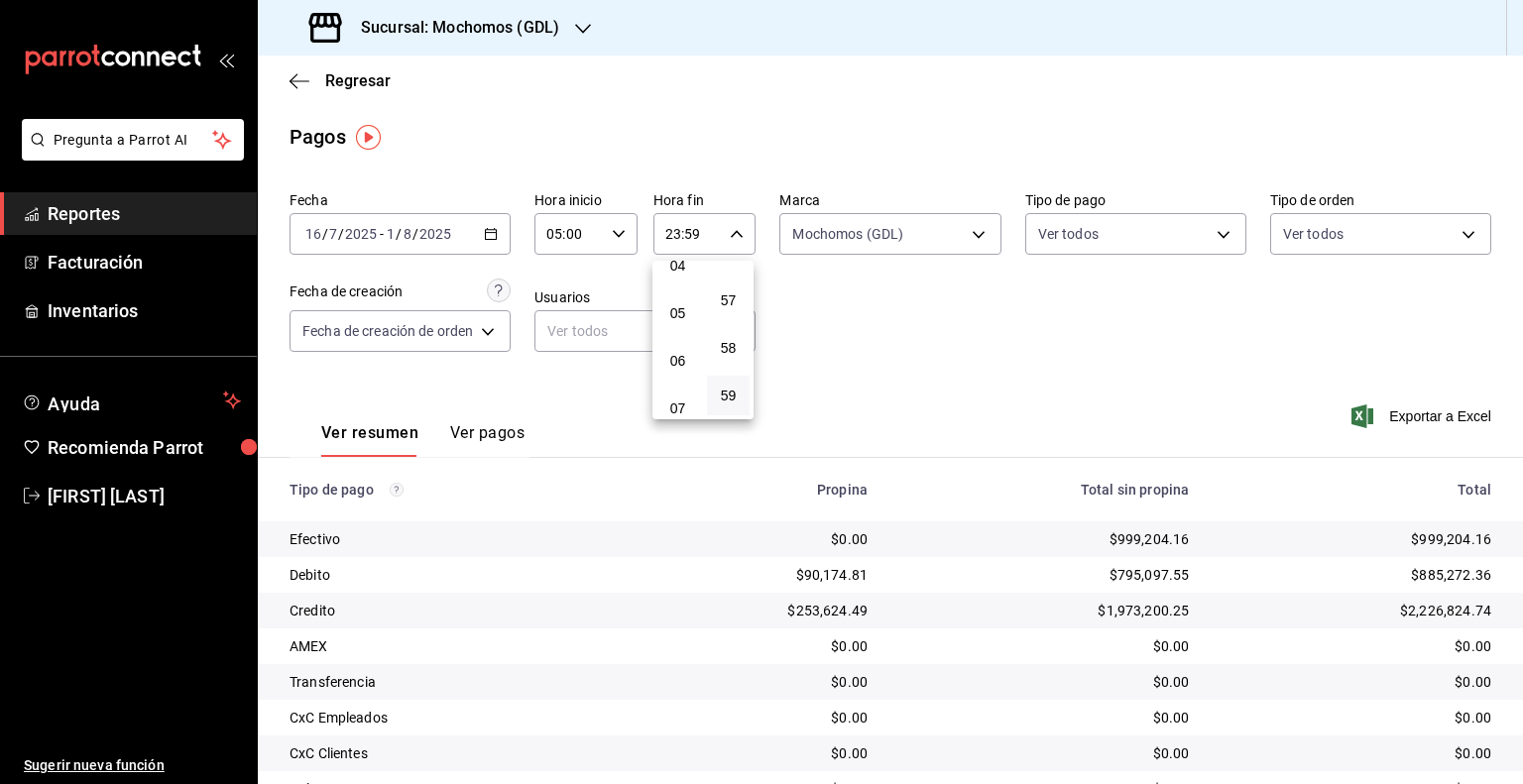 type on "05:59" 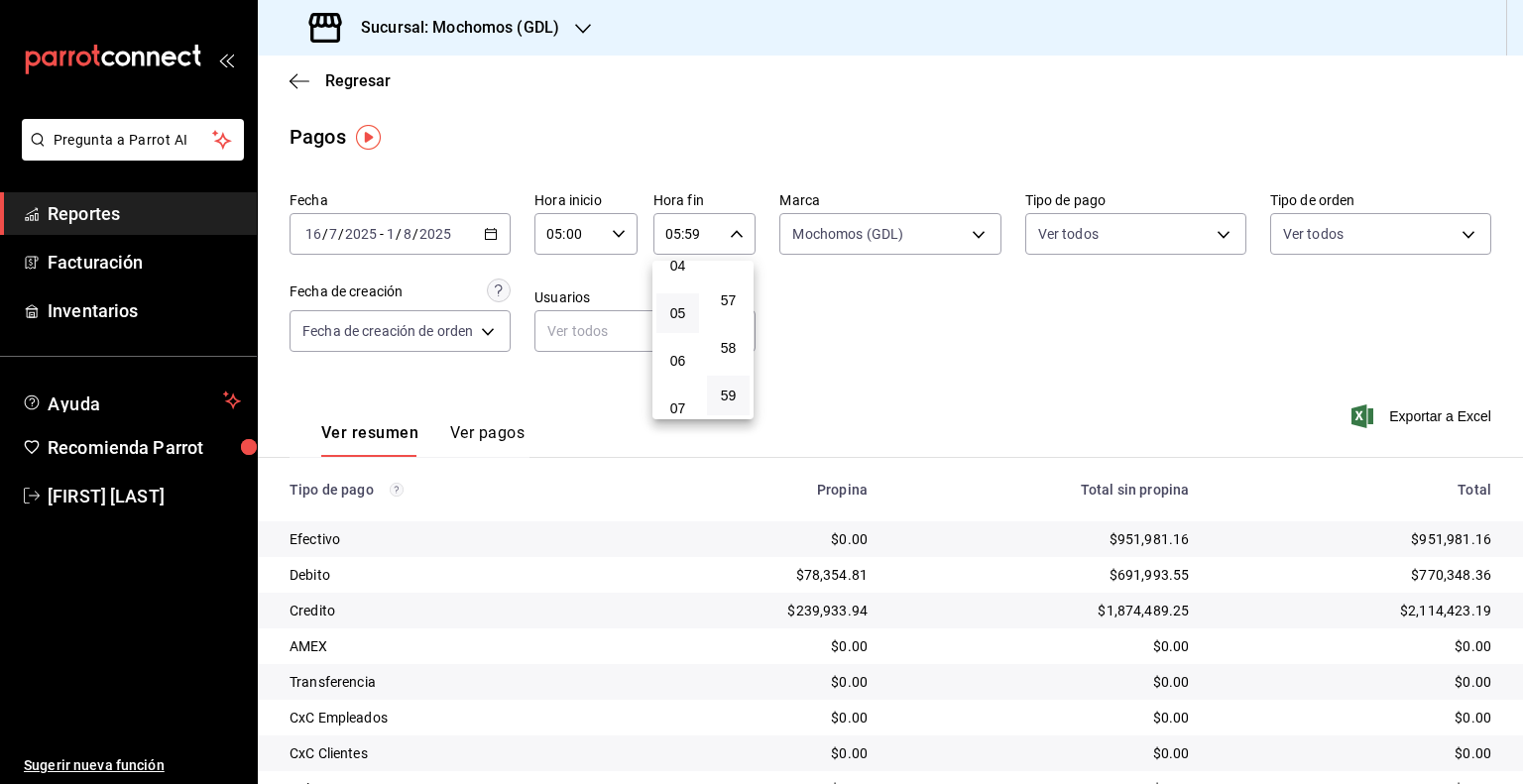 click at bounding box center [762, 392] 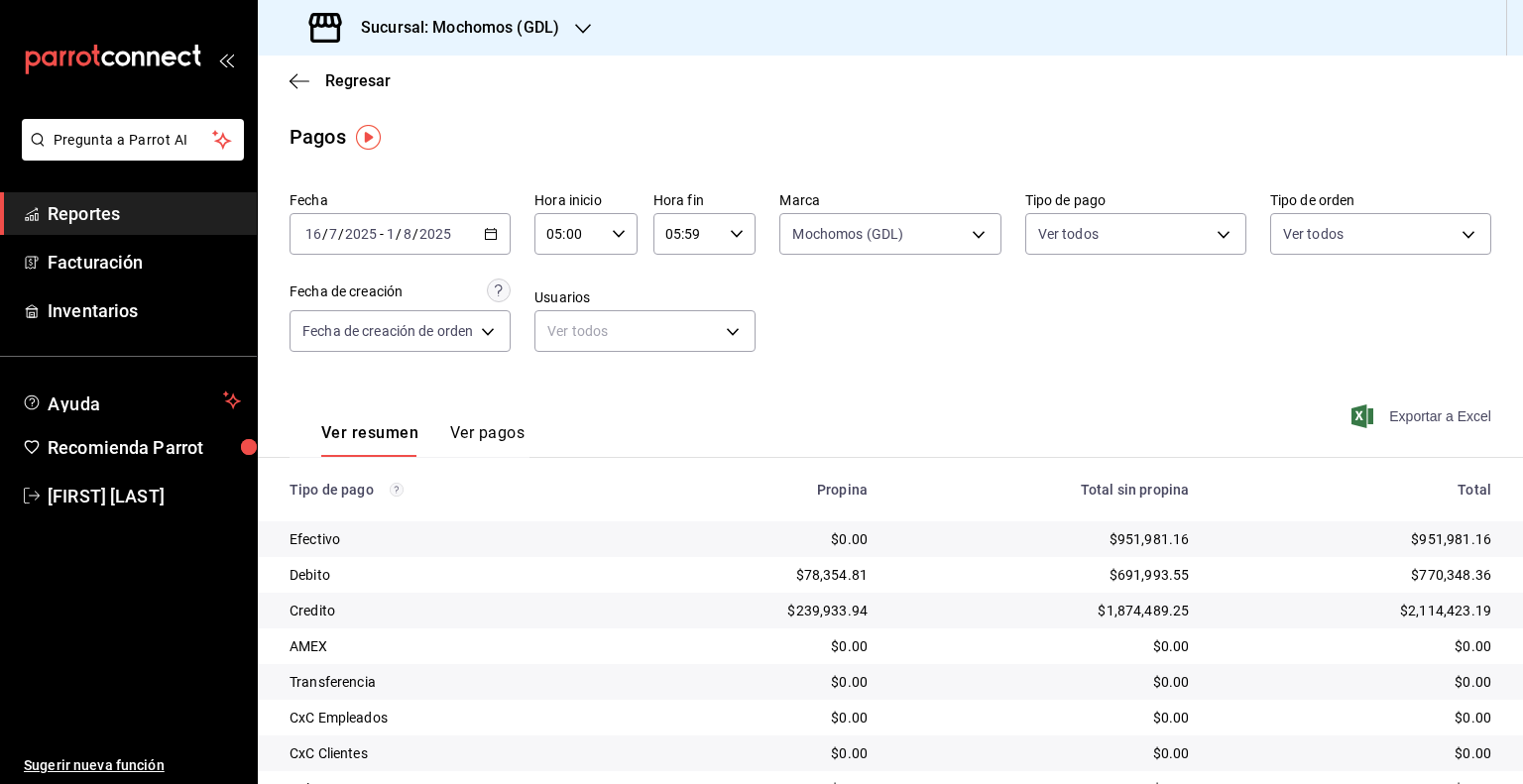 click on "Exportar a Excel" at bounding box center (1423, 416) 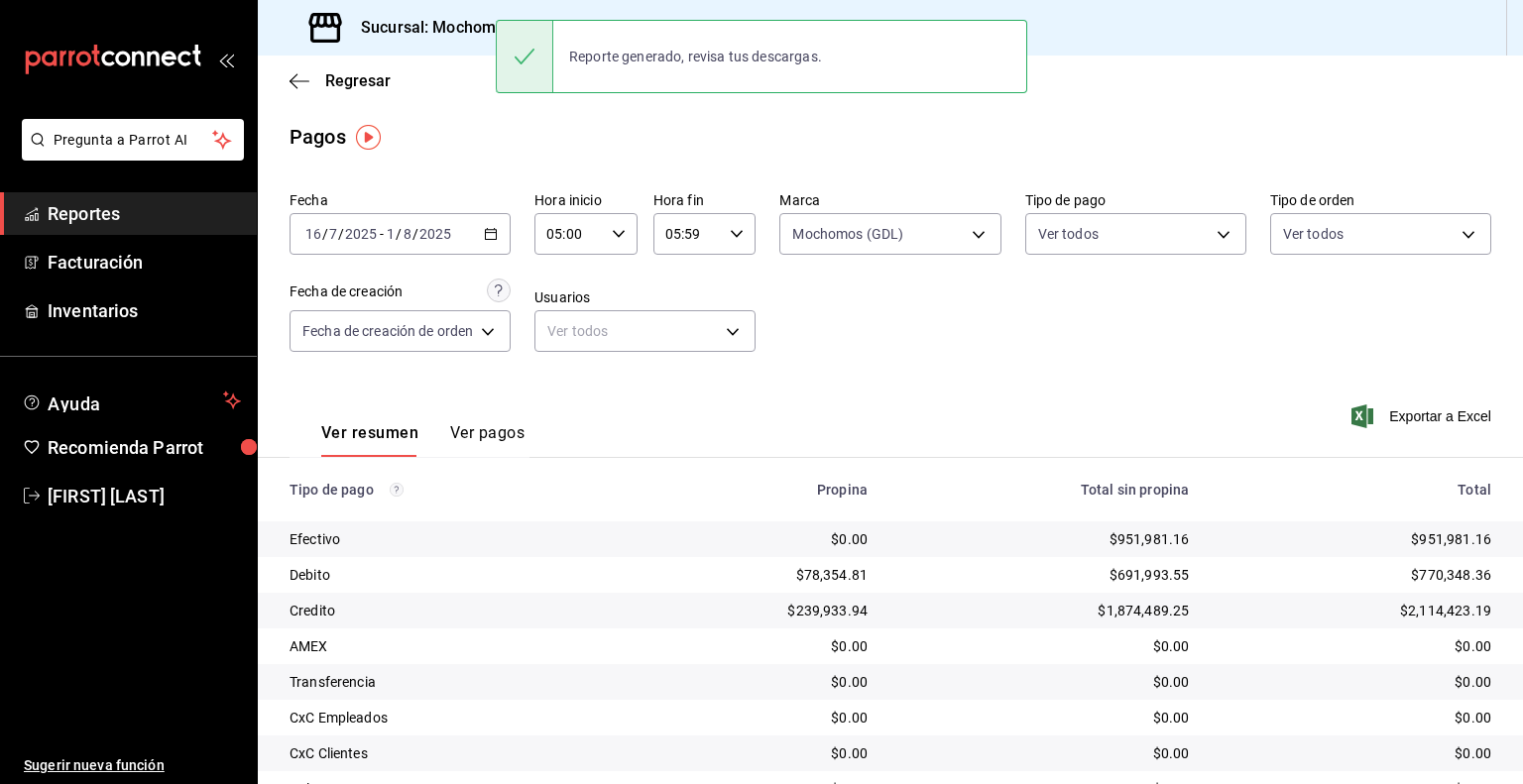 type 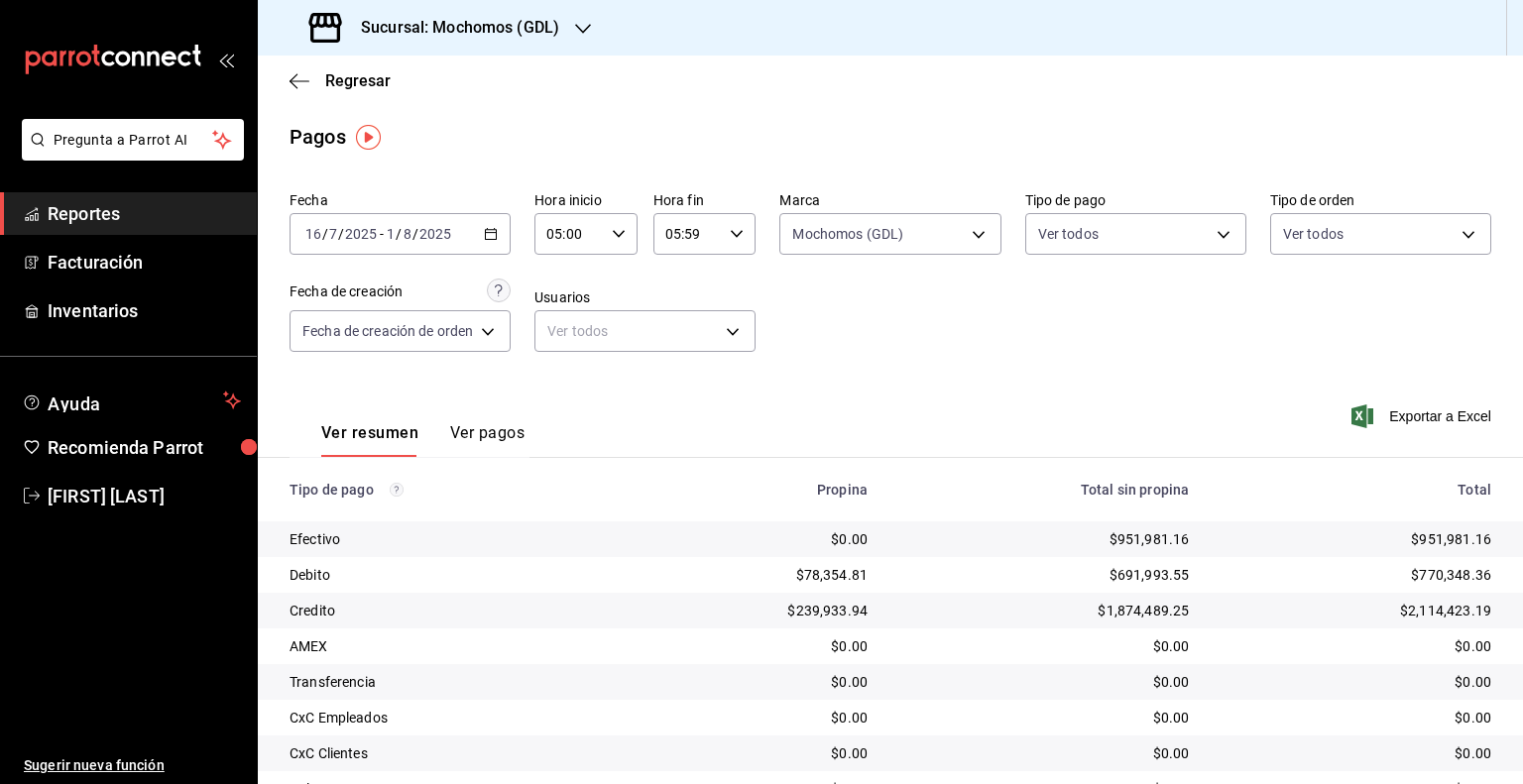click on "Regresar" at bounding box center (890, 80) 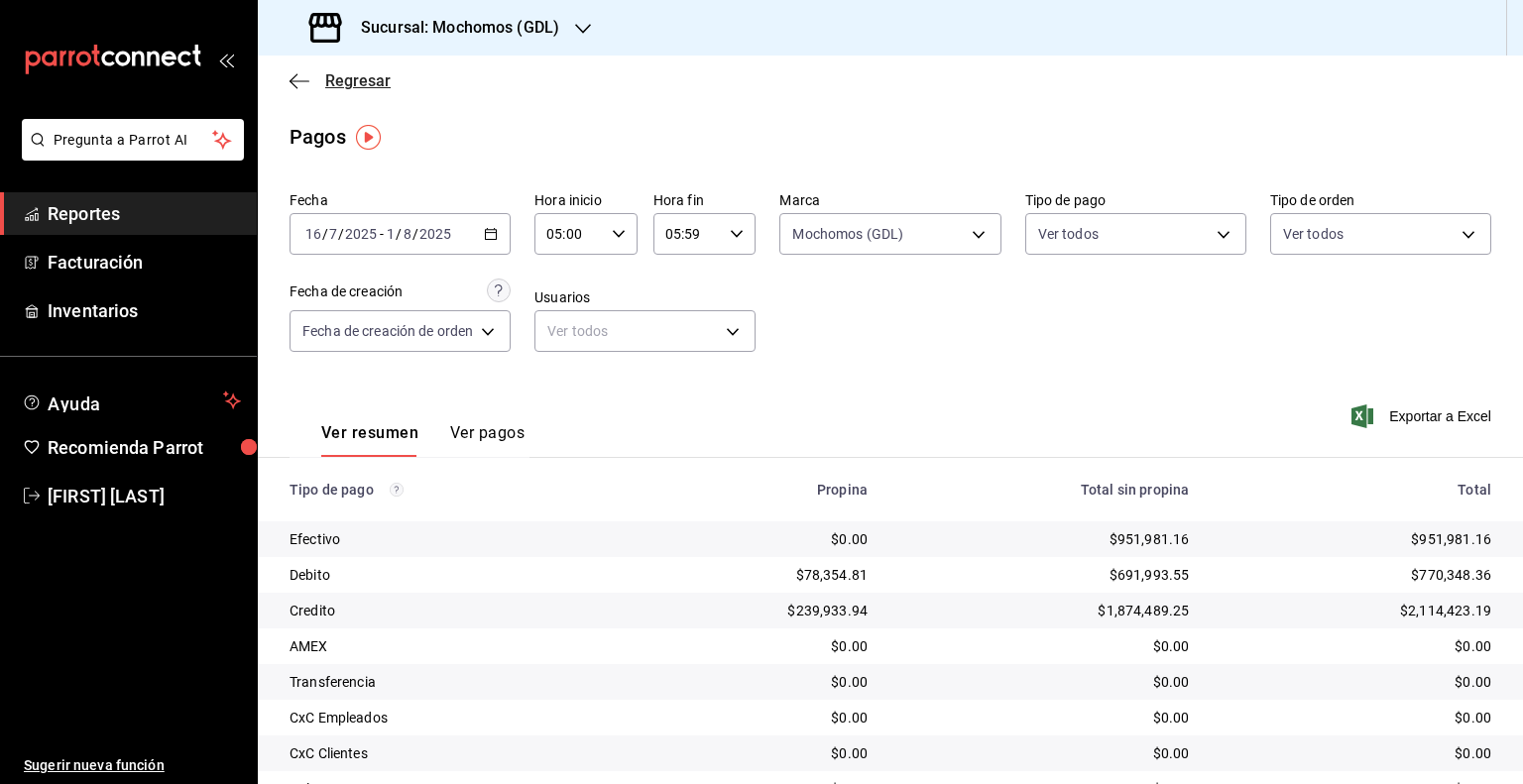 click 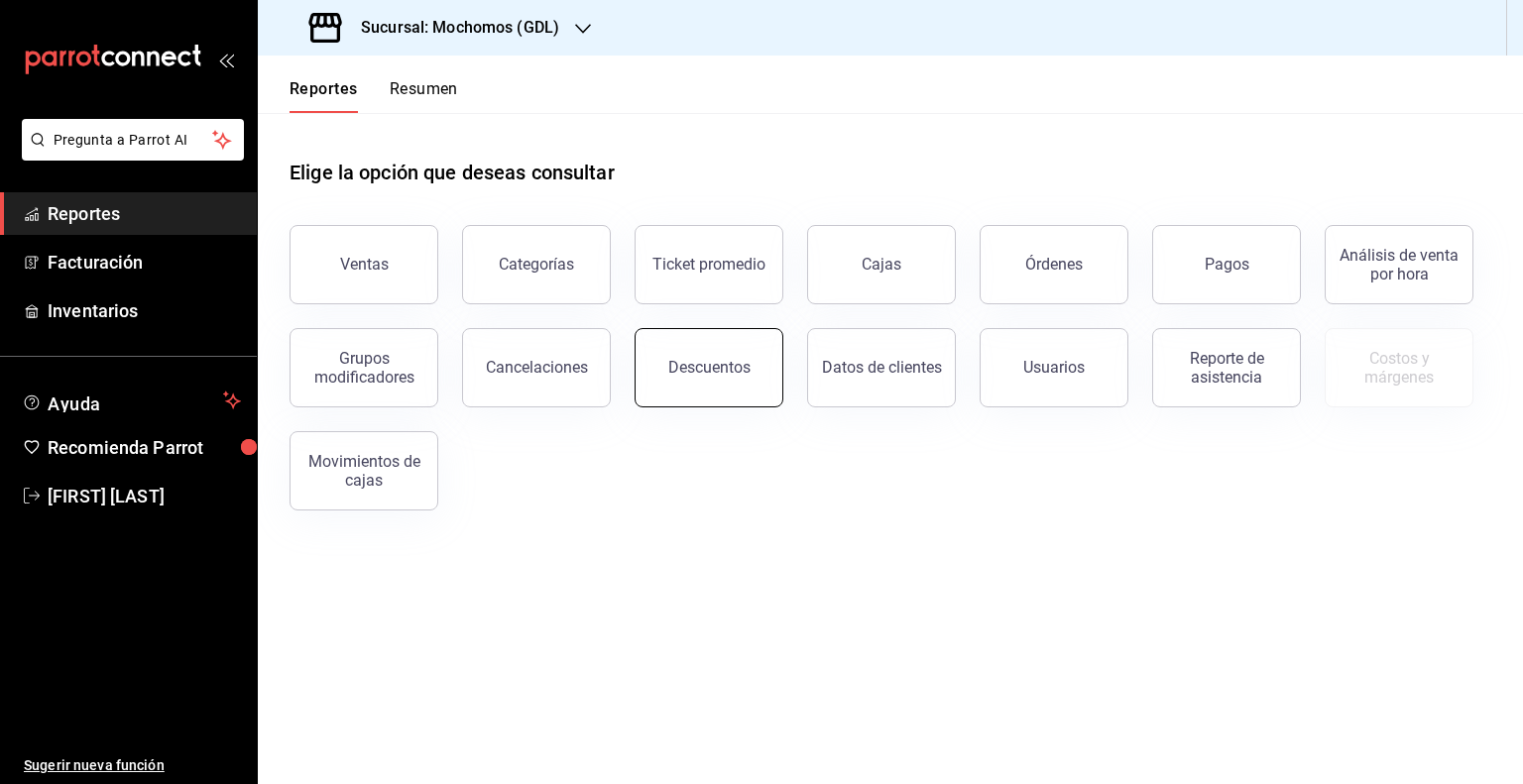 click on "Descuentos" at bounding box center (709, 368) 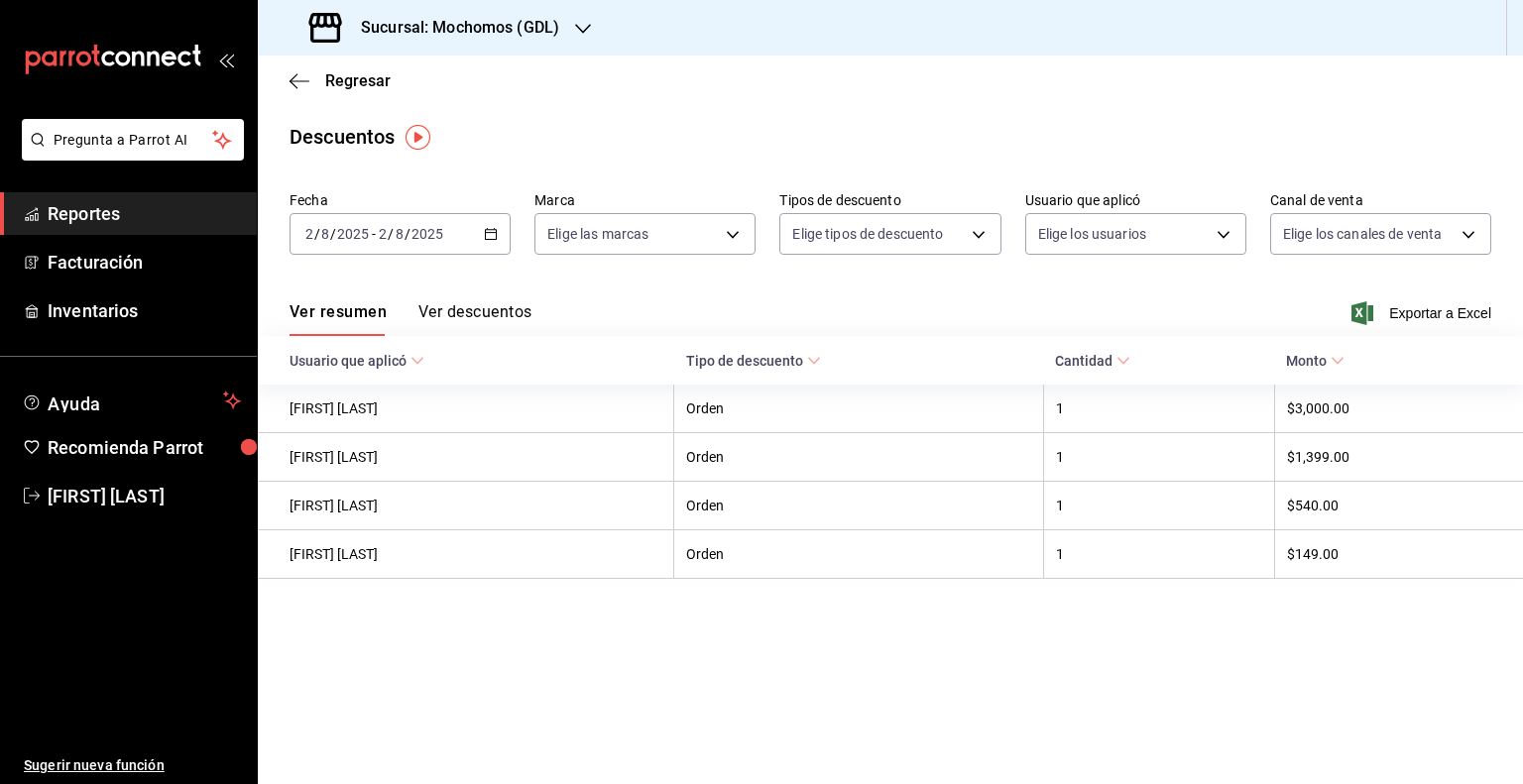 click 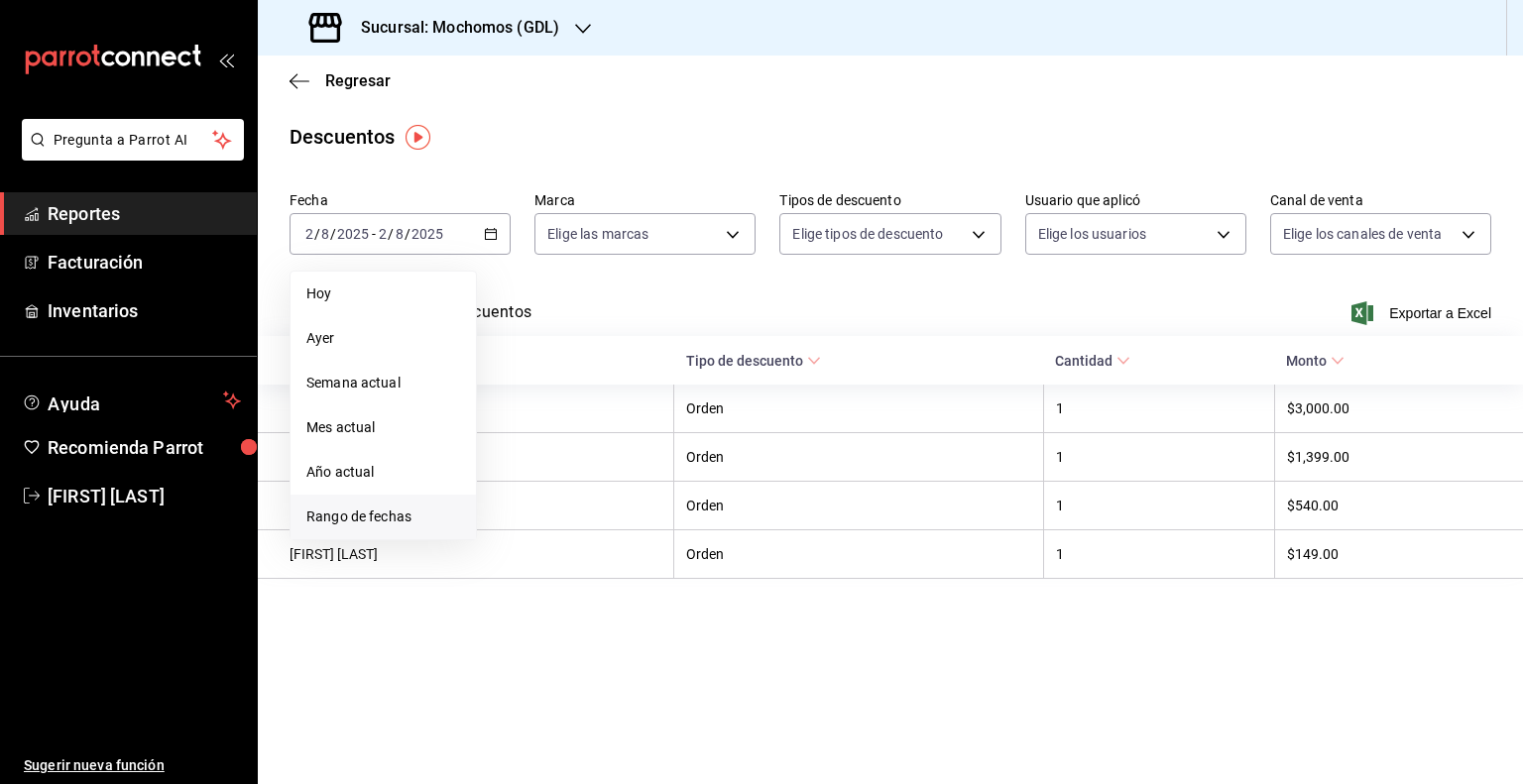 click on "Rango de fechas" at bounding box center (383, 516) 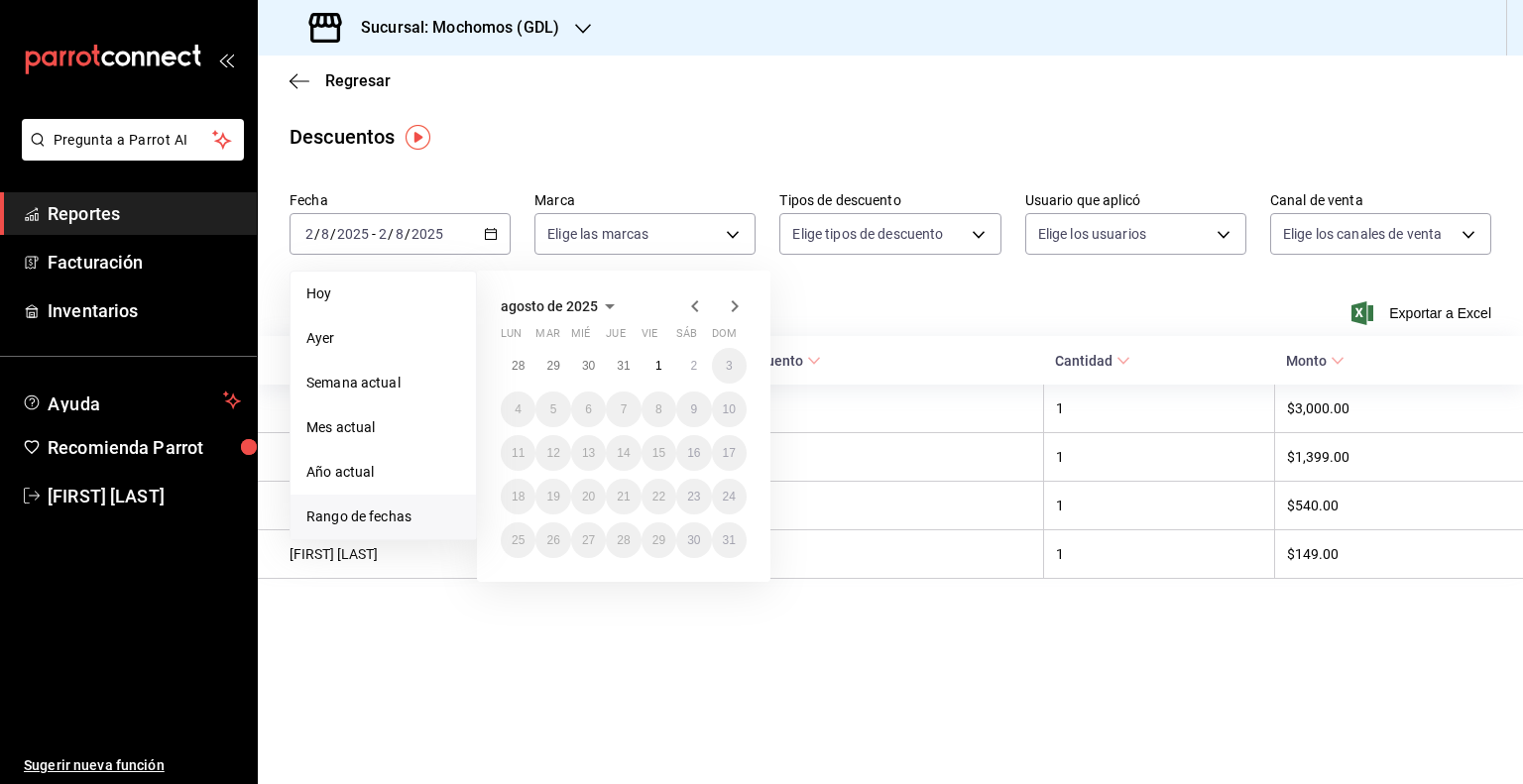 click 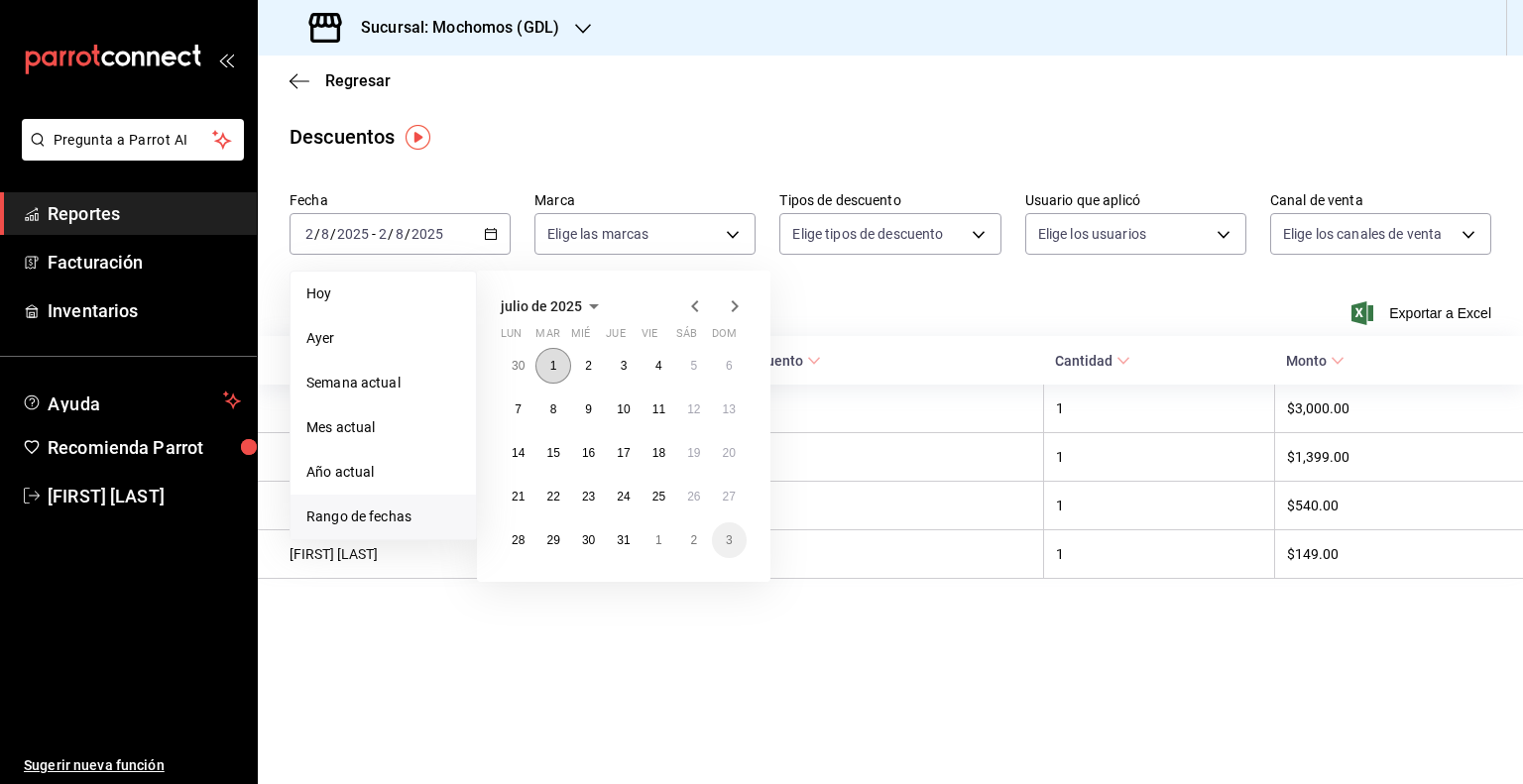 click on "1" at bounding box center [552, 366] 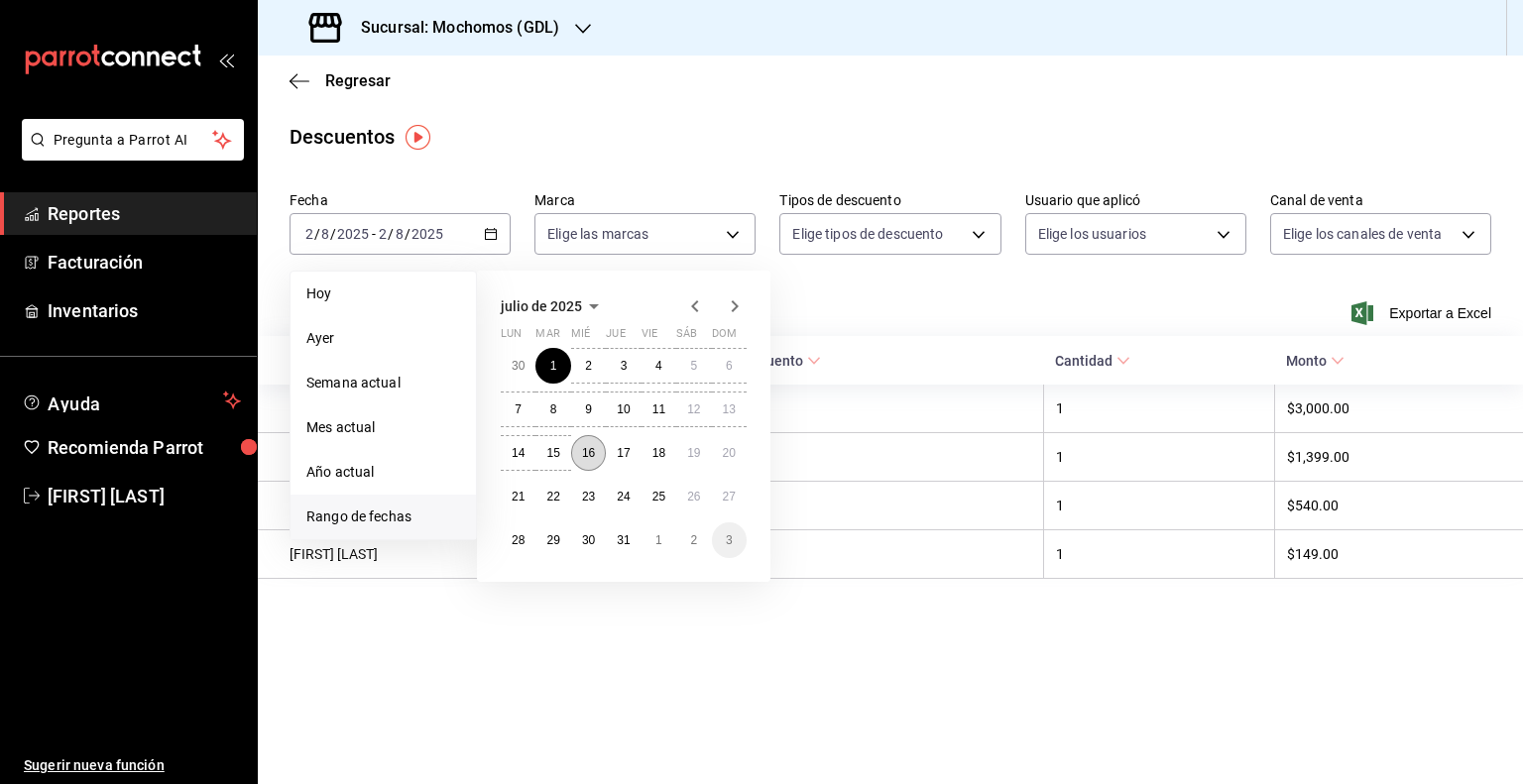 click on "16" at bounding box center [588, 453] 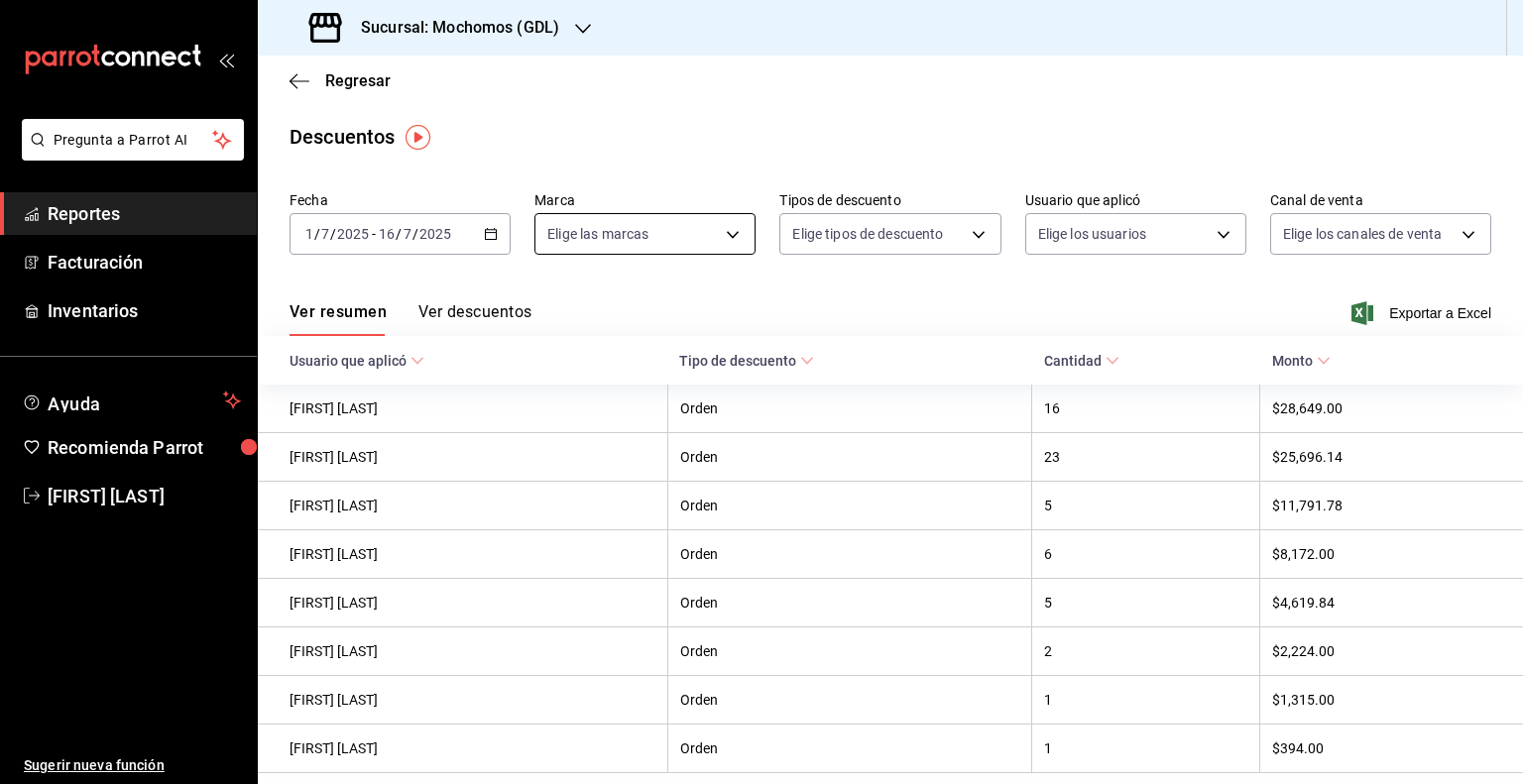 click on "Pregunta a Parrot AI Reportes   Facturación   Inventarios   Ayuda Recomienda Parrot   [NAME]   Sugerir nueva función   Sucursal: Mochomos (GDL) Regresar Descuentos Fecha 2025-07-01 1 / 7 / 2025 - 2025-07-16 16 / 7 / 2025 Marca Elige las marcas Tipos de descuento Elige tipos de descuento Usuario que aplicó Elige los usuarios Canal de venta Elige los canales de venta Ver resumen Ver descuentos Exportar a Excel Usuario que aplicó Tipo de descuento Cantidad Monto Marco Antonio Hernandez Orden 16 $28,649.00 Jacobo Hernandez Orden 23 $25,696.14 Joe Avila Orden 5 $11,791.78 Jacquelin Perez Orden 6 $8,172.00 Maria Serrano Orden 5 $4,619.84 Honir Parra Orden 2 $2,224.00 Edwin Perez Orden 1 $1,315.00 David Vargas Orden 1 $394.00 Pregunta a Parrot AI Reportes   Facturación   Inventarios   Ayuda Recomienda Parrot   [NAME]   Sugerir nueva función   GANA 1 MES GRATIS EN TU SUSCRIPCIÓN AQUÍ Ver video tutorial Ir a video Visitar centro de ayuda ([PHONE]) [EMAIL]" at bounding box center [762, 392] 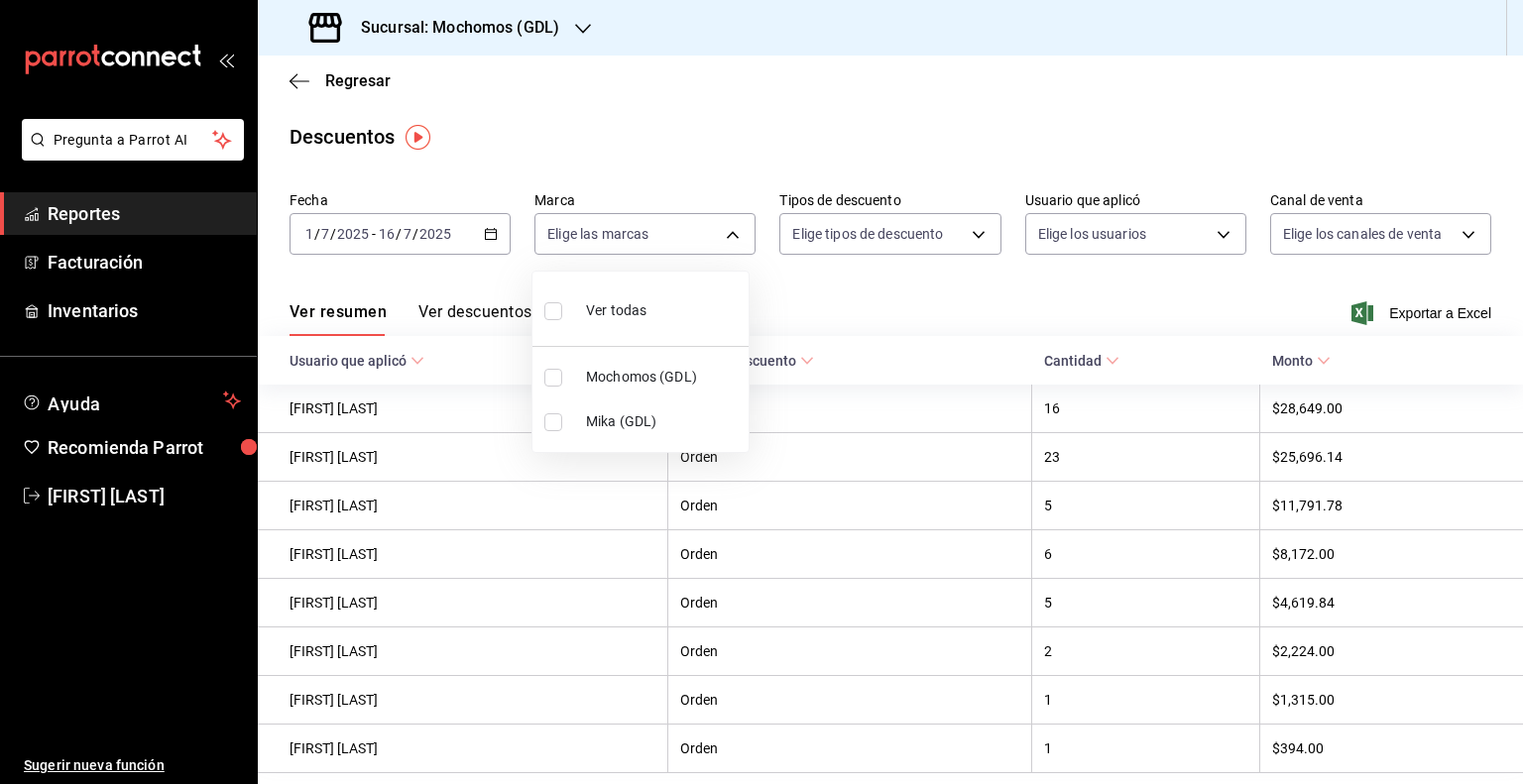 click on "Mochomos (GDL)" at bounding box center [663, 377] 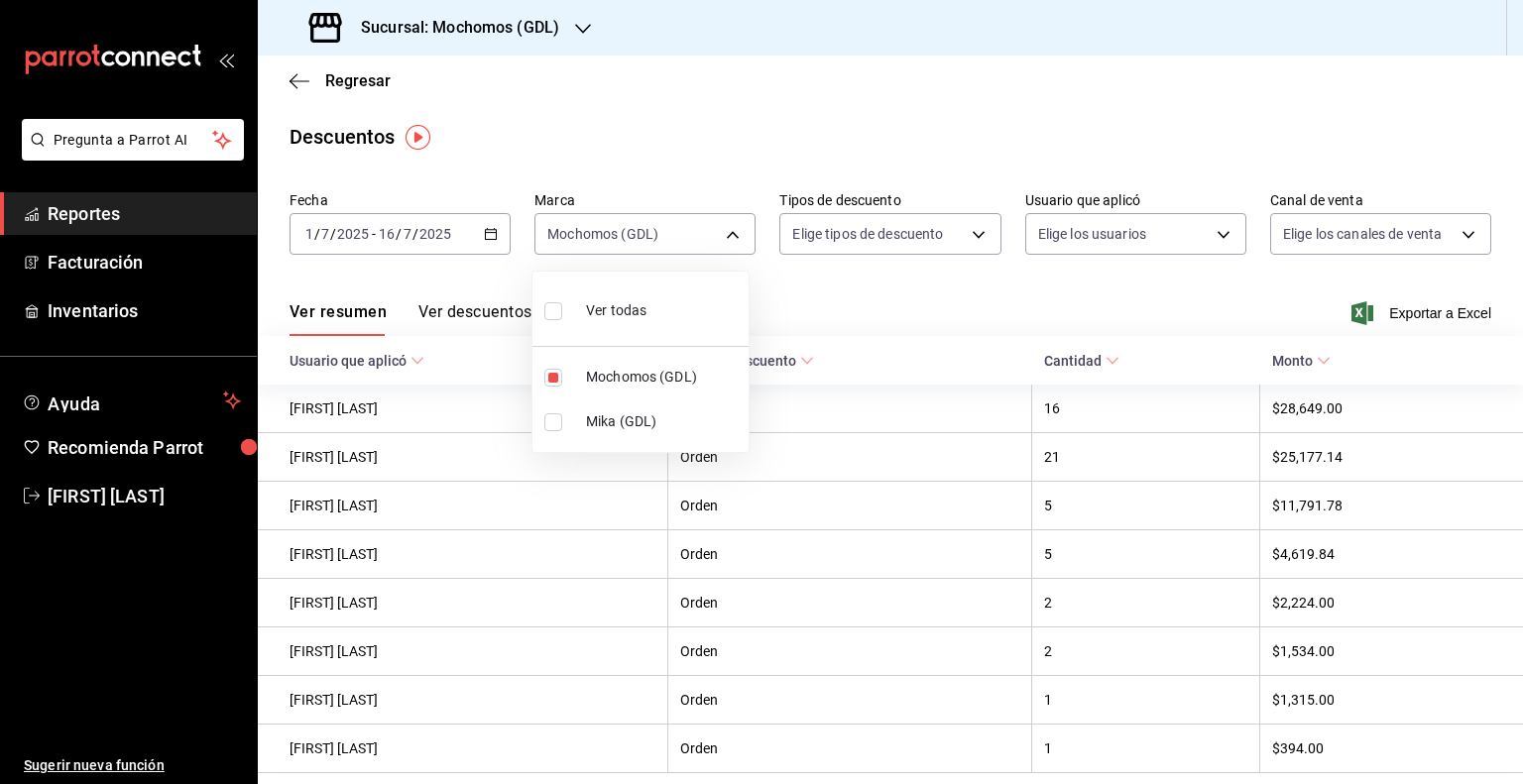 click at bounding box center (762, 392) 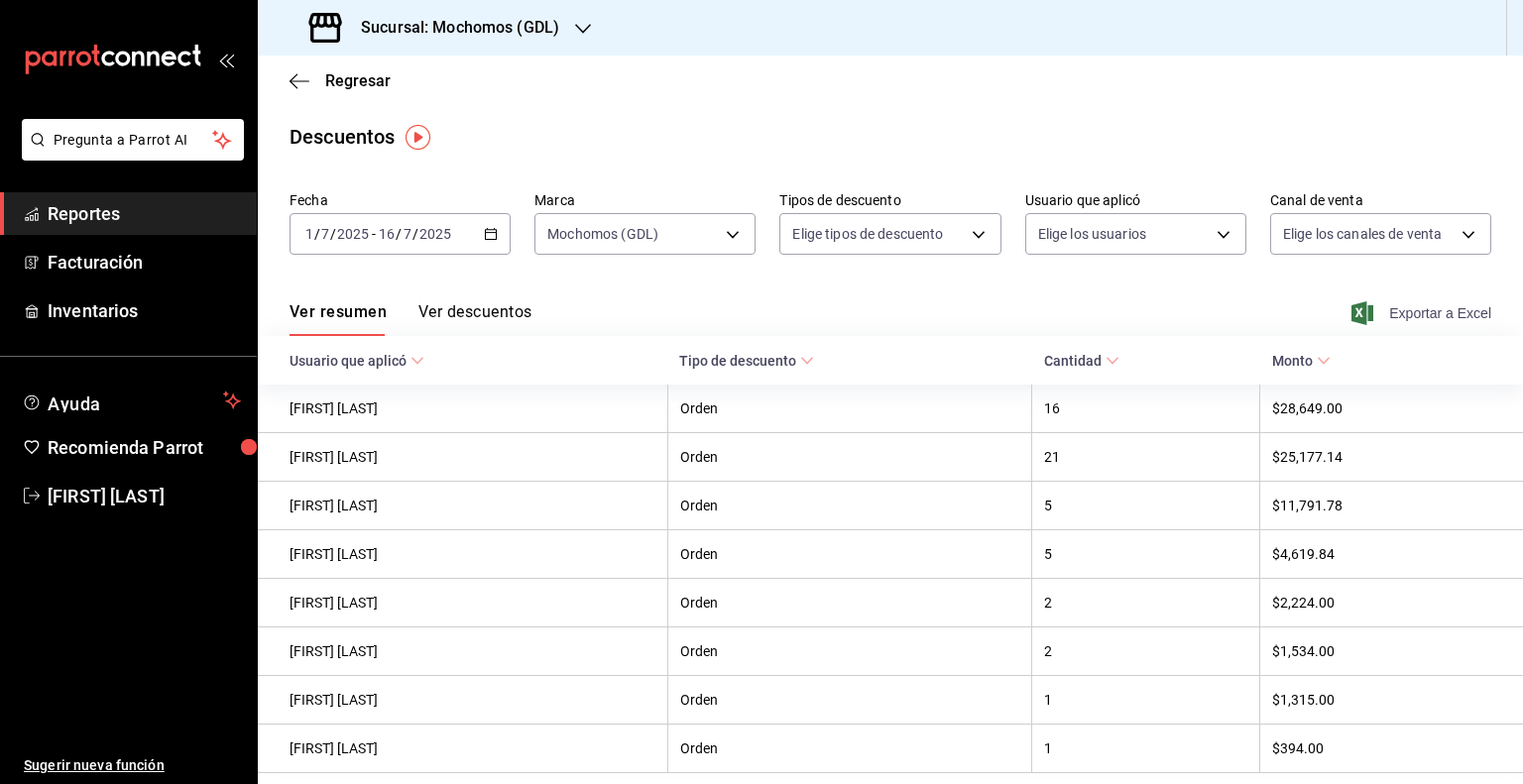 click 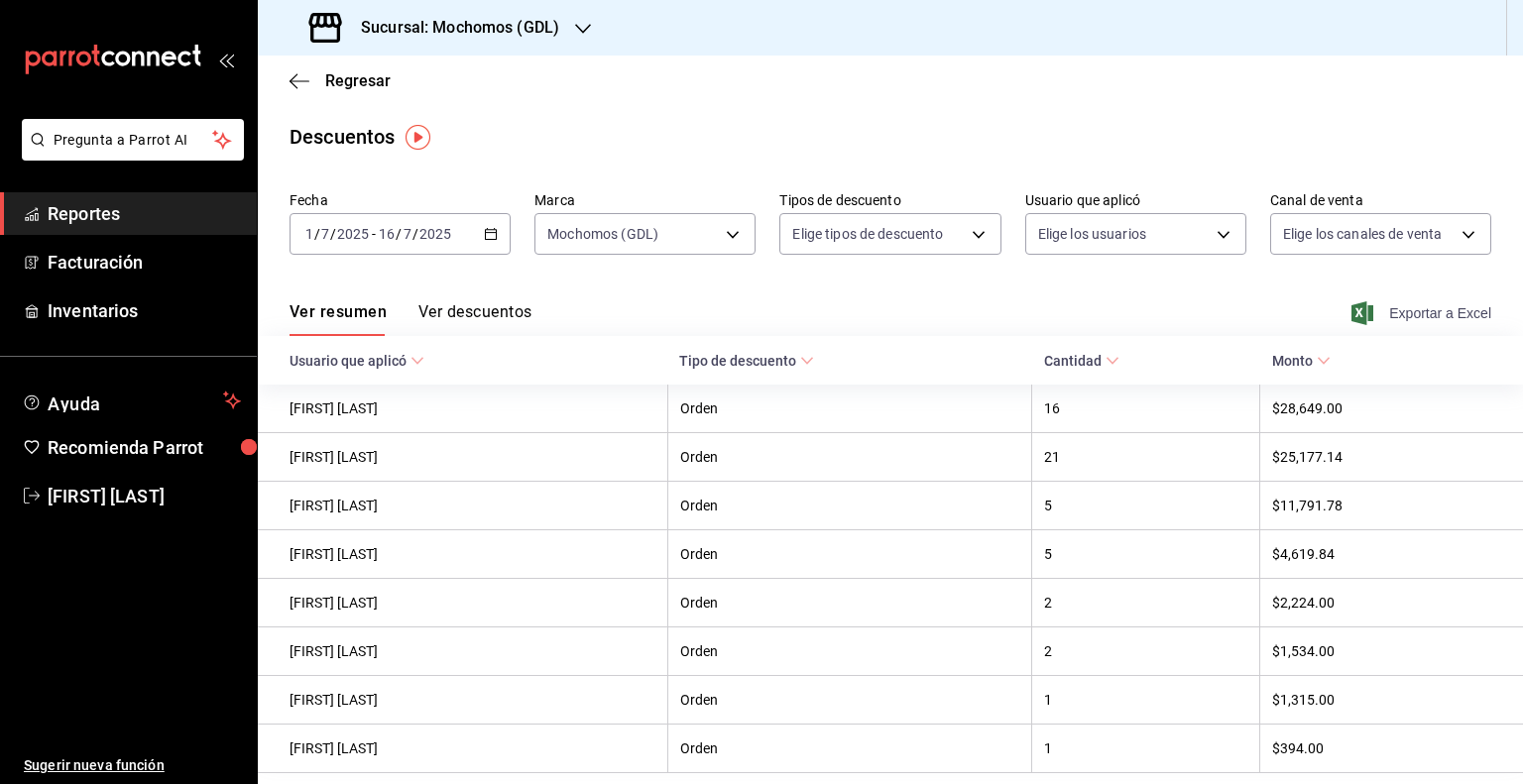 click 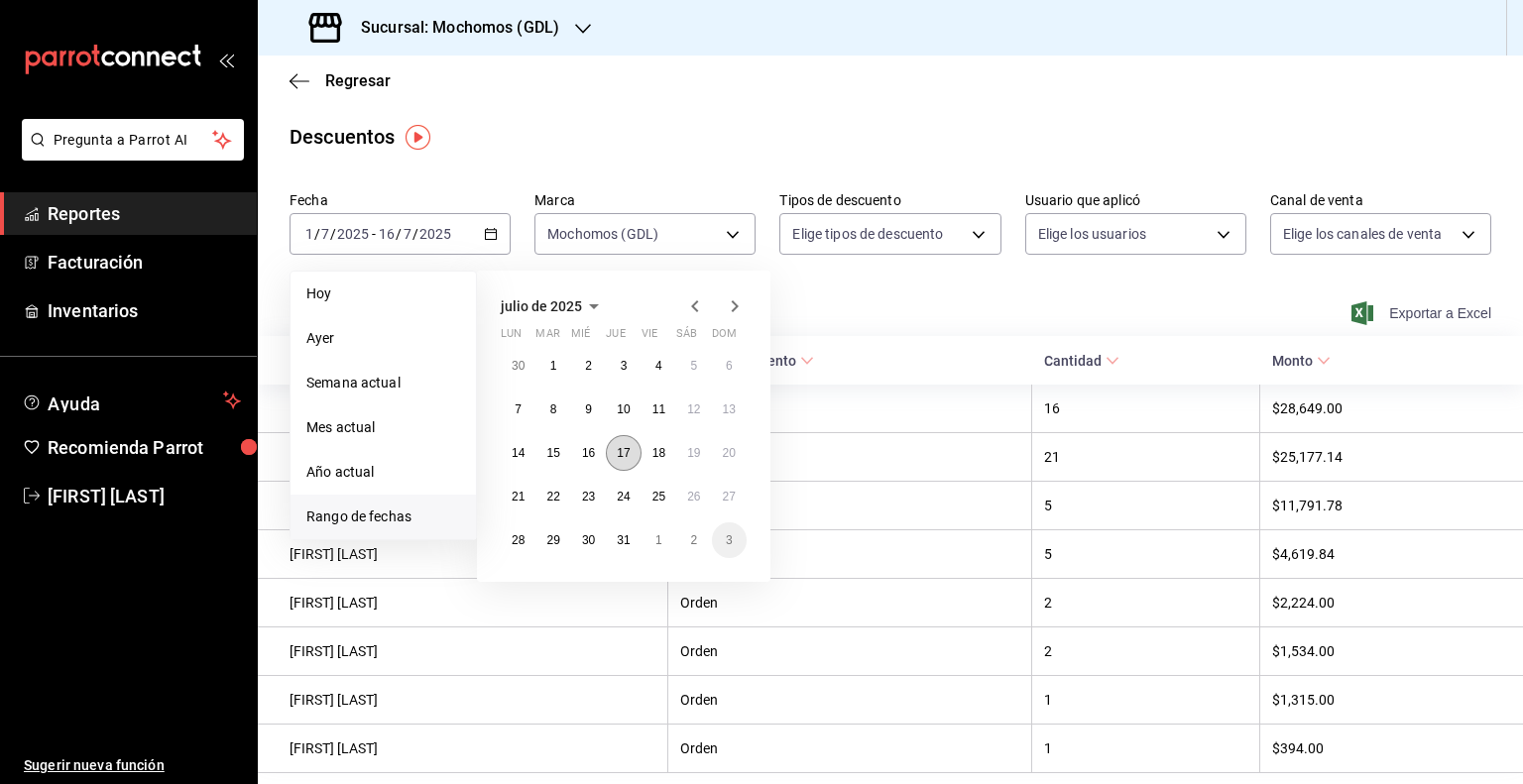 click on "17" at bounding box center (623, 453) 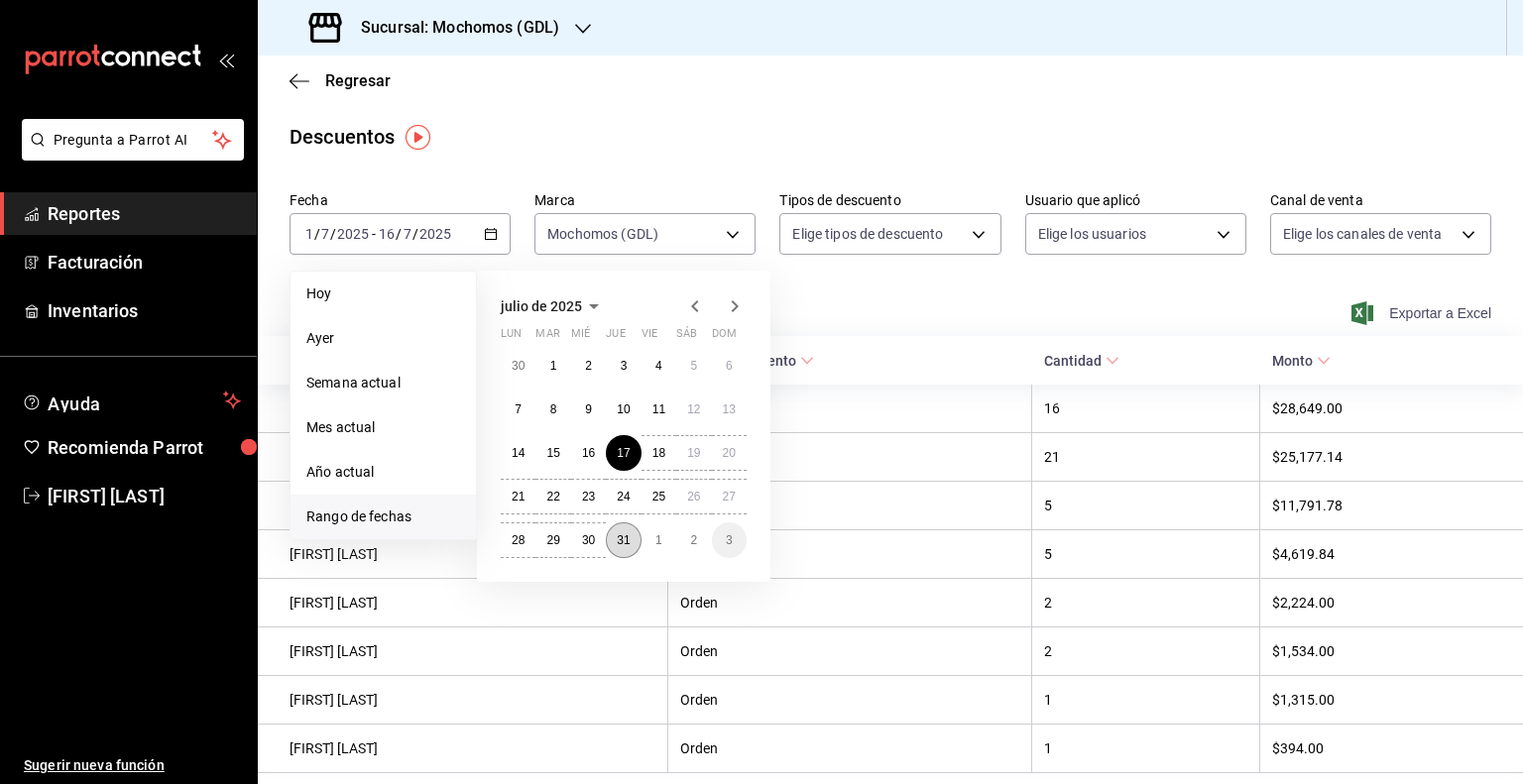 click on "31" at bounding box center (623, 540) 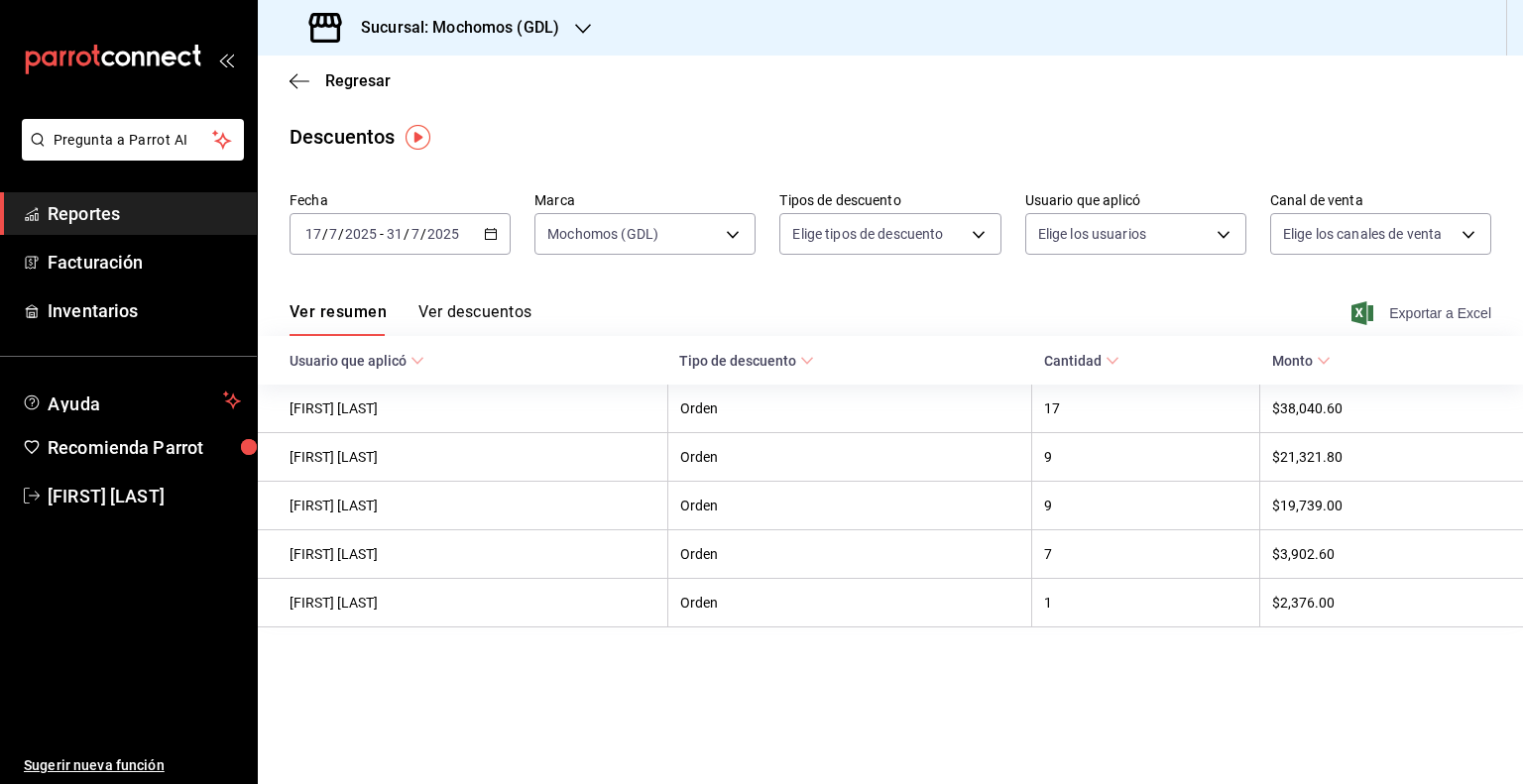click 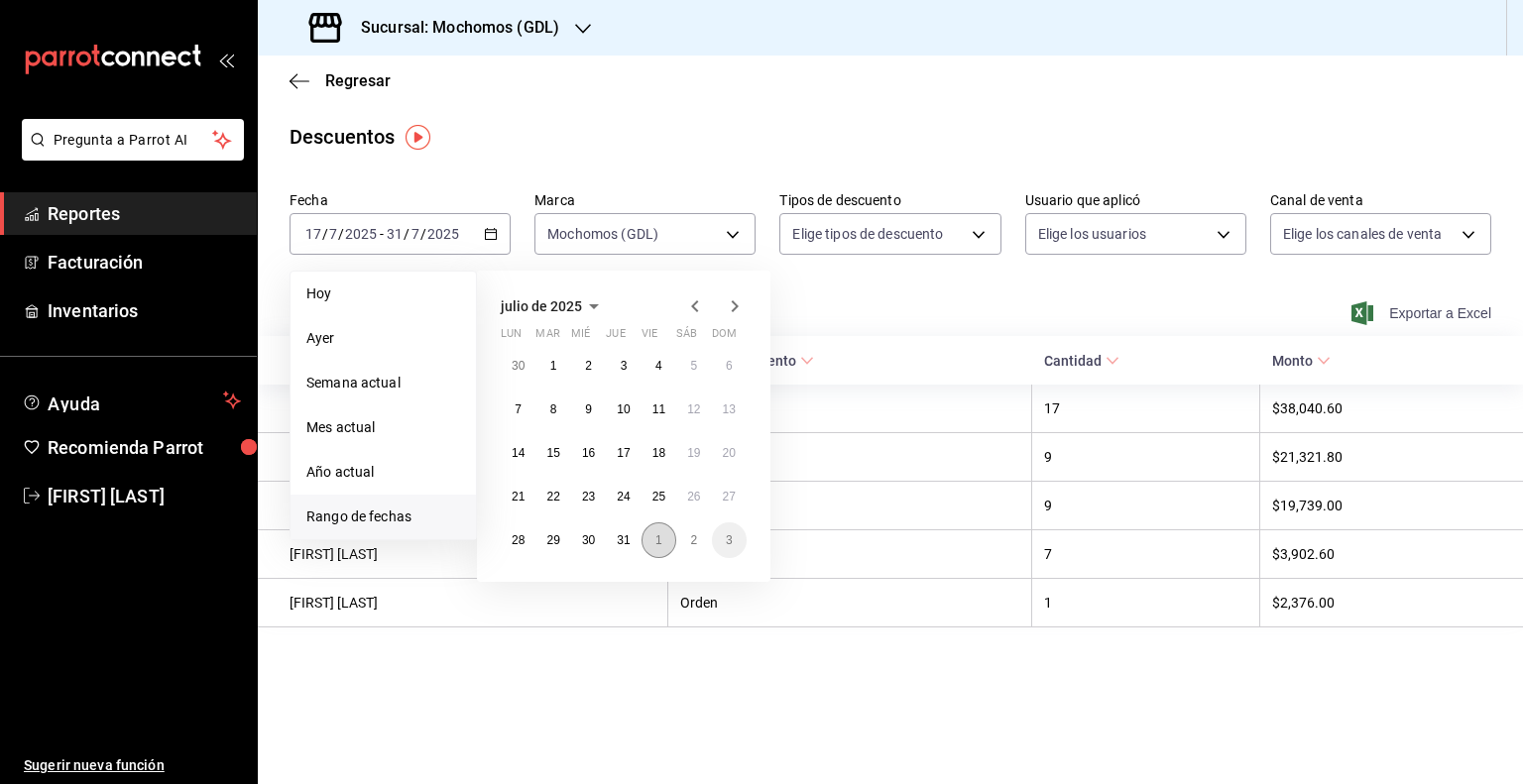 click on "1" at bounding box center (658, 540) 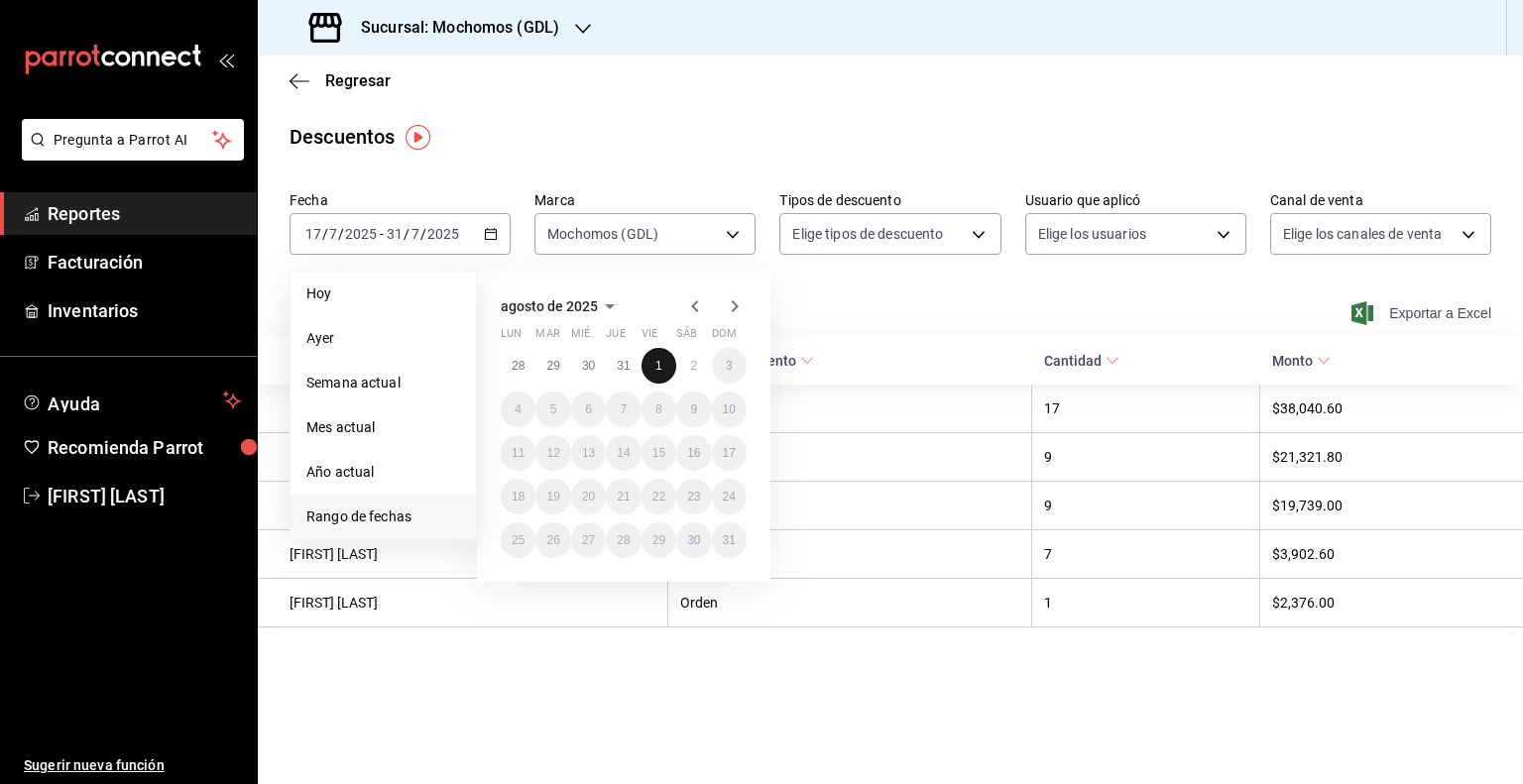click on "1" at bounding box center [658, 366] 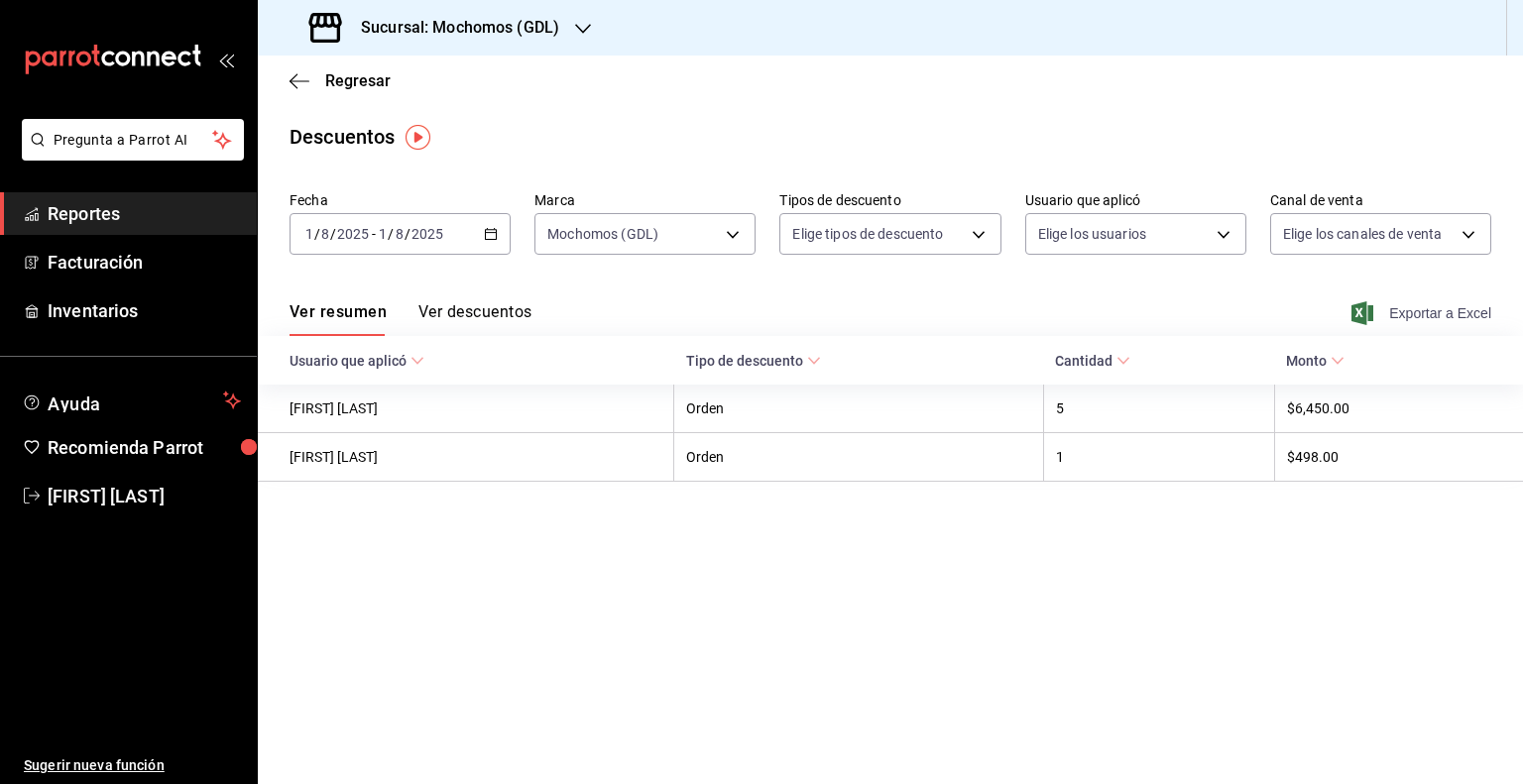 click on "Exportar a Excel" at bounding box center (1423, 313) 